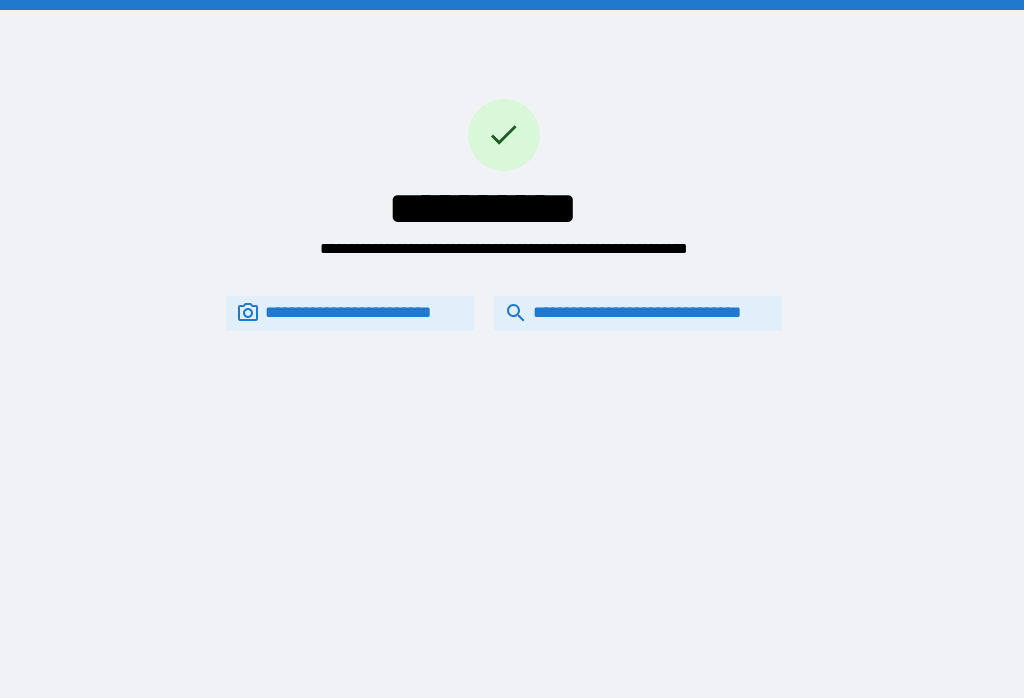 scroll, scrollTop: 31, scrollLeft: 0, axis: vertical 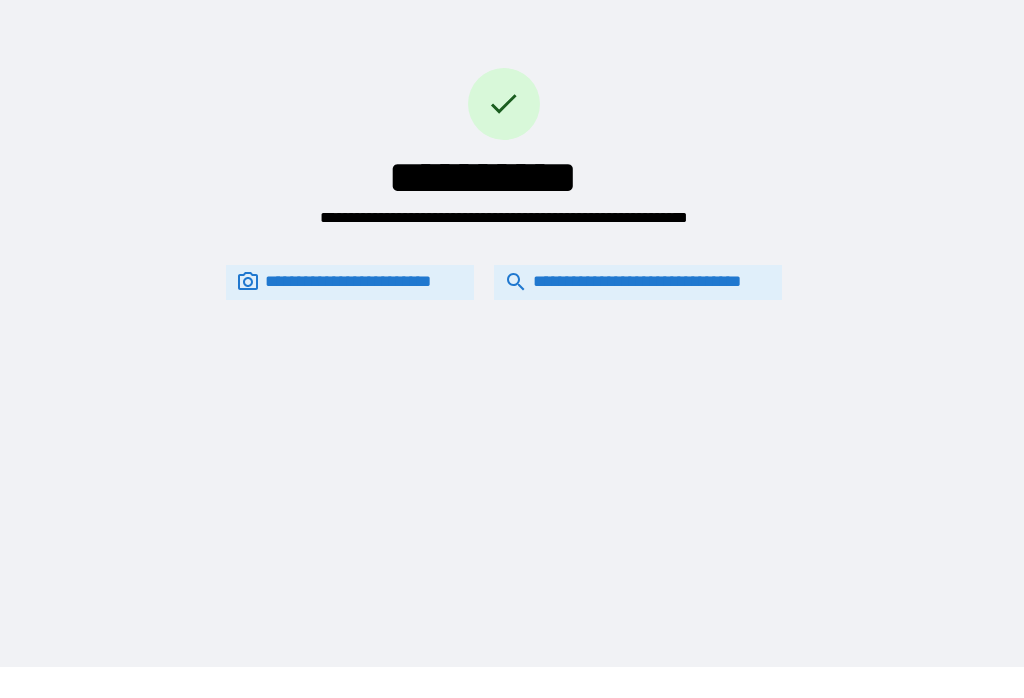 click on "**********" at bounding box center [638, 282] 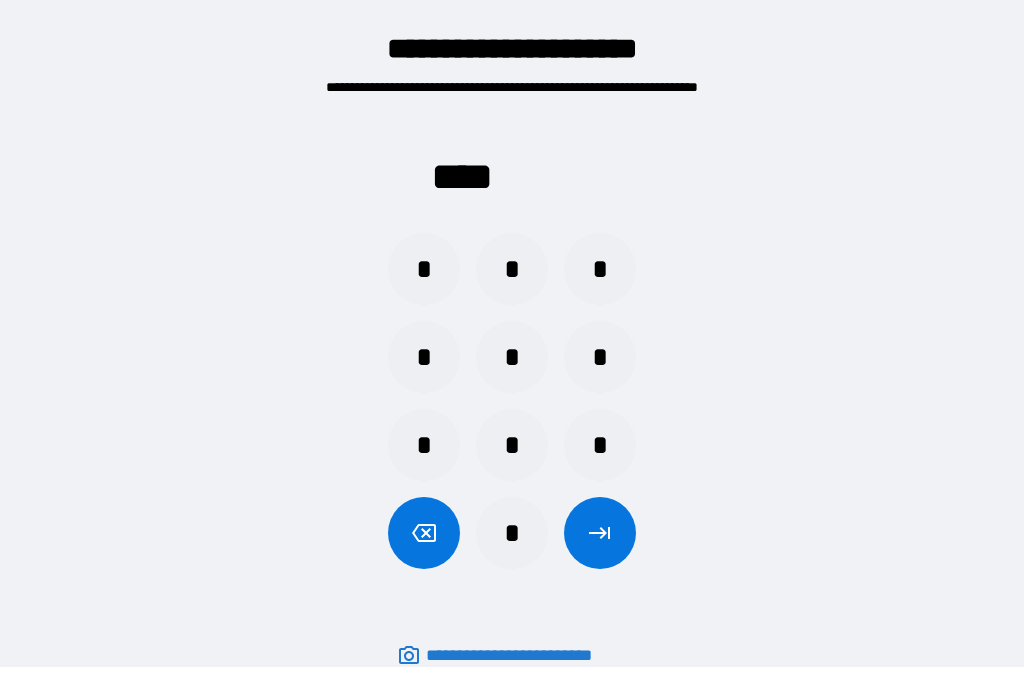 click on "*" at bounding box center (512, 533) 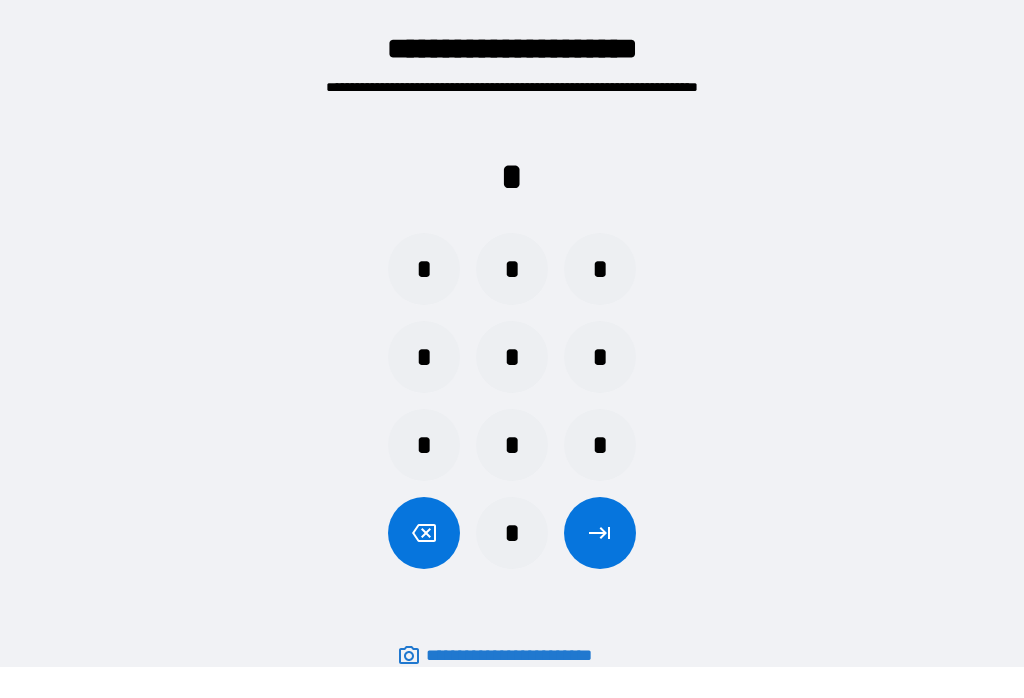 click on "*" at bounding box center (424, 357) 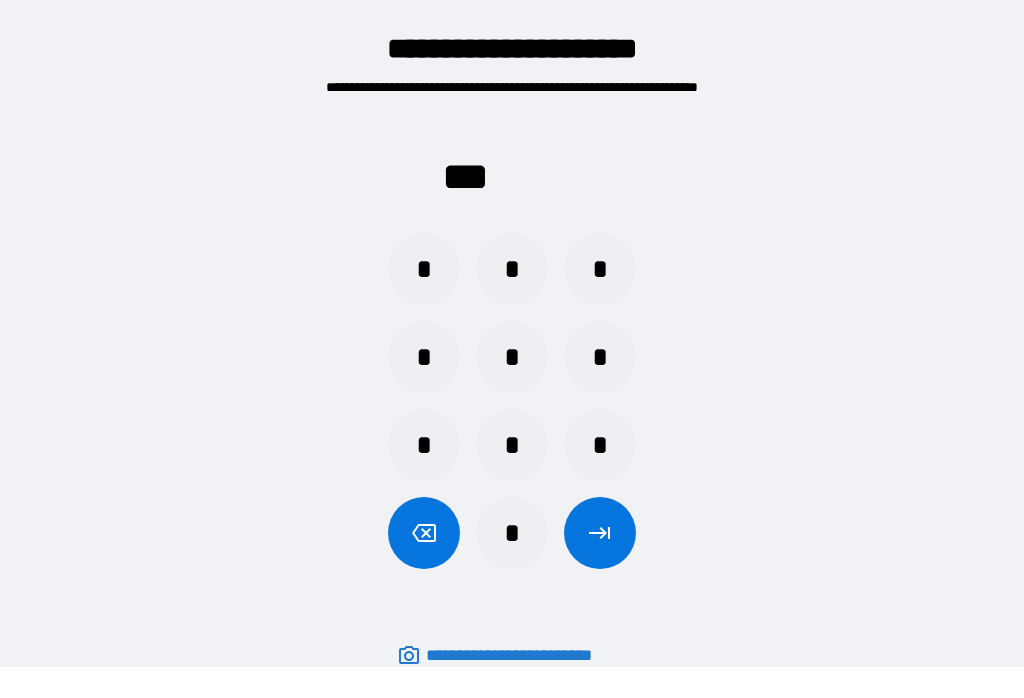 click on "*" at bounding box center (424, 357) 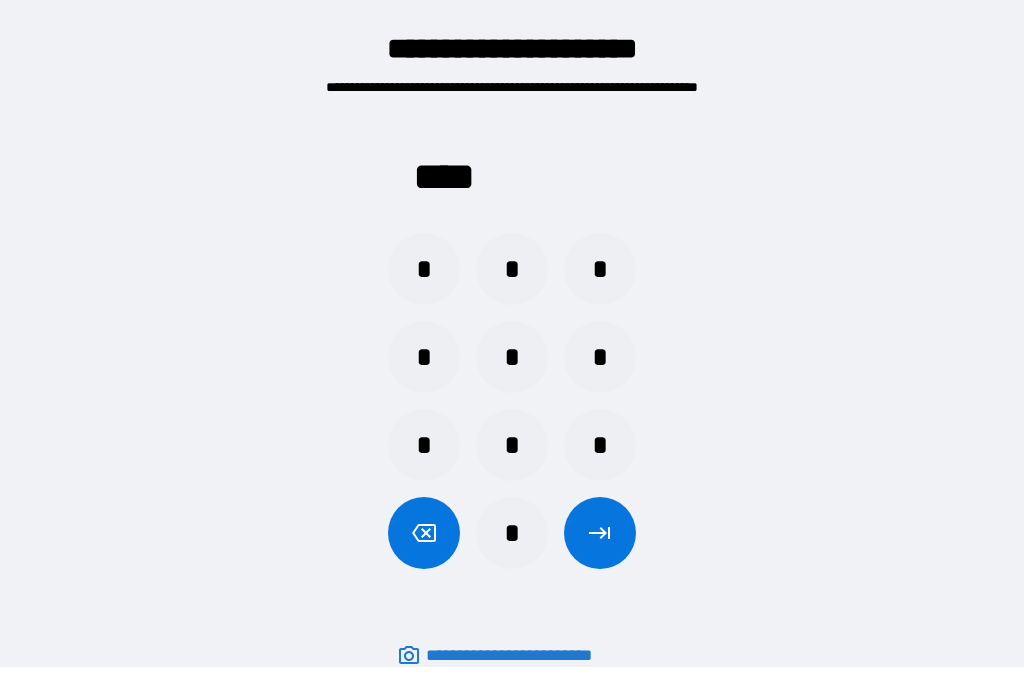 click 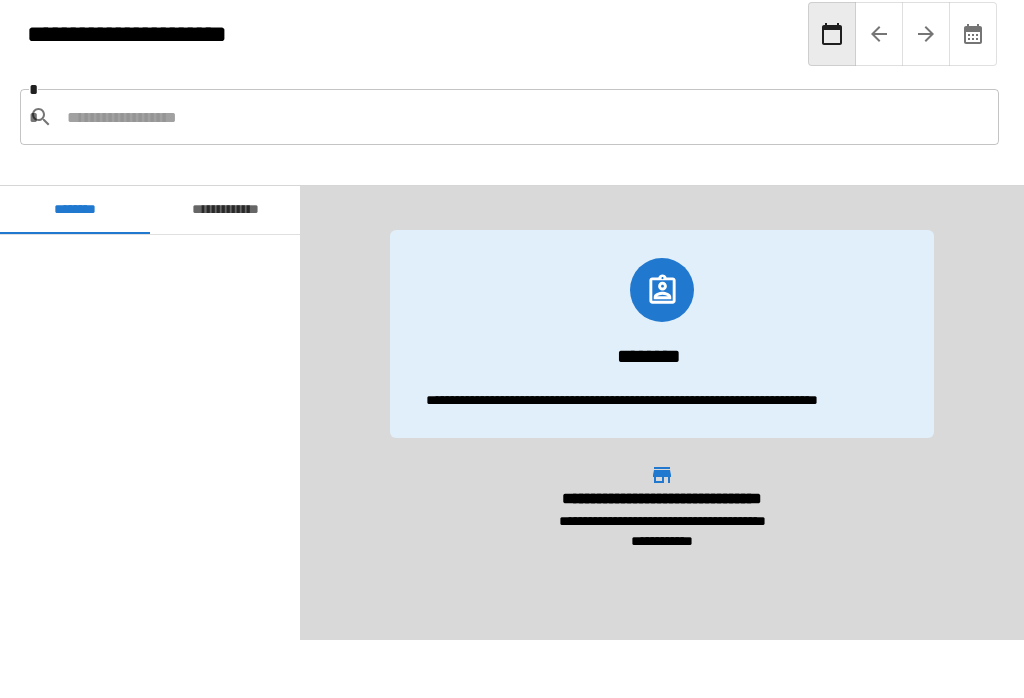 scroll, scrollTop: 60, scrollLeft: 0, axis: vertical 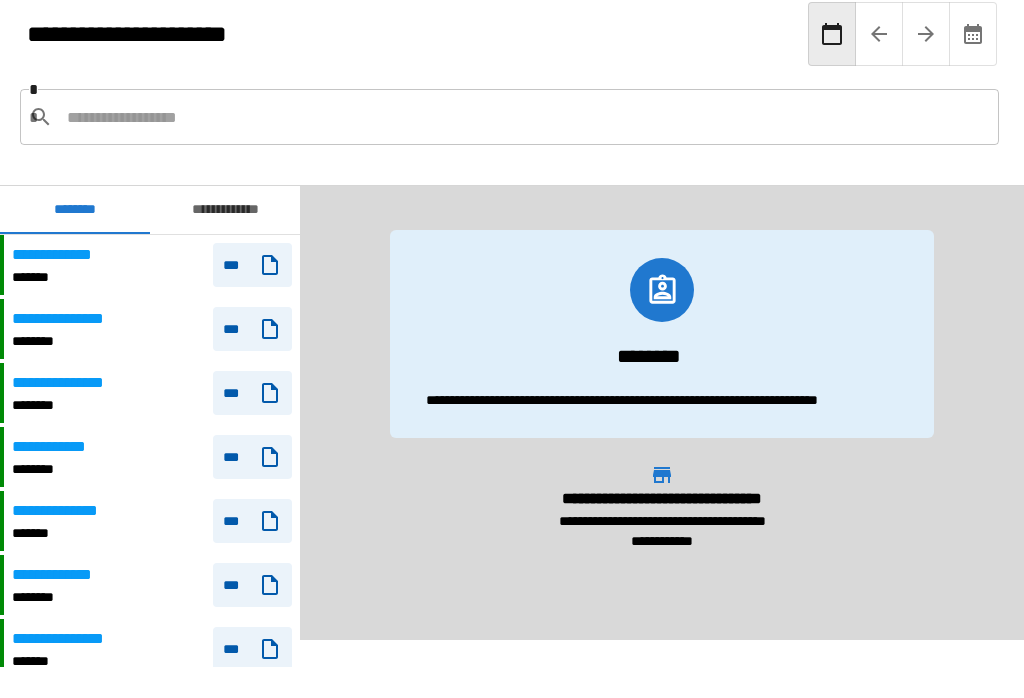 click at bounding box center [525, 117] 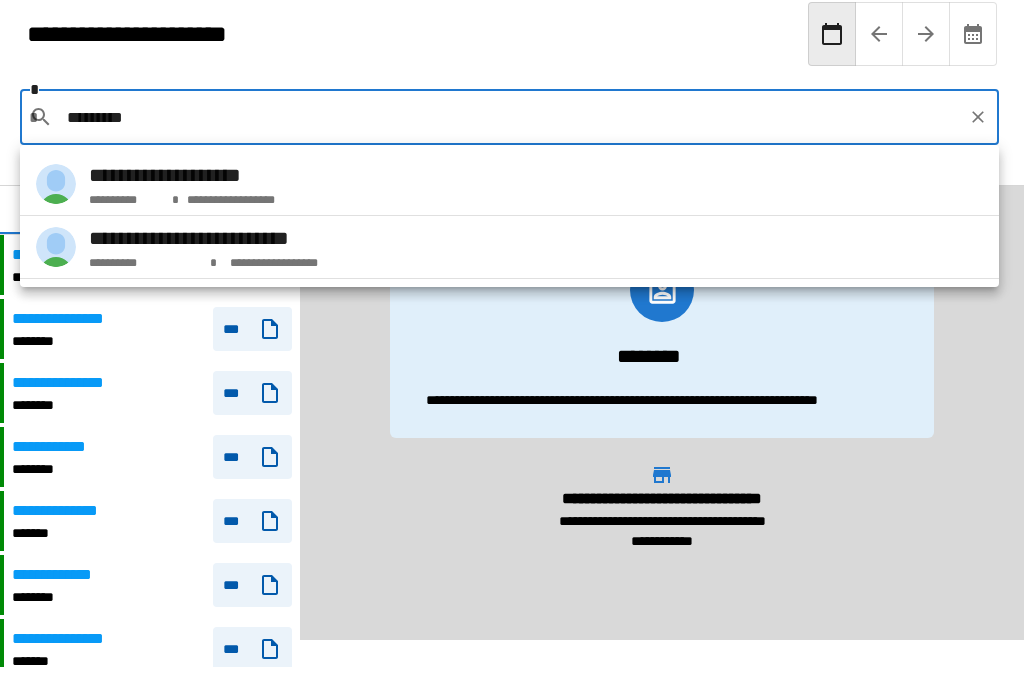 click on "**********" at bounding box center (282, 259) 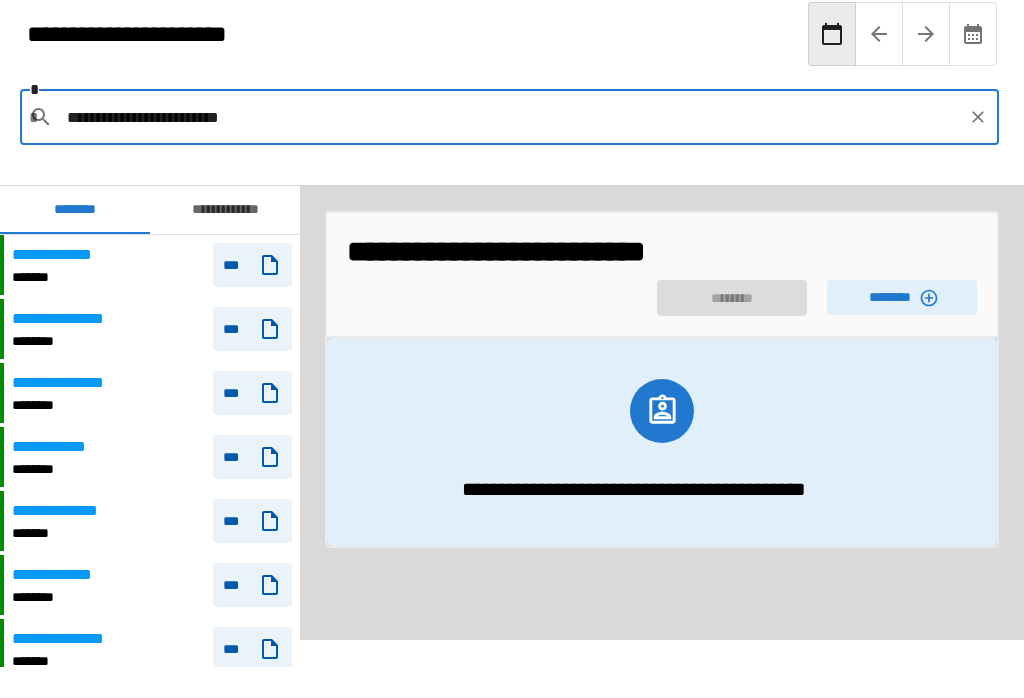 click on "********" at bounding box center [902, 297] 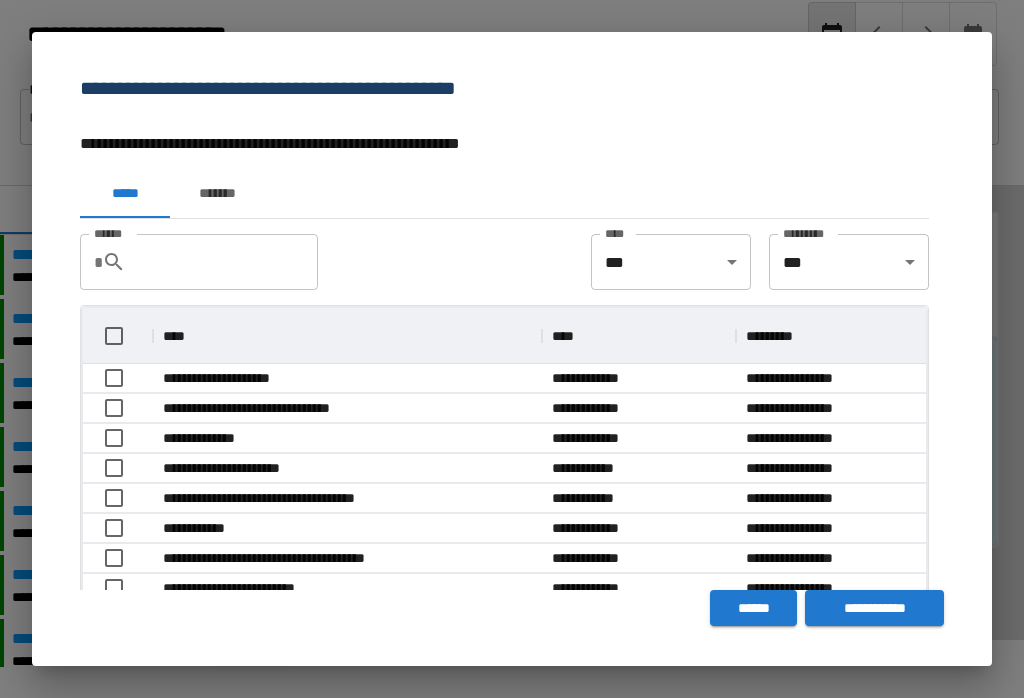 scroll, scrollTop: 296, scrollLeft: 843, axis: both 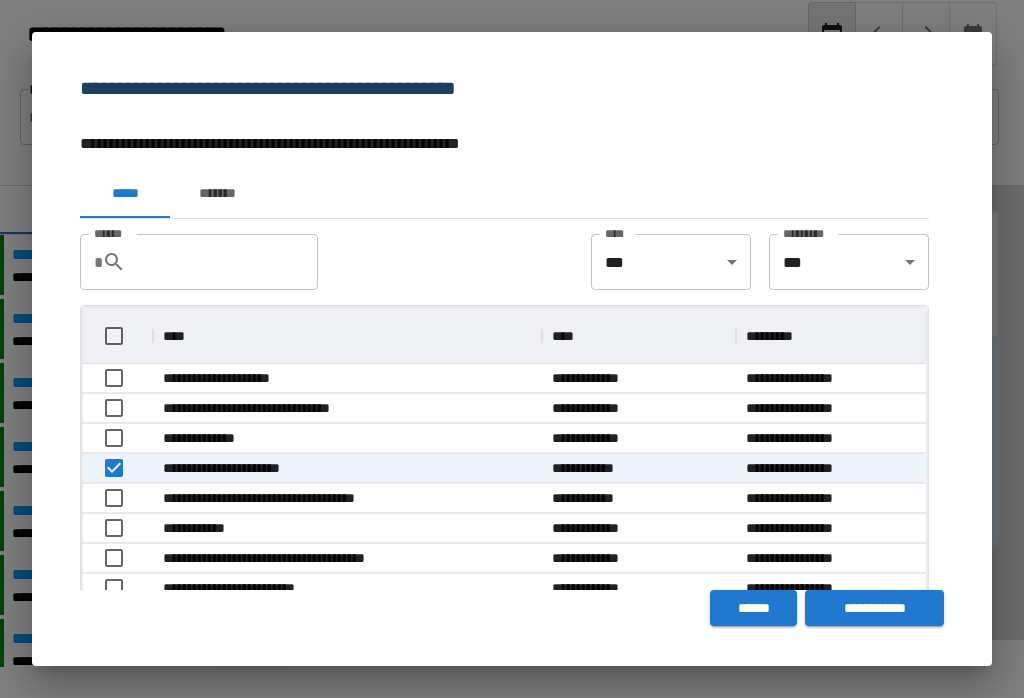 click on "**********" at bounding box center (874, 608) 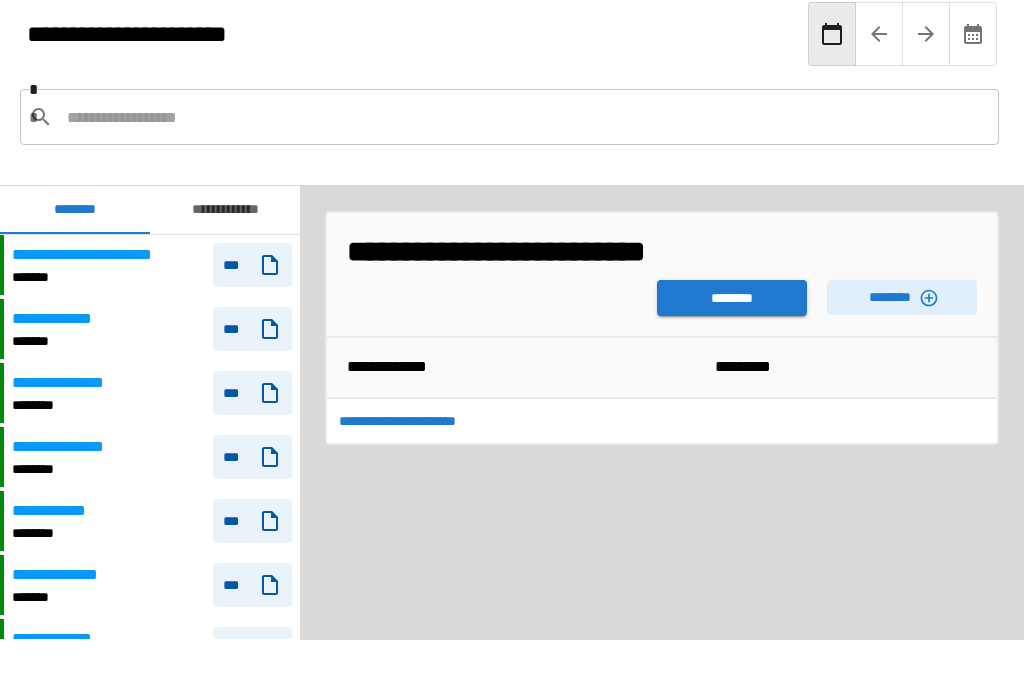 scroll, scrollTop: 60, scrollLeft: 0, axis: vertical 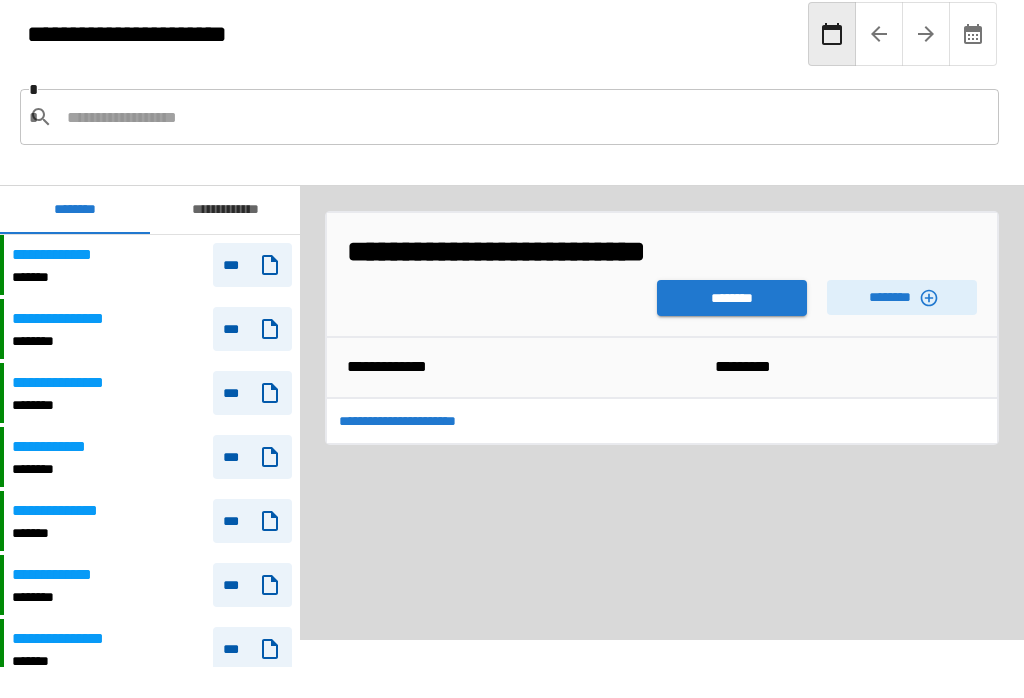 click on "********" at bounding box center [732, 298] 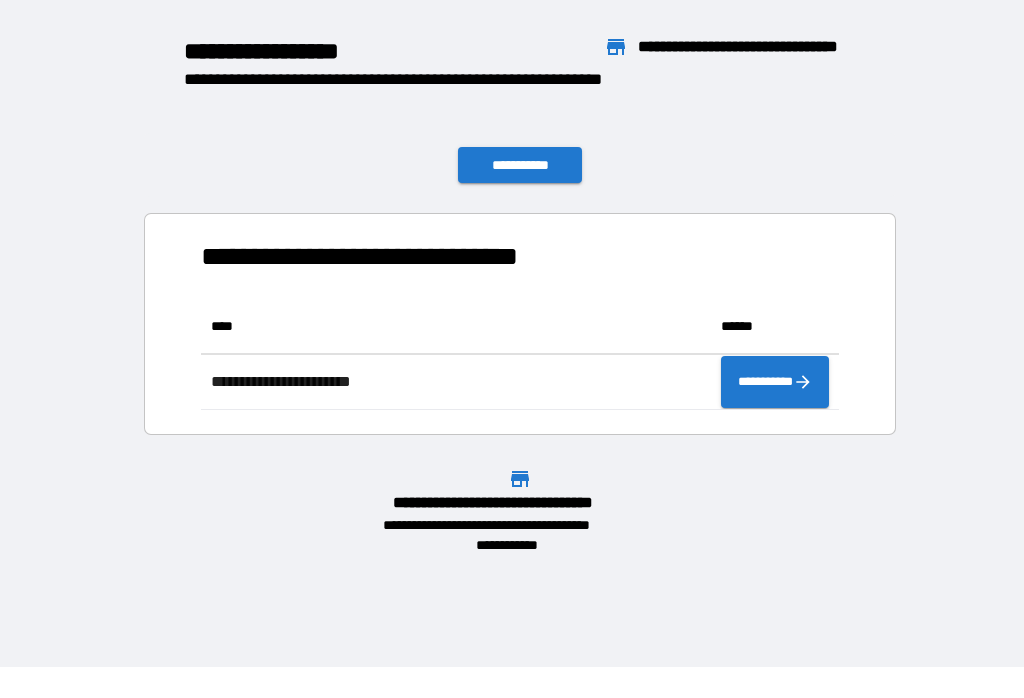 scroll, scrollTop: 111, scrollLeft: 638, axis: both 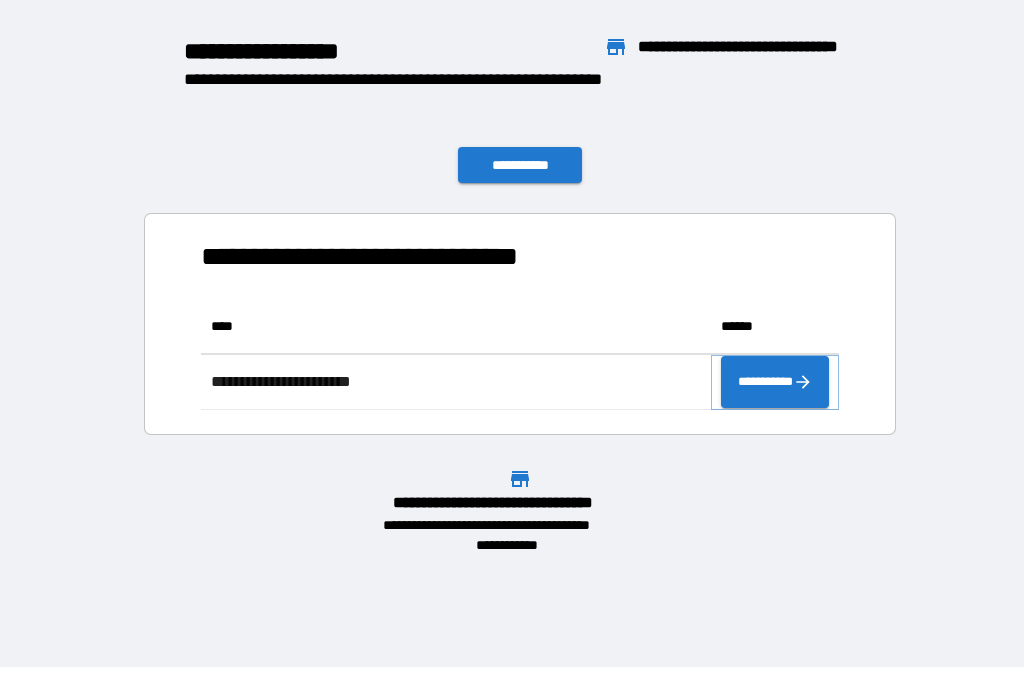 click on "**********" at bounding box center [775, 382] 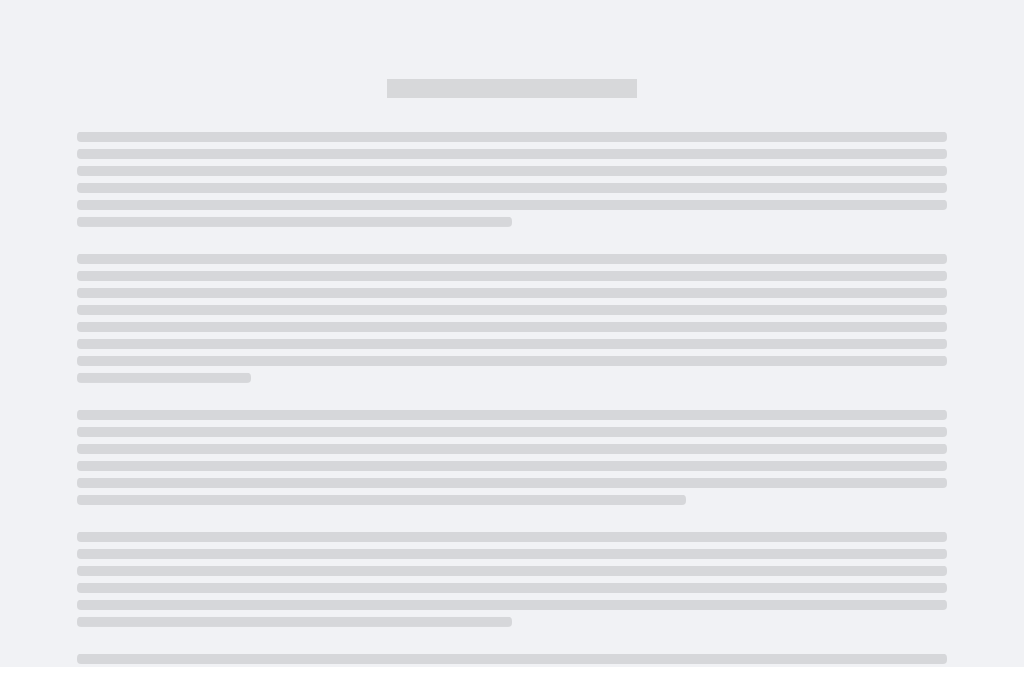 click at bounding box center [512, 518] 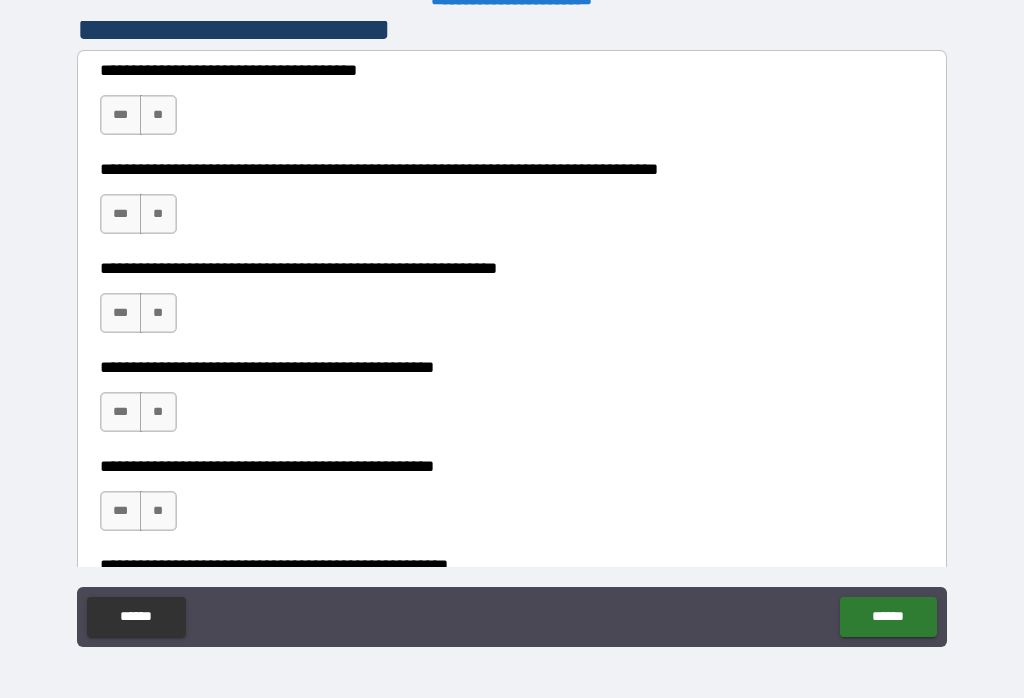scroll, scrollTop: 702, scrollLeft: 0, axis: vertical 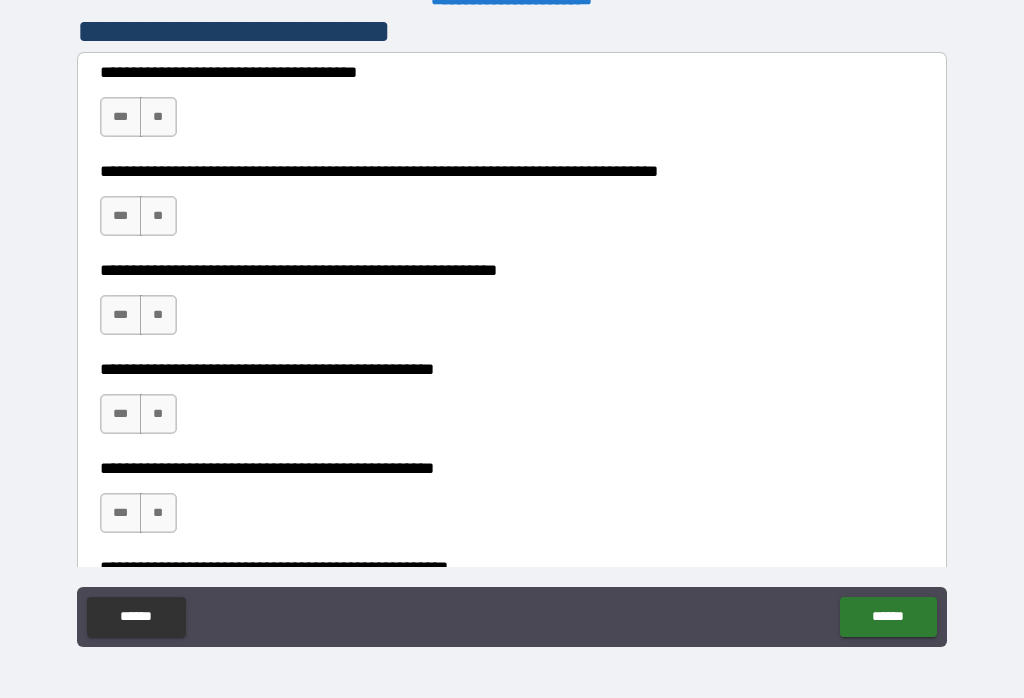 click on "***" at bounding box center [121, 216] 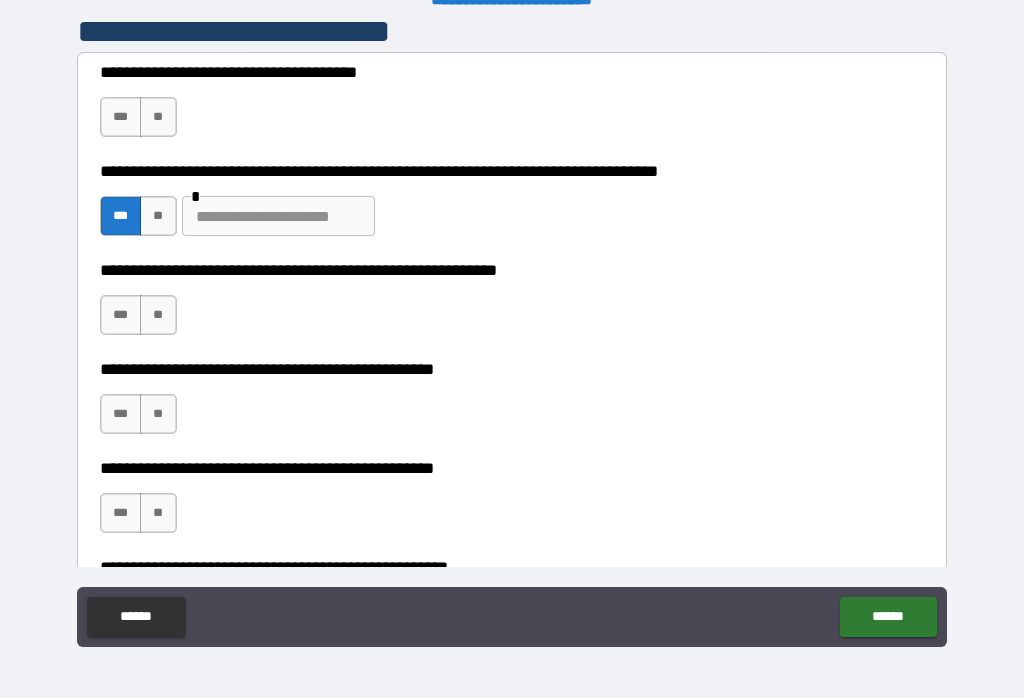 click on "**" at bounding box center (158, 117) 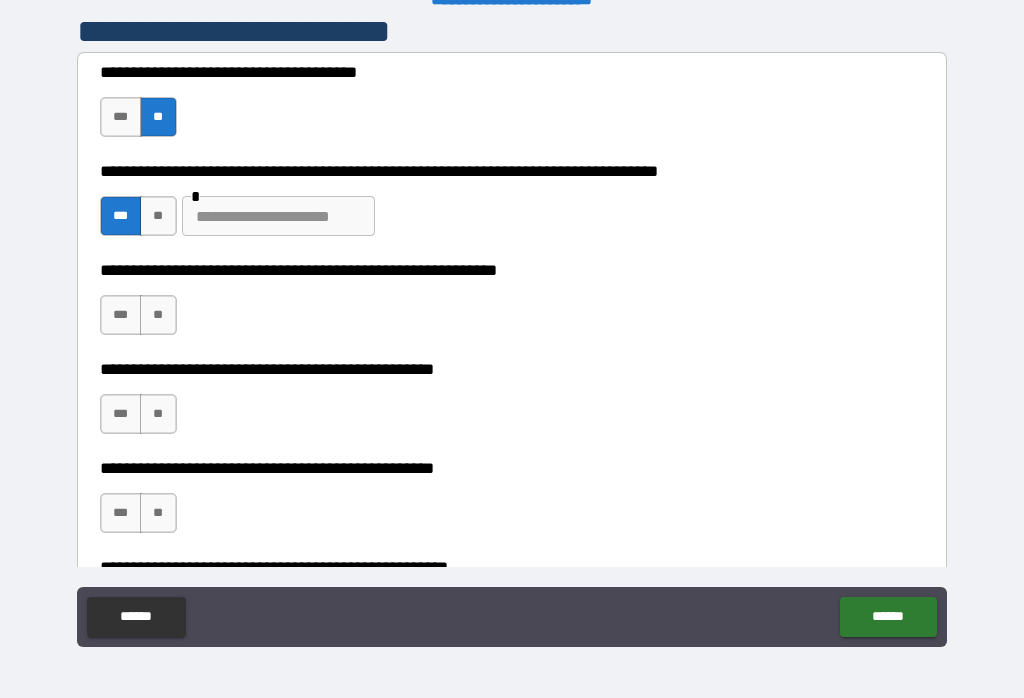 click at bounding box center [278, 216] 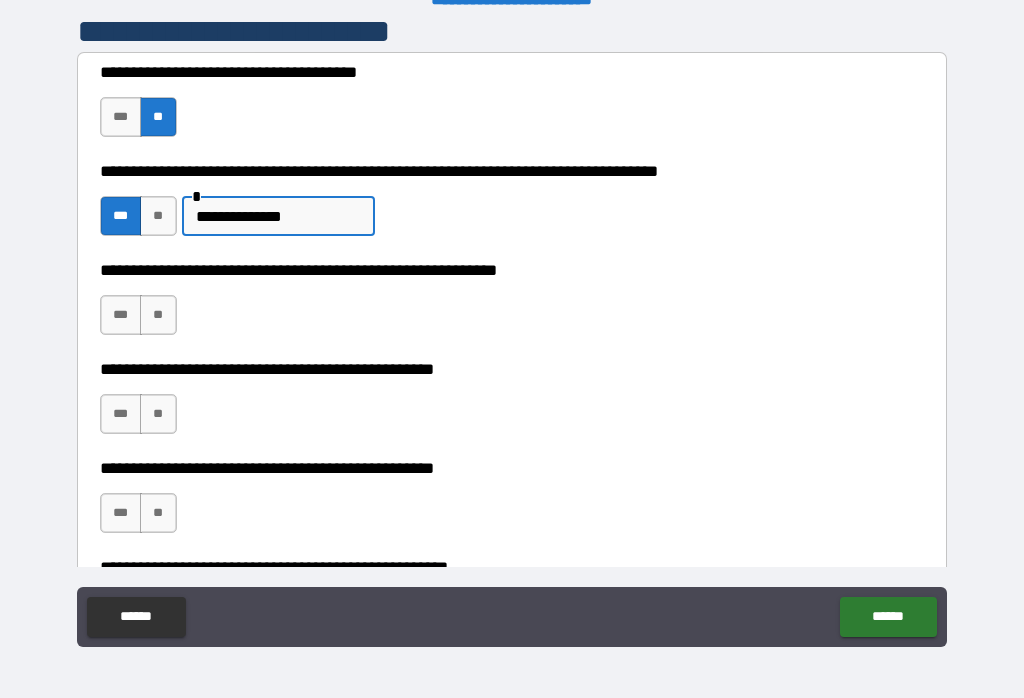 type on "**********" 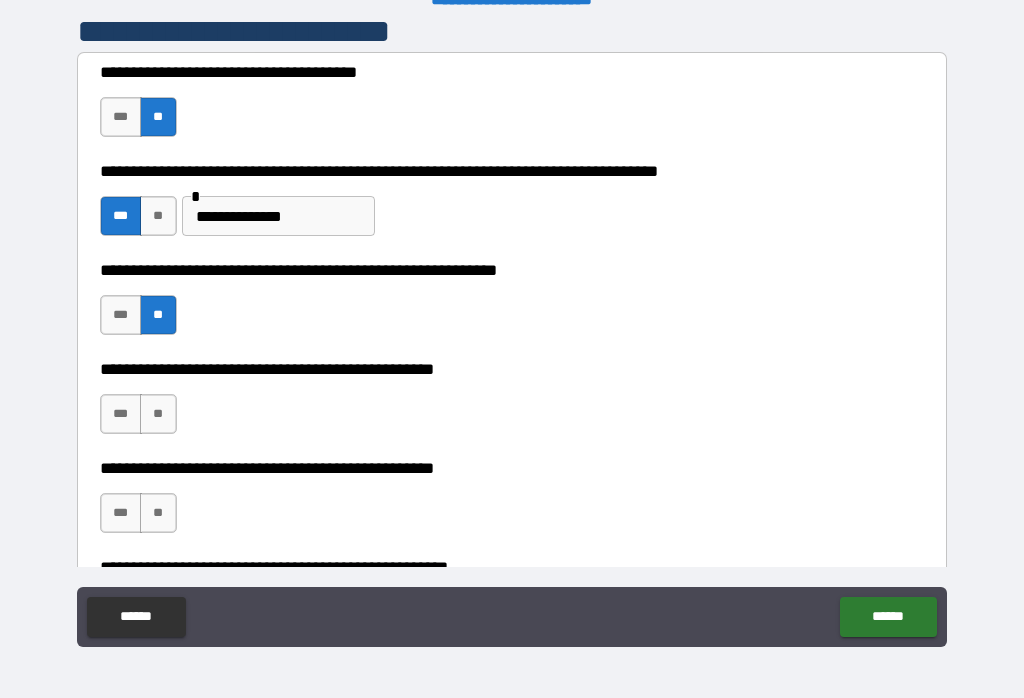 click on "**" at bounding box center (158, 414) 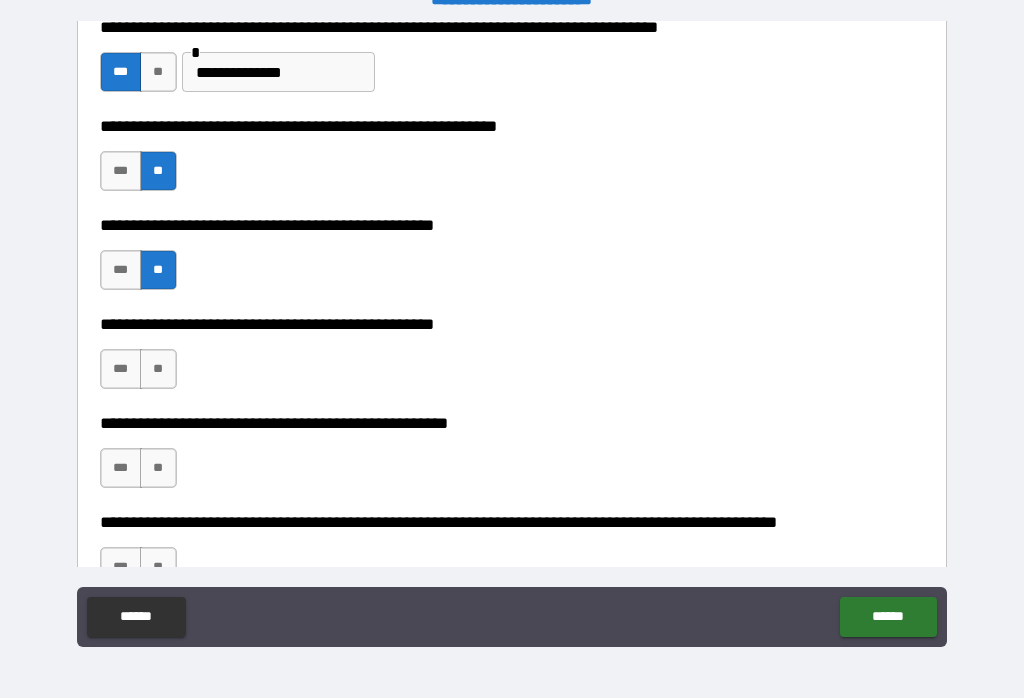 scroll, scrollTop: 849, scrollLeft: 0, axis: vertical 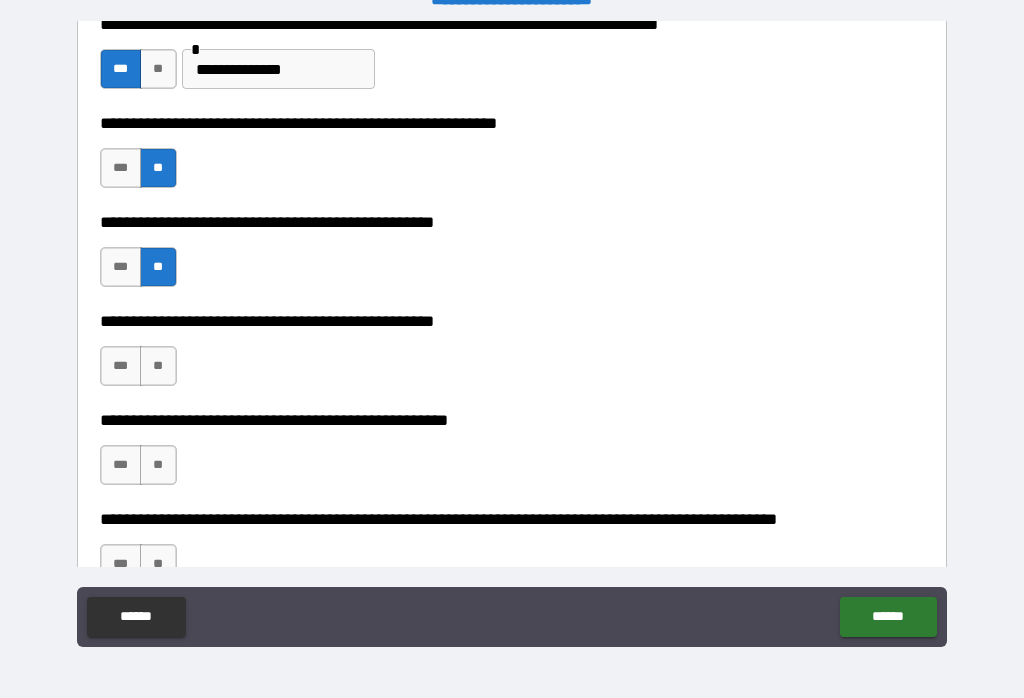 click on "***" at bounding box center (121, 366) 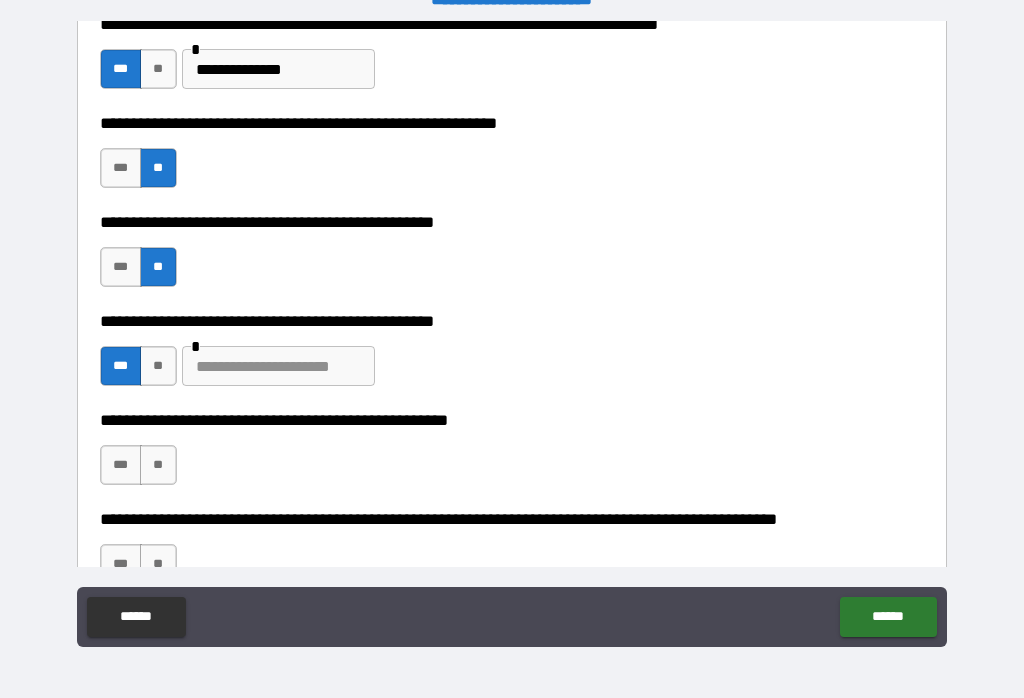 click at bounding box center [278, 366] 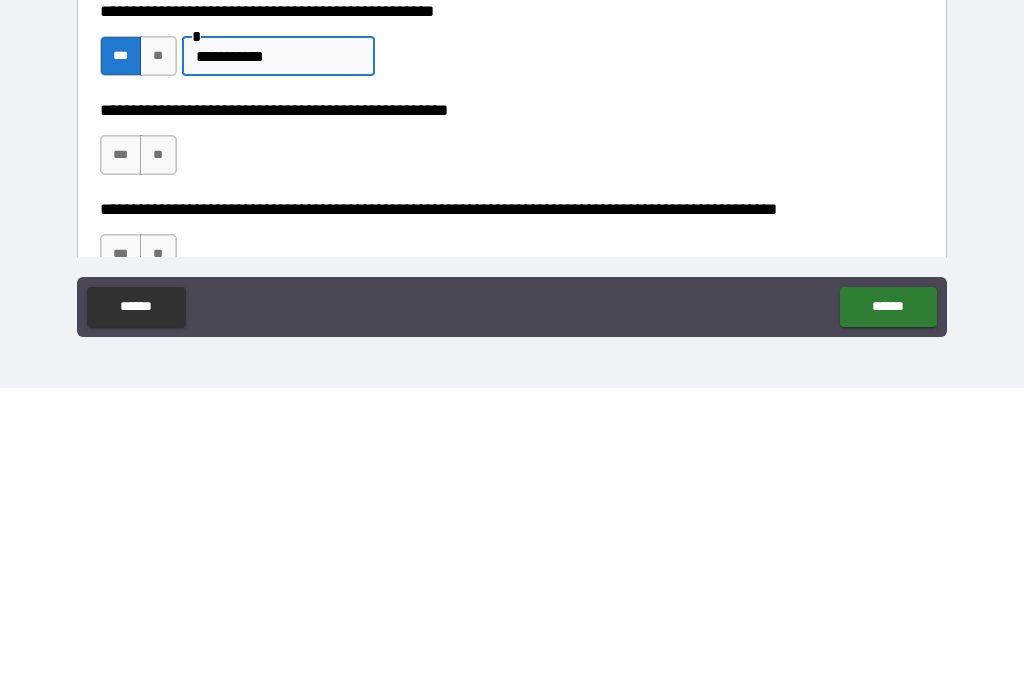 type on "**********" 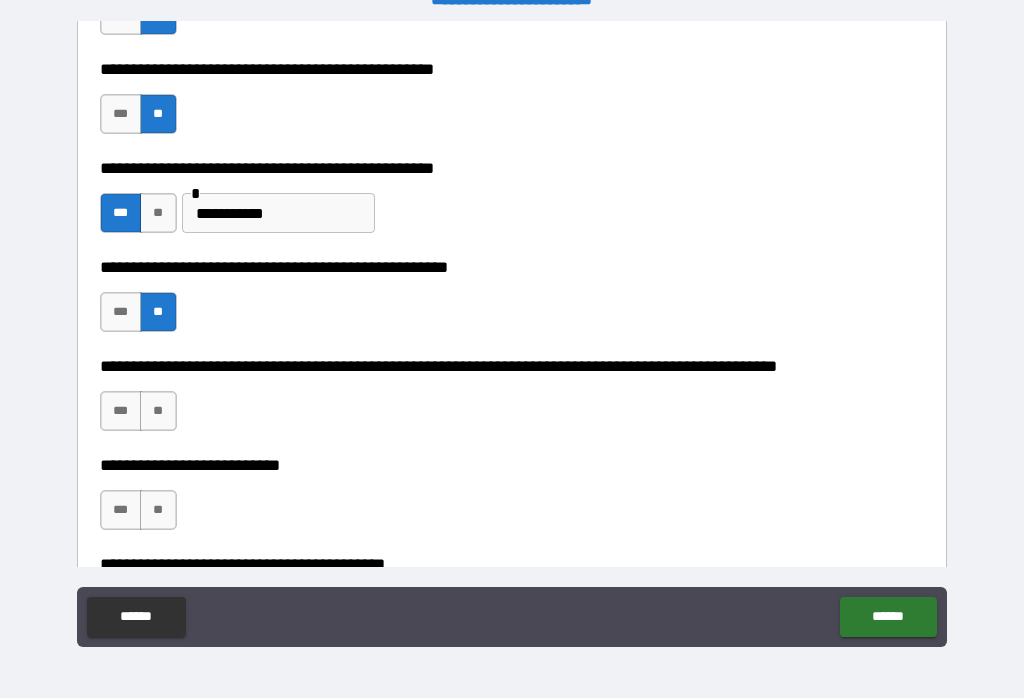 scroll, scrollTop: 1004, scrollLeft: 0, axis: vertical 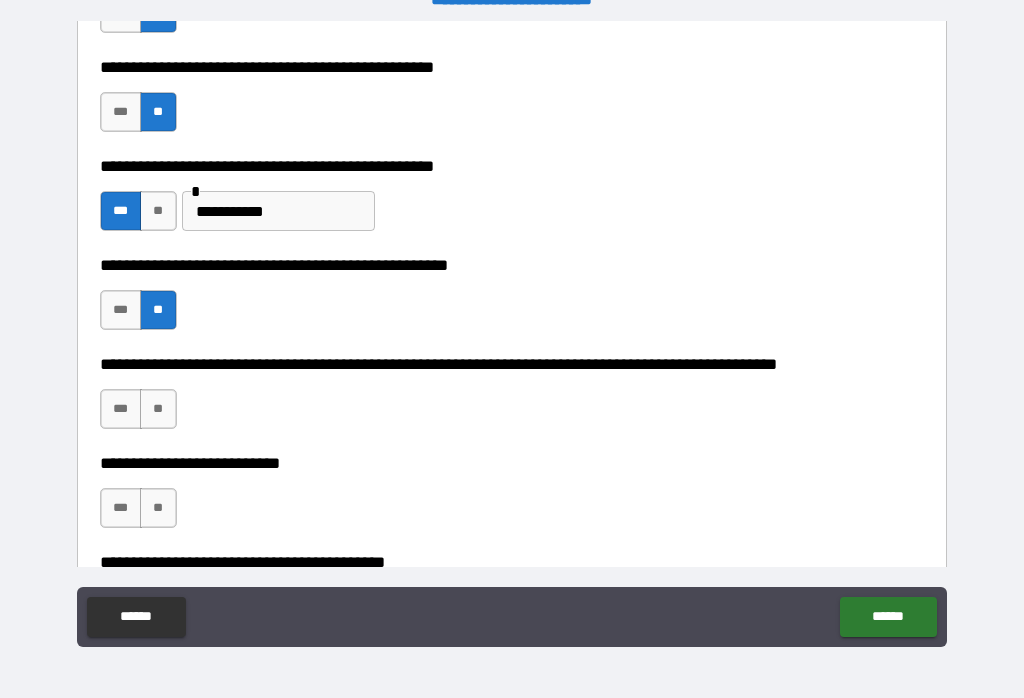 click on "**" at bounding box center (158, 409) 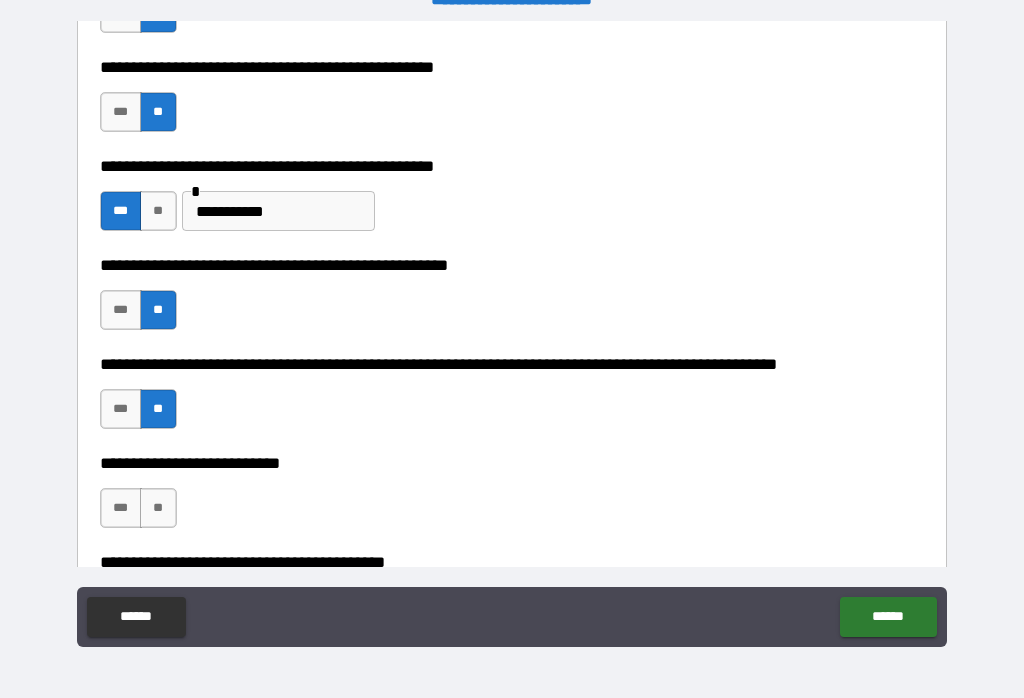 scroll, scrollTop: 1151, scrollLeft: 0, axis: vertical 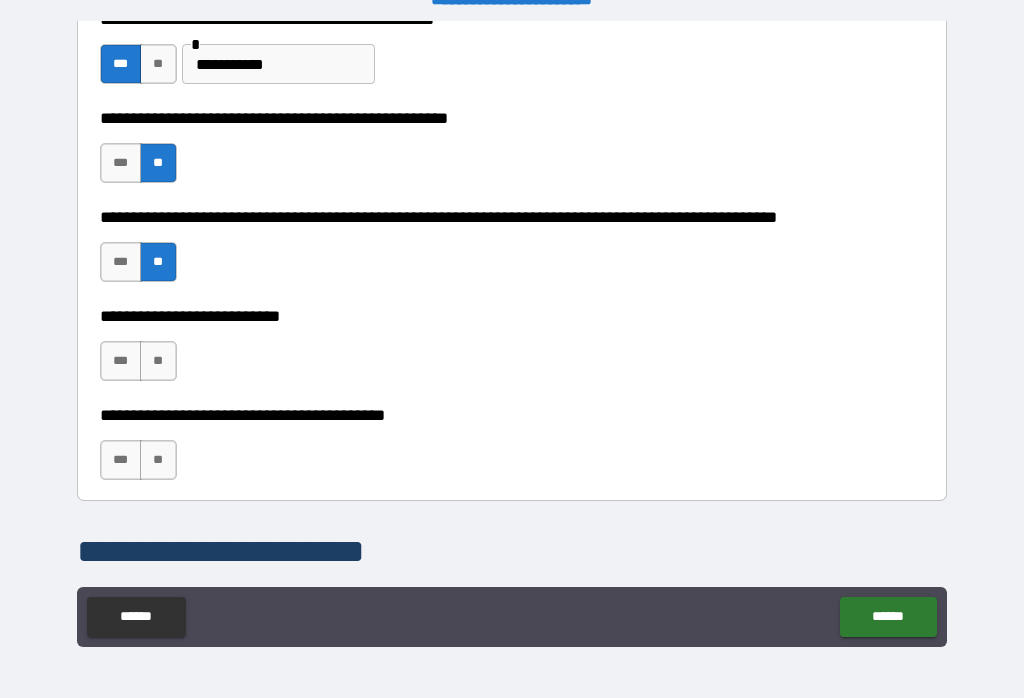 click on "**" at bounding box center (158, 361) 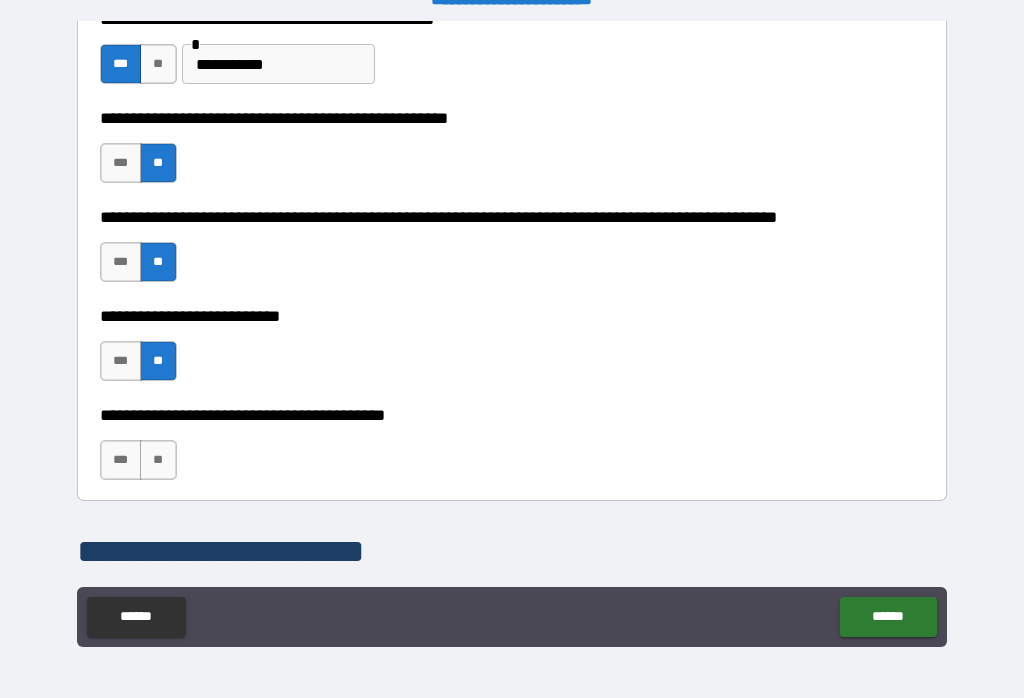 click on "**" at bounding box center (158, 460) 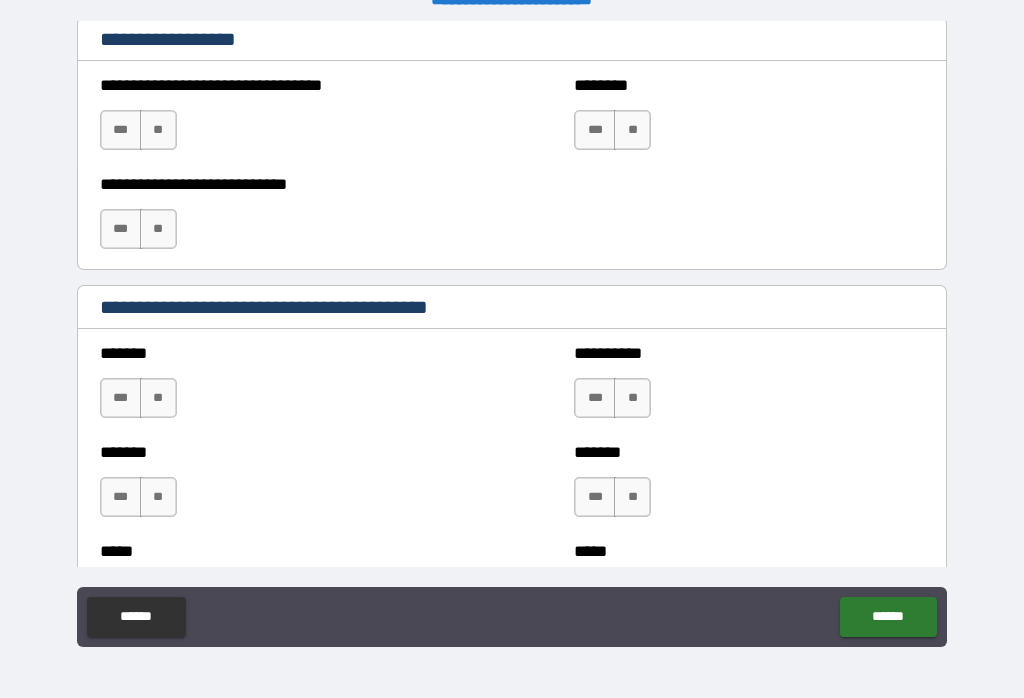 scroll, scrollTop: 1721, scrollLeft: 0, axis: vertical 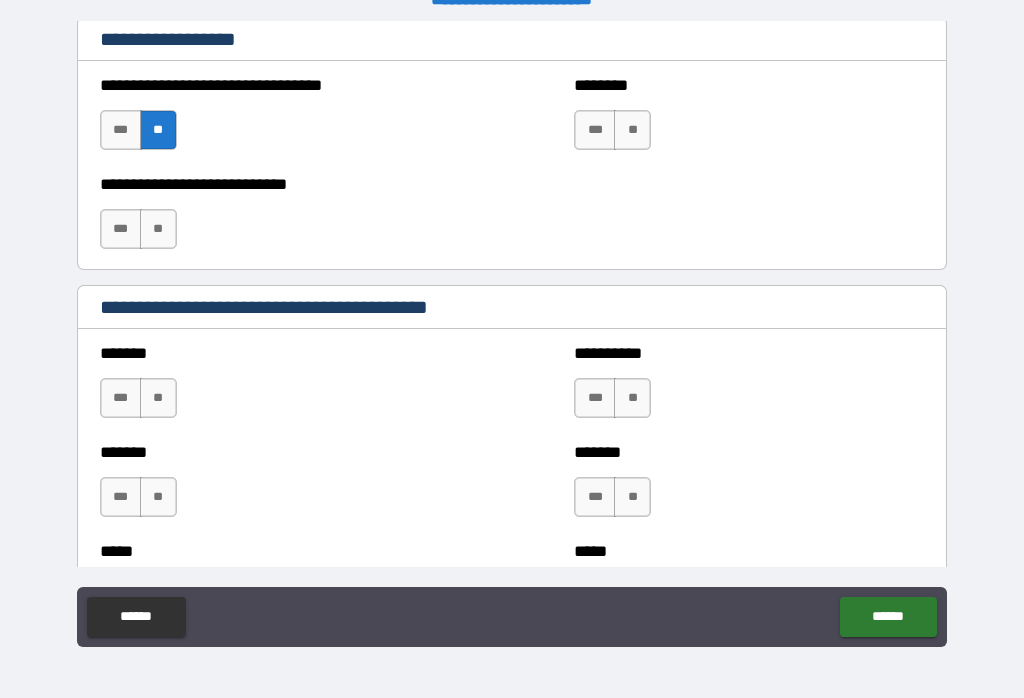 click on "**" at bounding box center [158, 229] 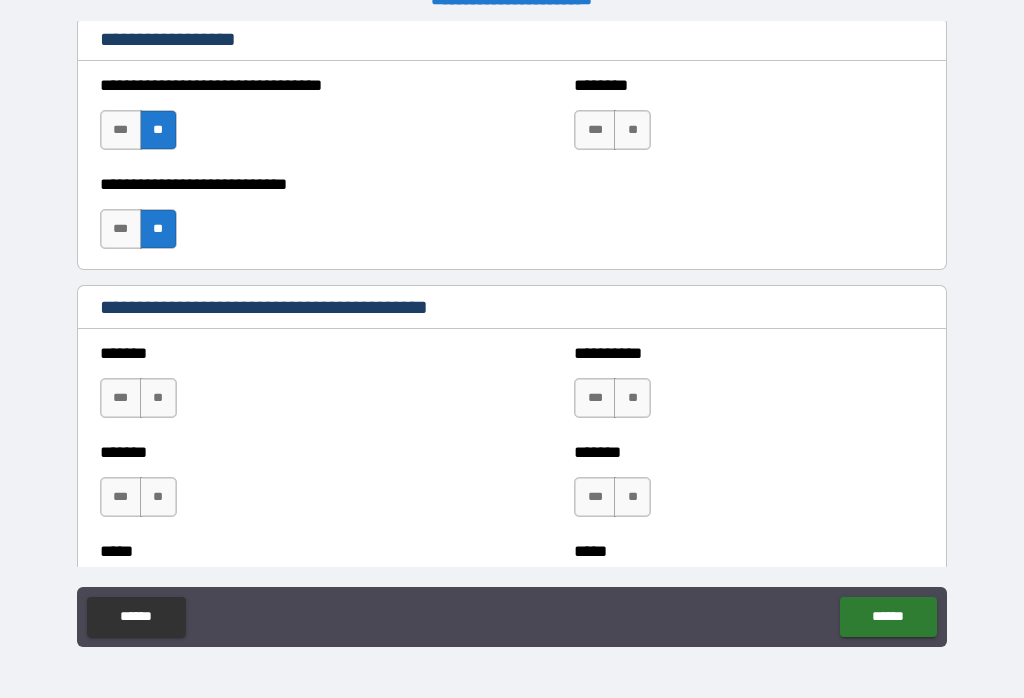 click on "**" at bounding box center [632, 130] 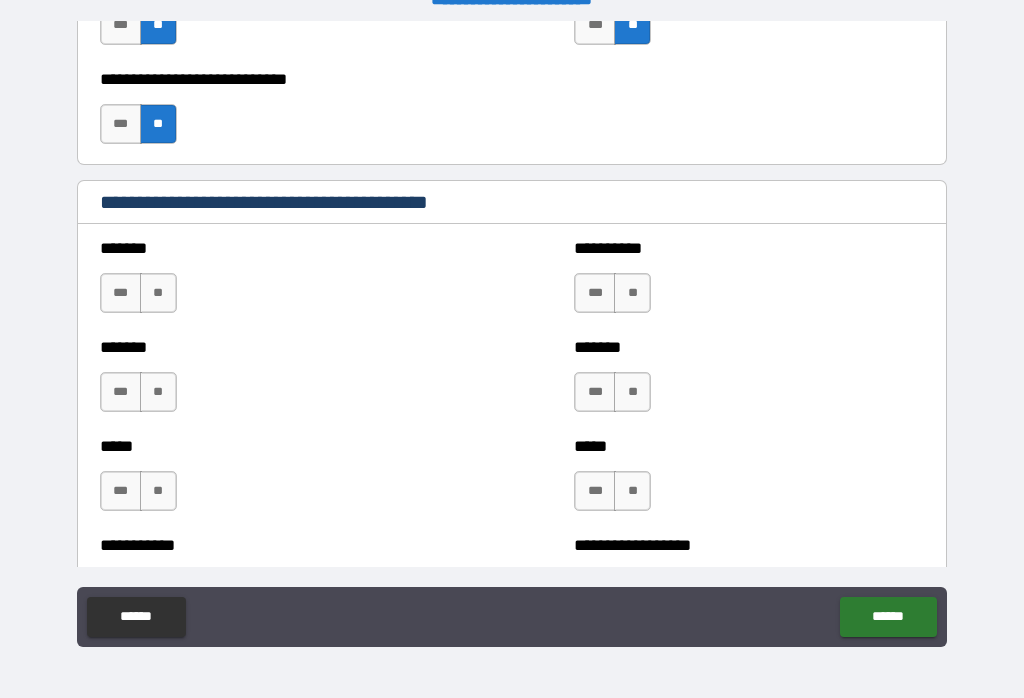 scroll, scrollTop: 1834, scrollLeft: 0, axis: vertical 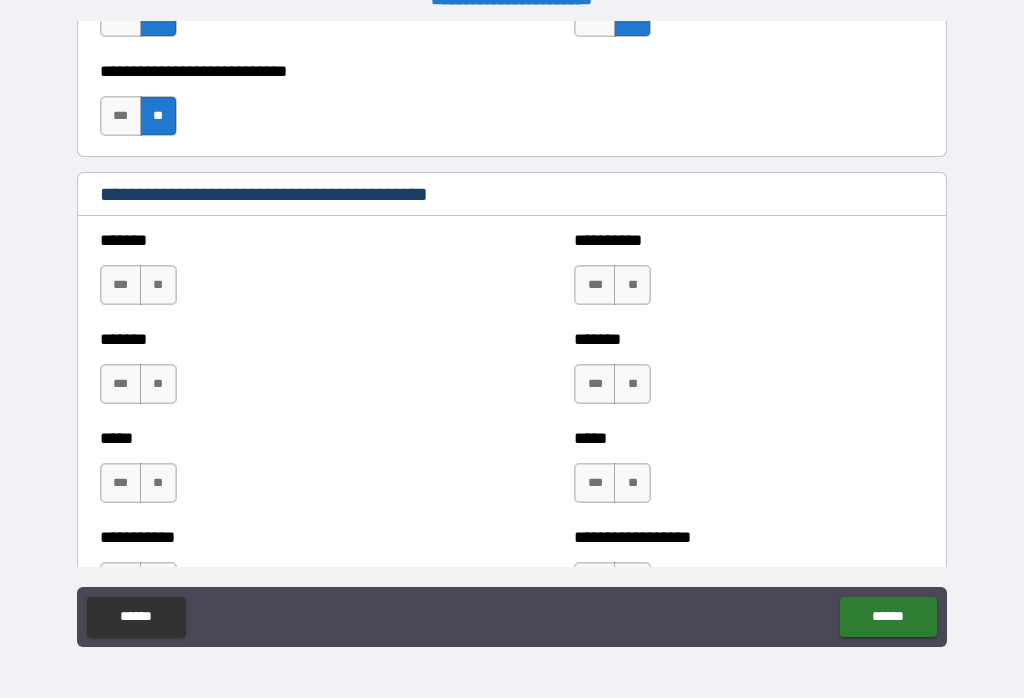 click on "**" at bounding box center (158, 285) 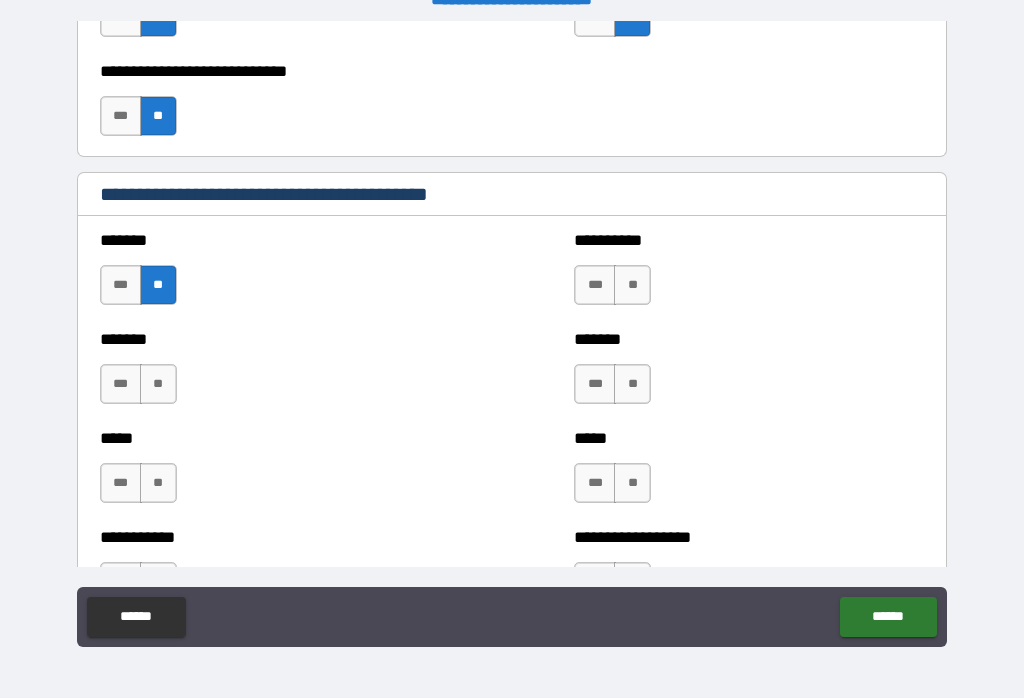 click on "**" at bounding box center (158, 384) 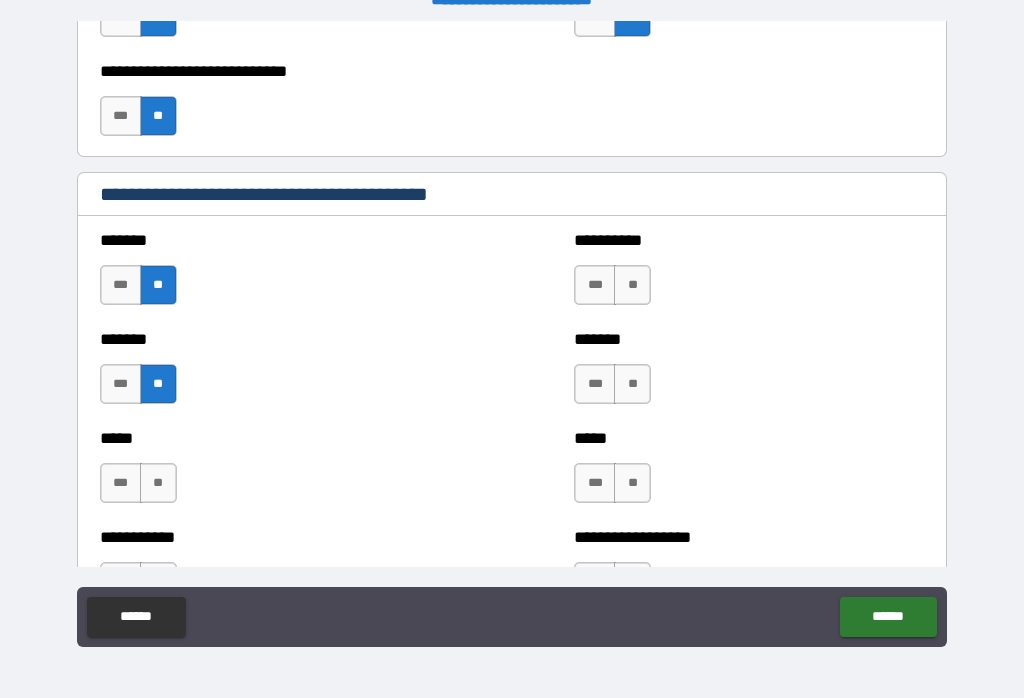 click on "**" at bounding box center [158, 483] 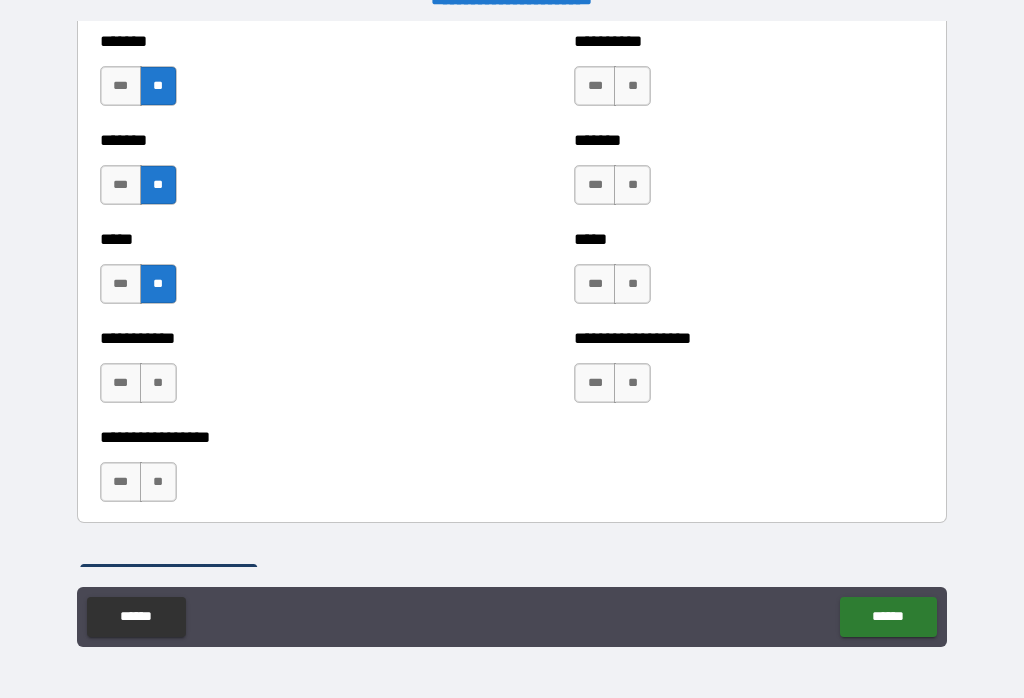 scroll, scrollTop: 2058, scrollLeft: 0, axis: vertical 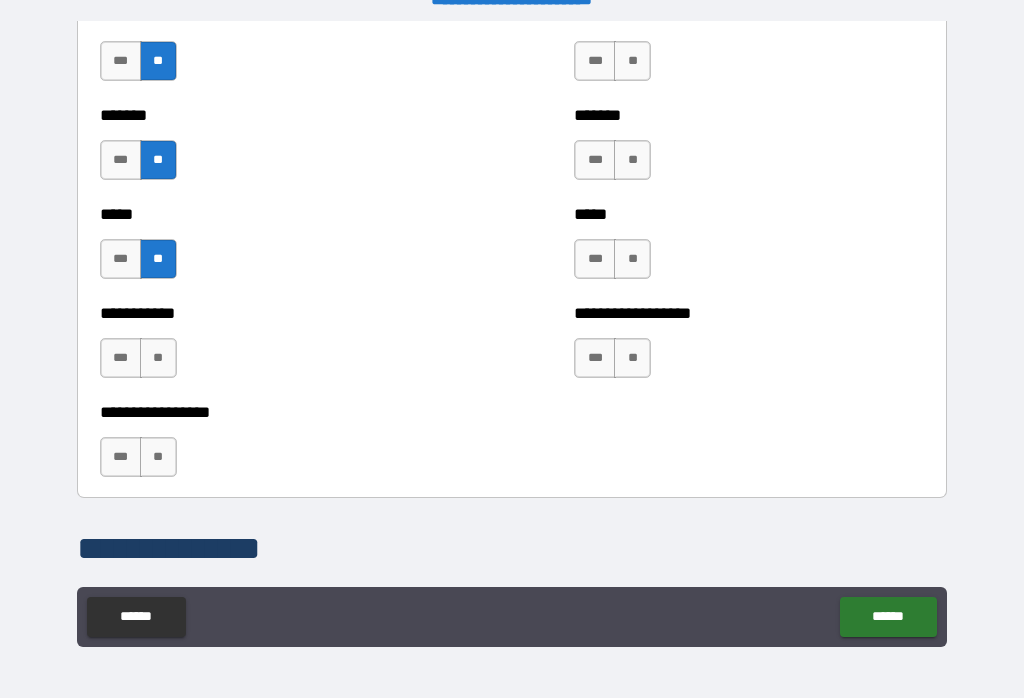 click on "**" at bounding box center [158, 358] 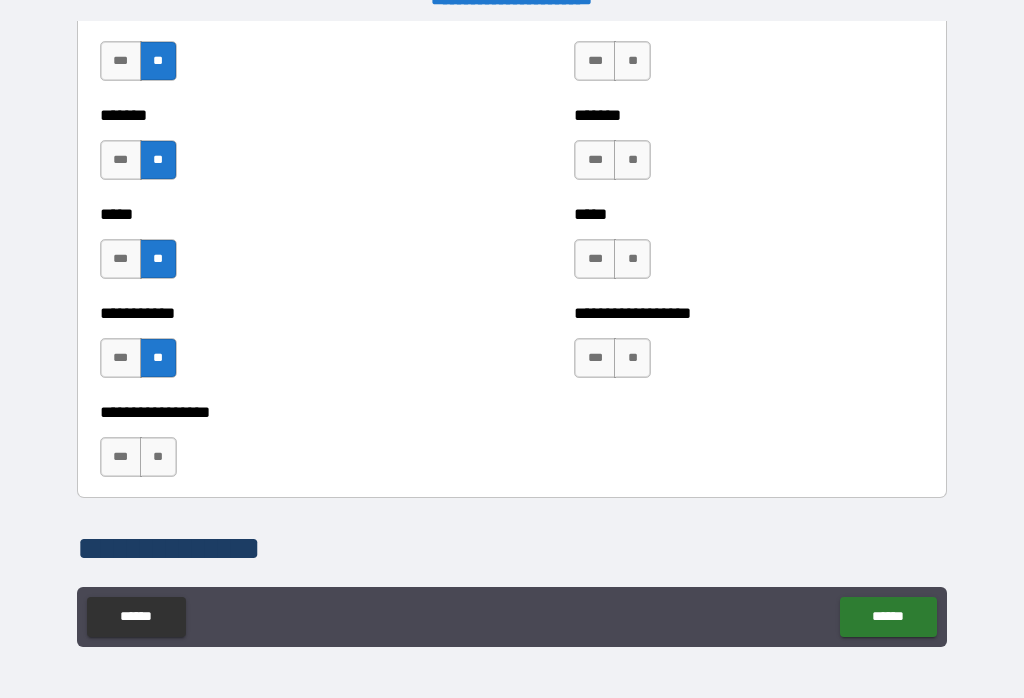 click on "**" at bounding box center [158, 457] 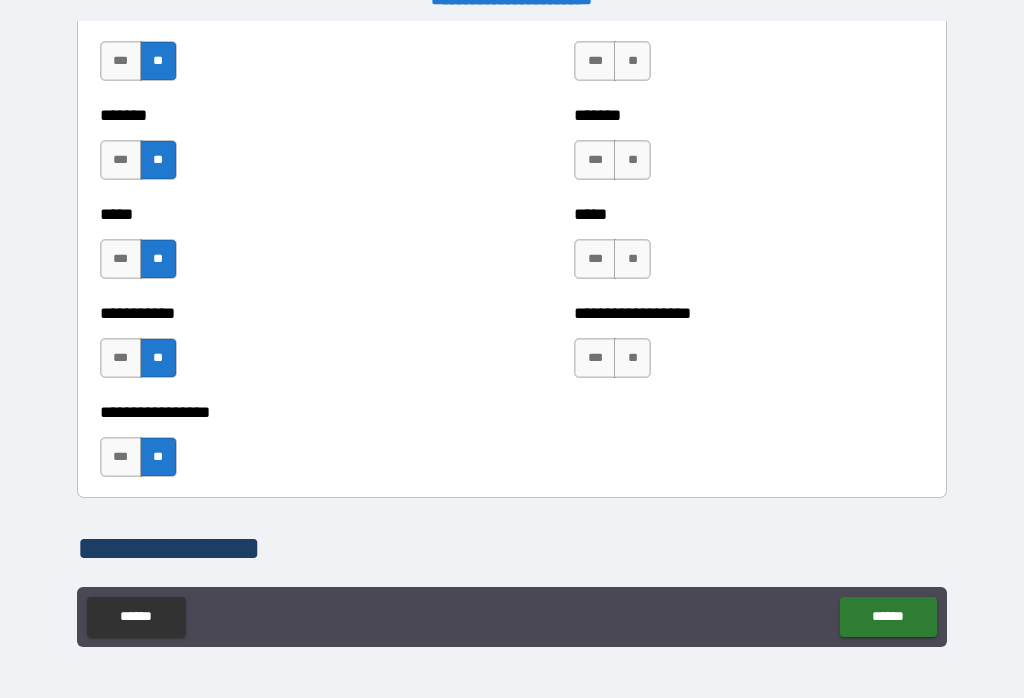 scroll, scrollTop: 1988, scrollLeft: 0, axis: vertical 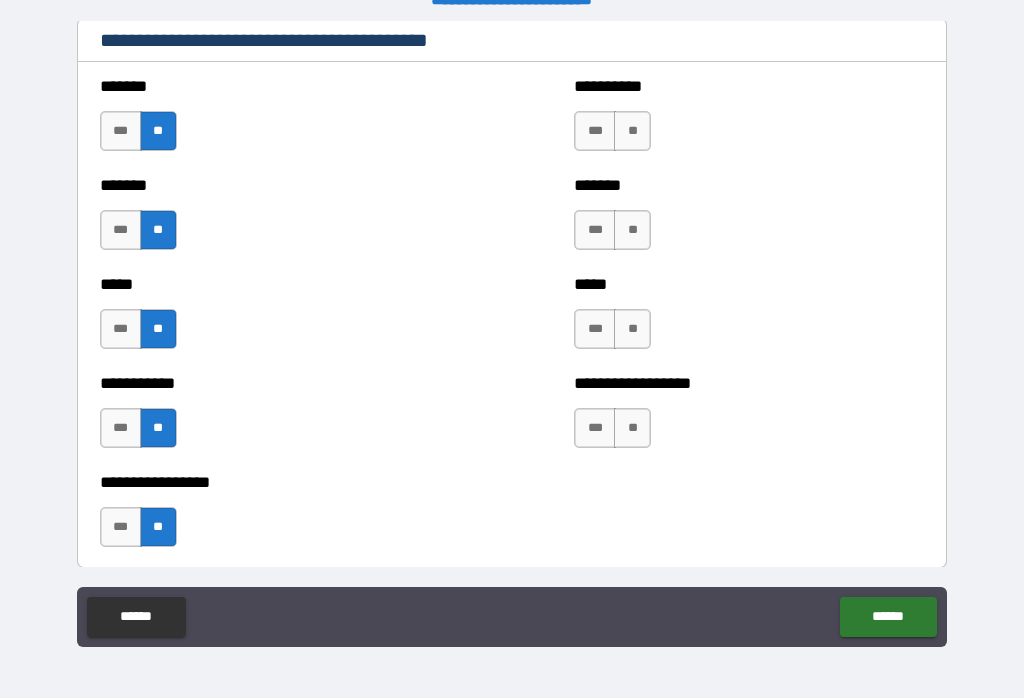 click on "**" at bounding box center [632, 131] 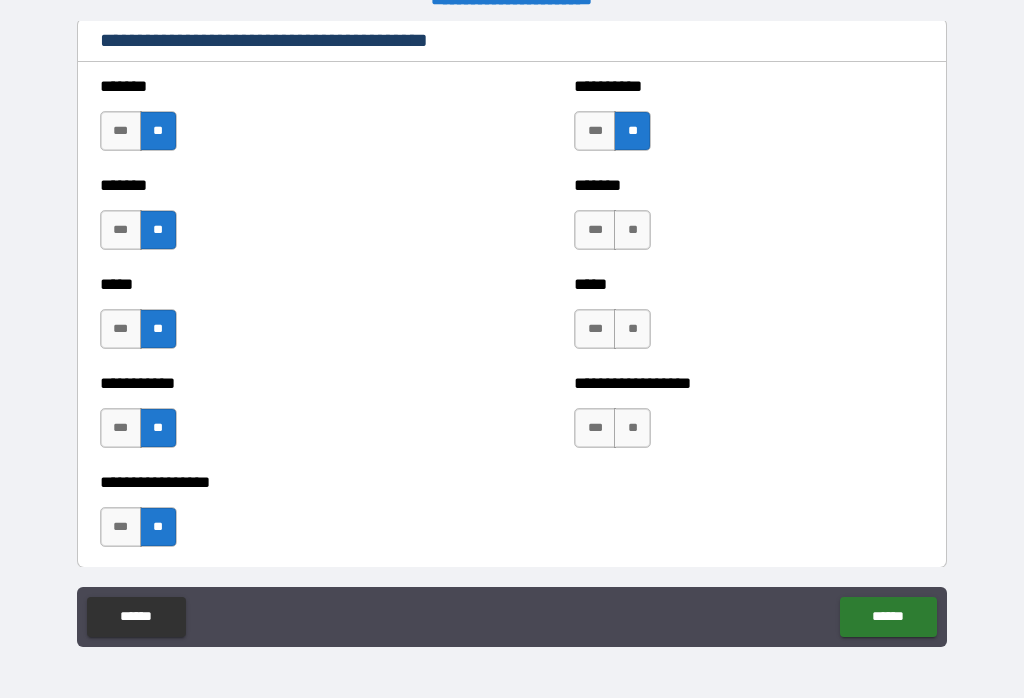 click on "**" at bounding box center [632, 230] 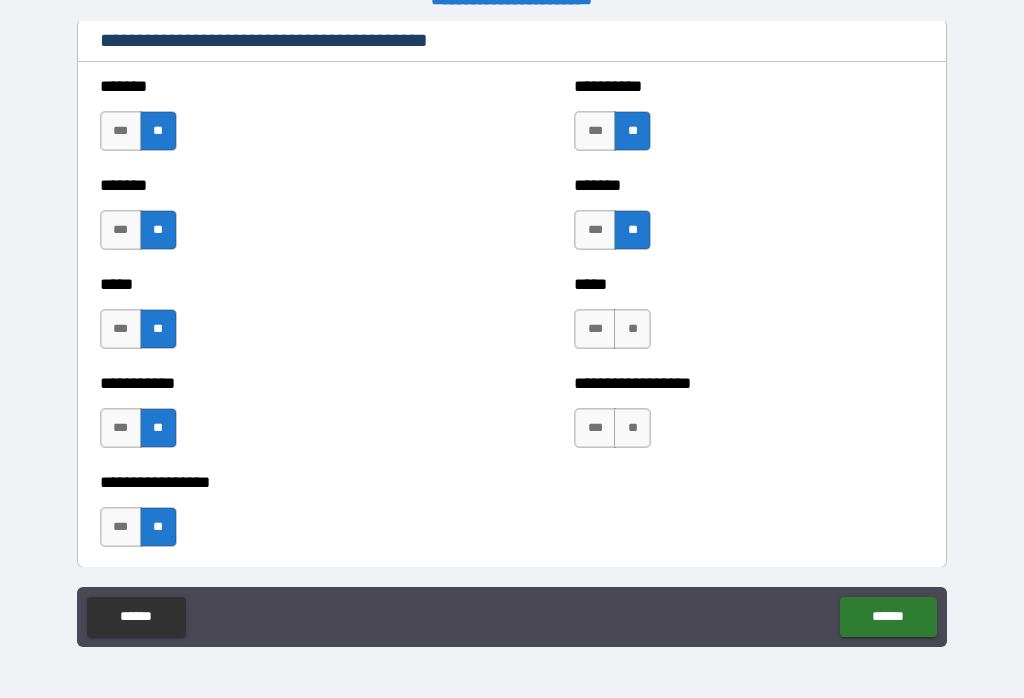 click on "**" at bounding box center (632, 329) 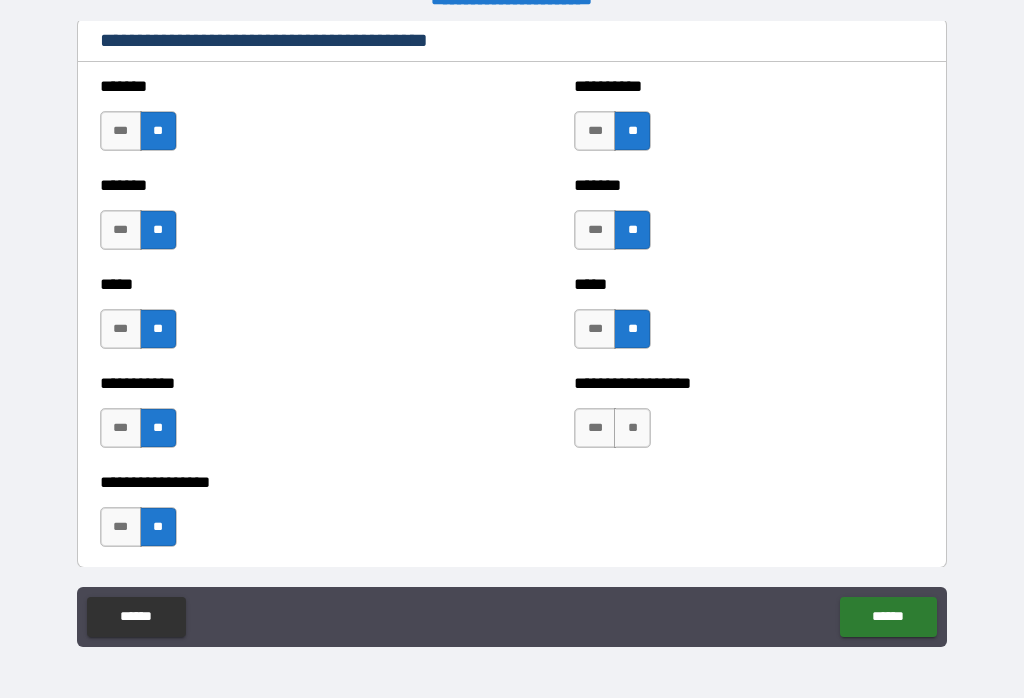 click on "**" at bounding box center (632, 428) 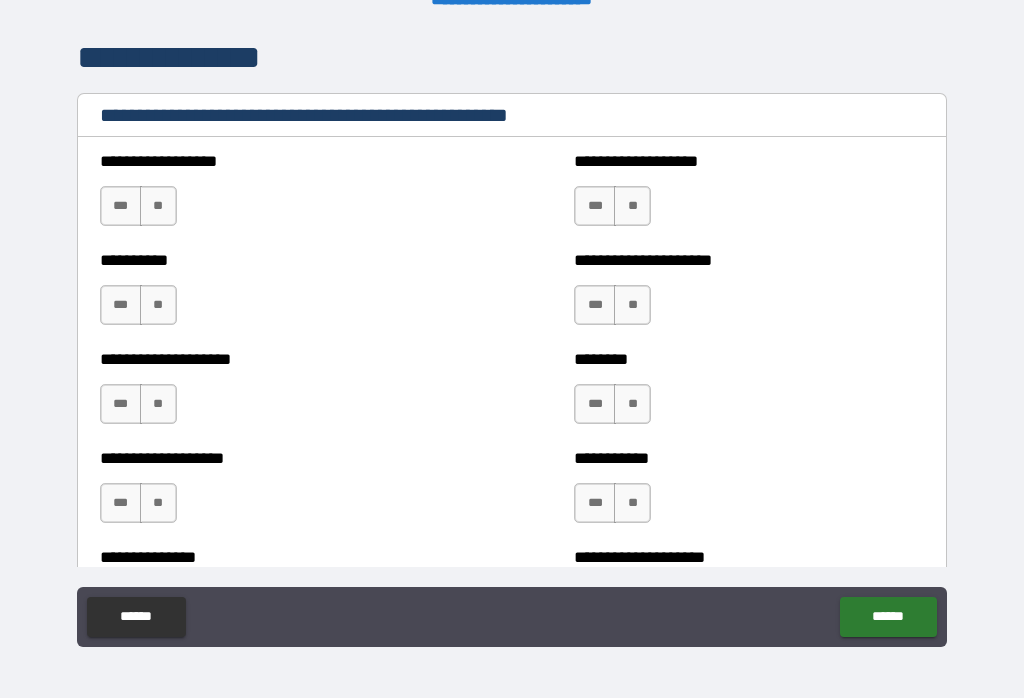 scroll, scrollTop: 2550, scrollLeft: 0, axis: vertical 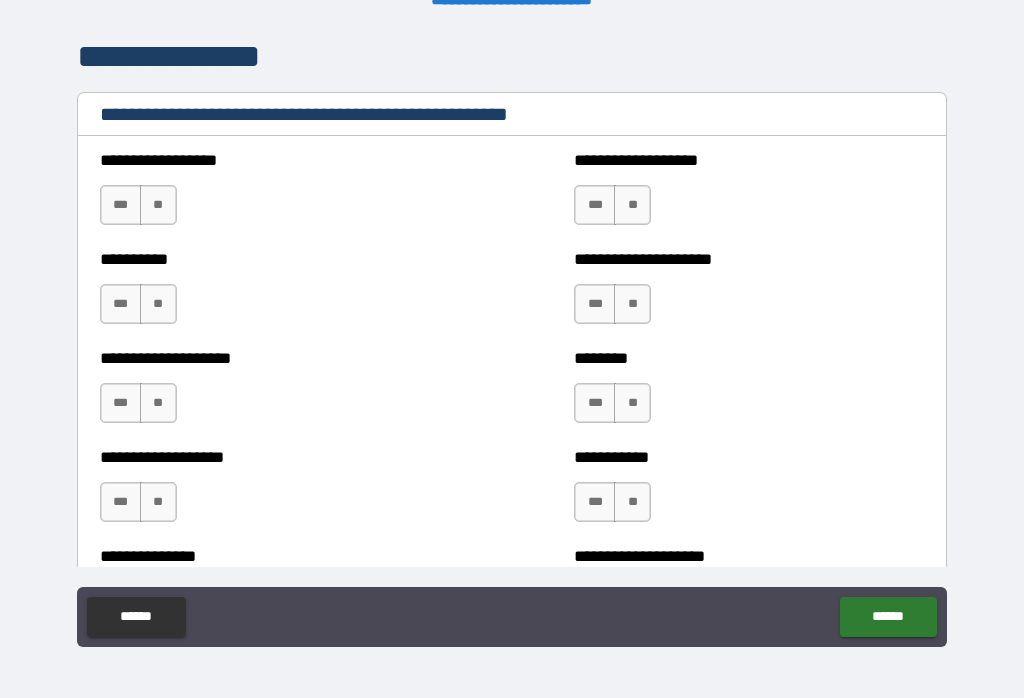 click on "**" at bounding box center [158, 205] 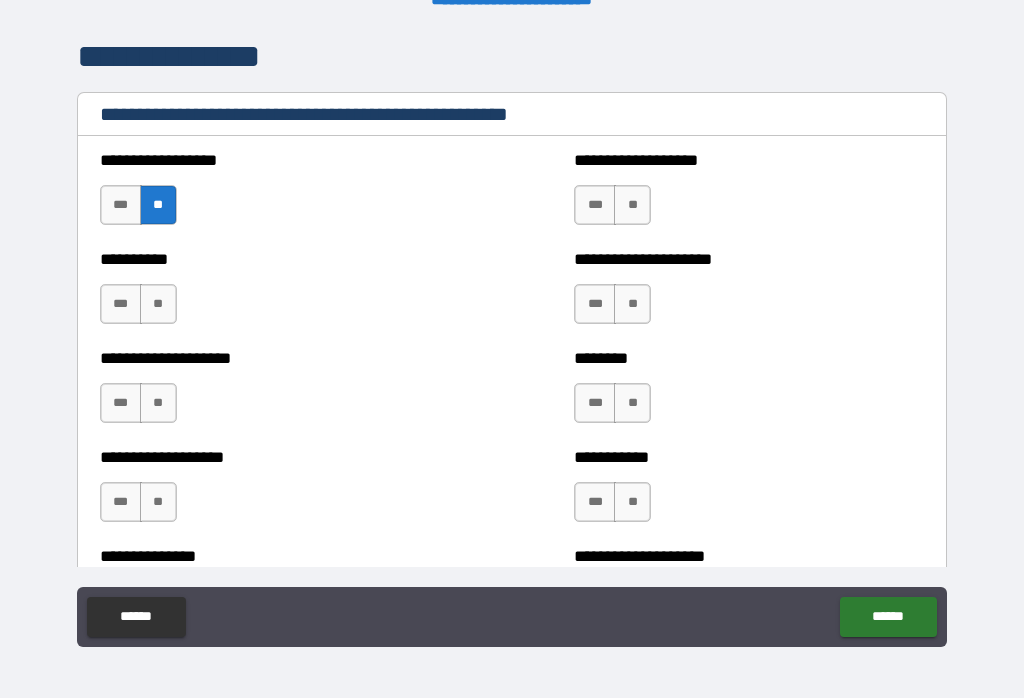 click on "**" at bounding box center (632, 205) 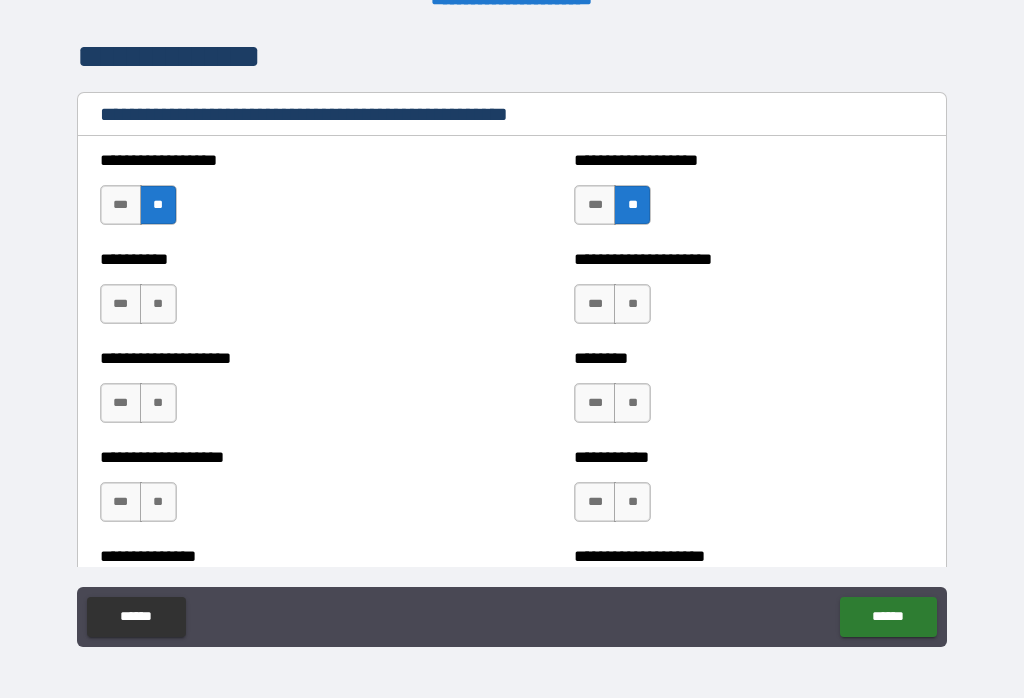 click on "**" at bounding box center (158, 304) 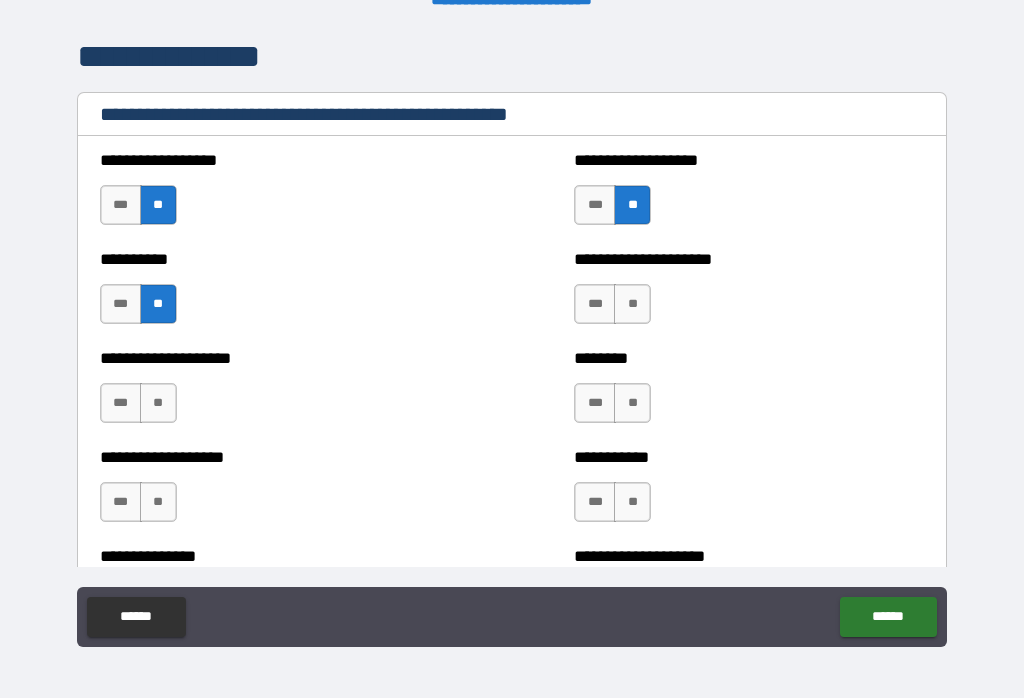click on "**" at bounding box center [632, 304] 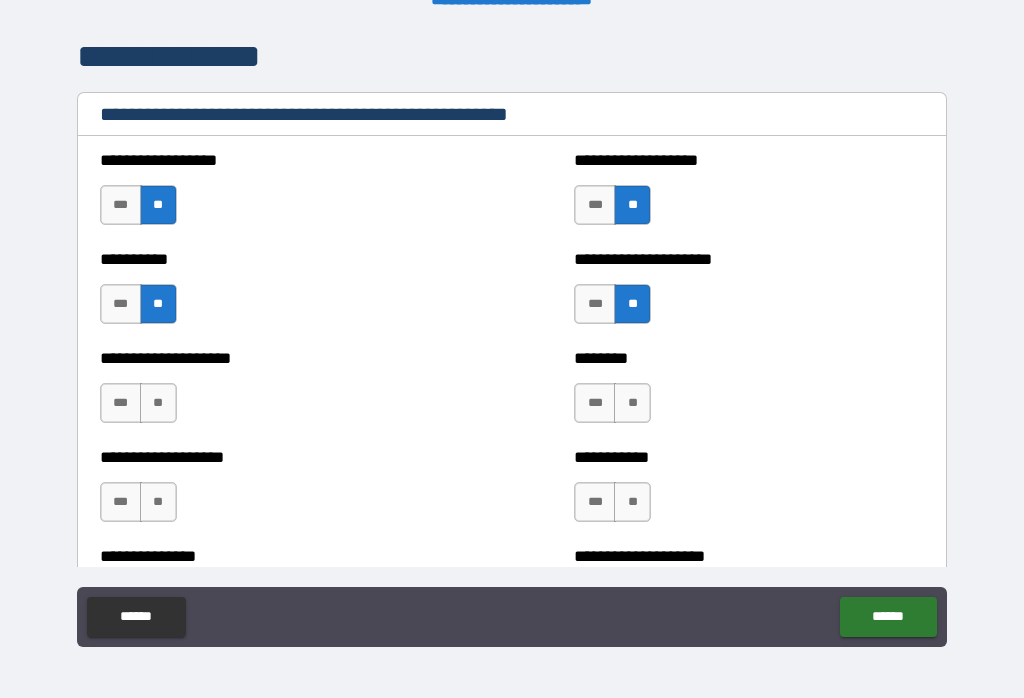 click on "**" at bounding box center [158, 403] 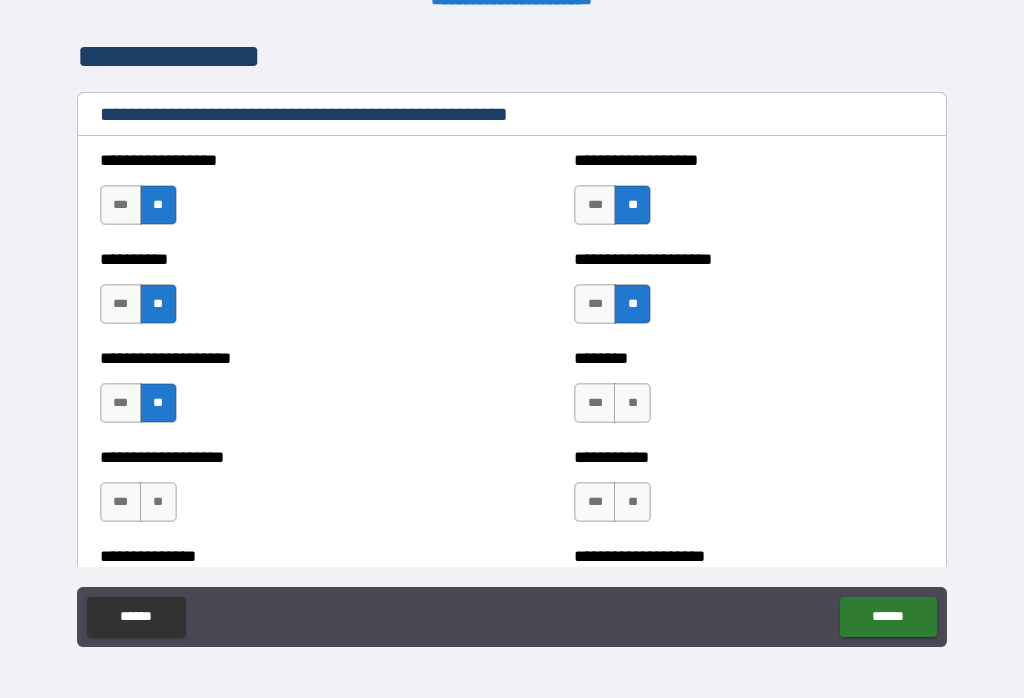 click on "**" at bounding box center (632, 403) 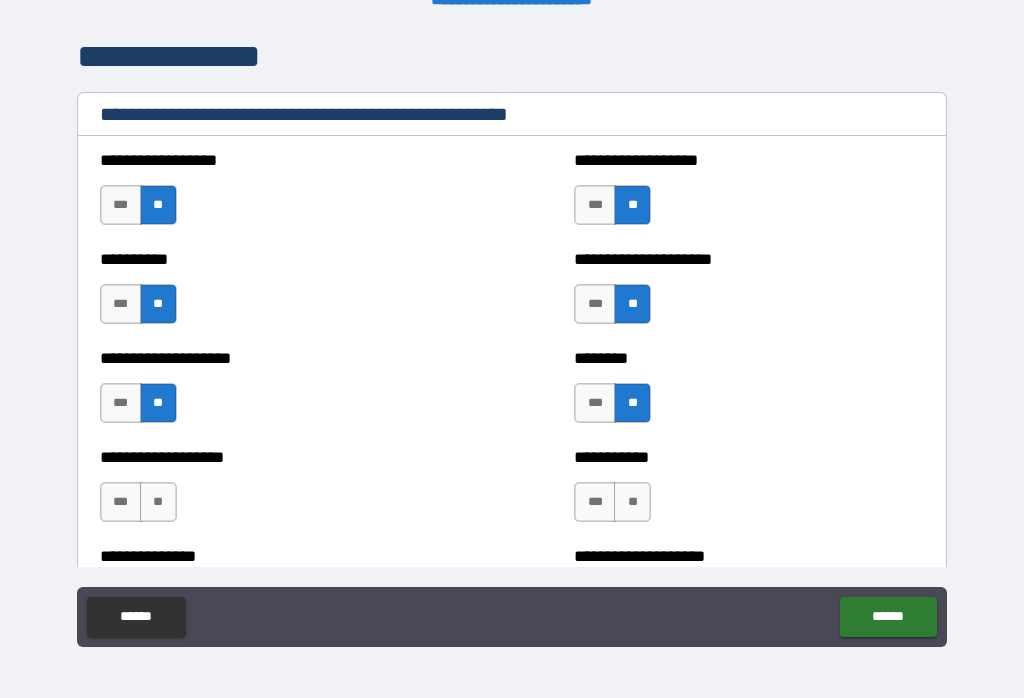 click on "**" at bounding box center (158, 502) 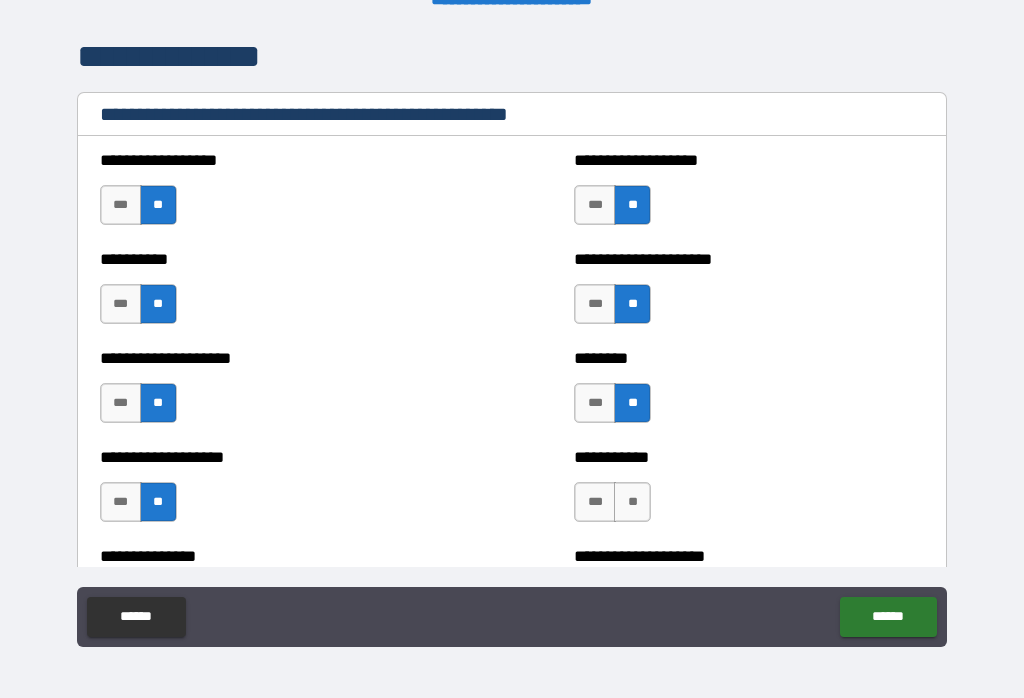 click on "**" at bounding box center [632, 502] 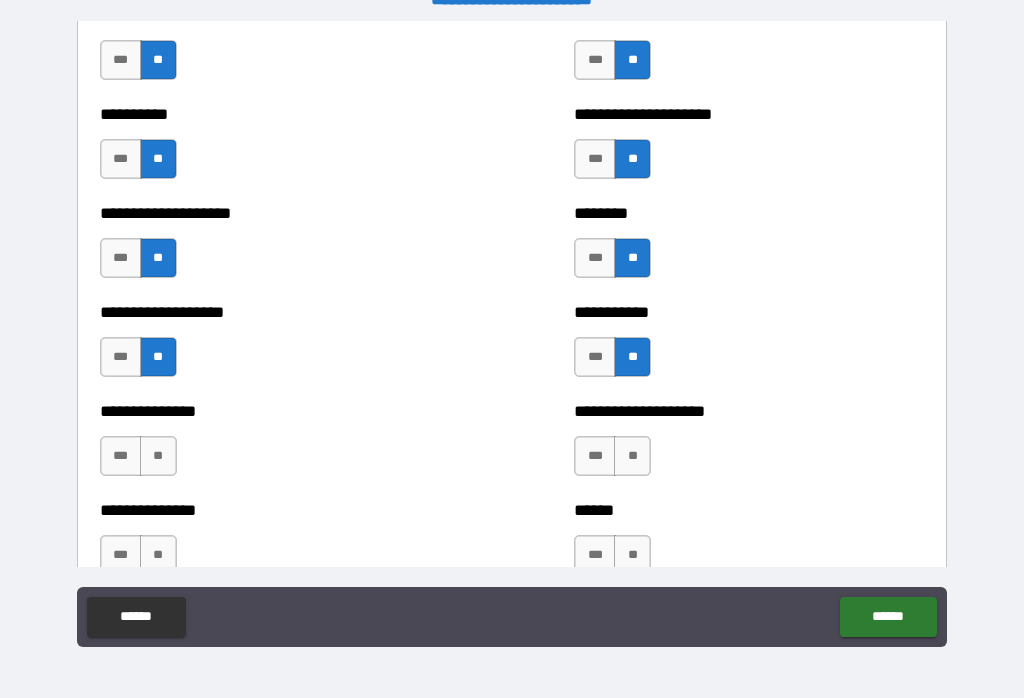 scroll, scrollTop: 2799, scrollLeft: 0, axis: vertical 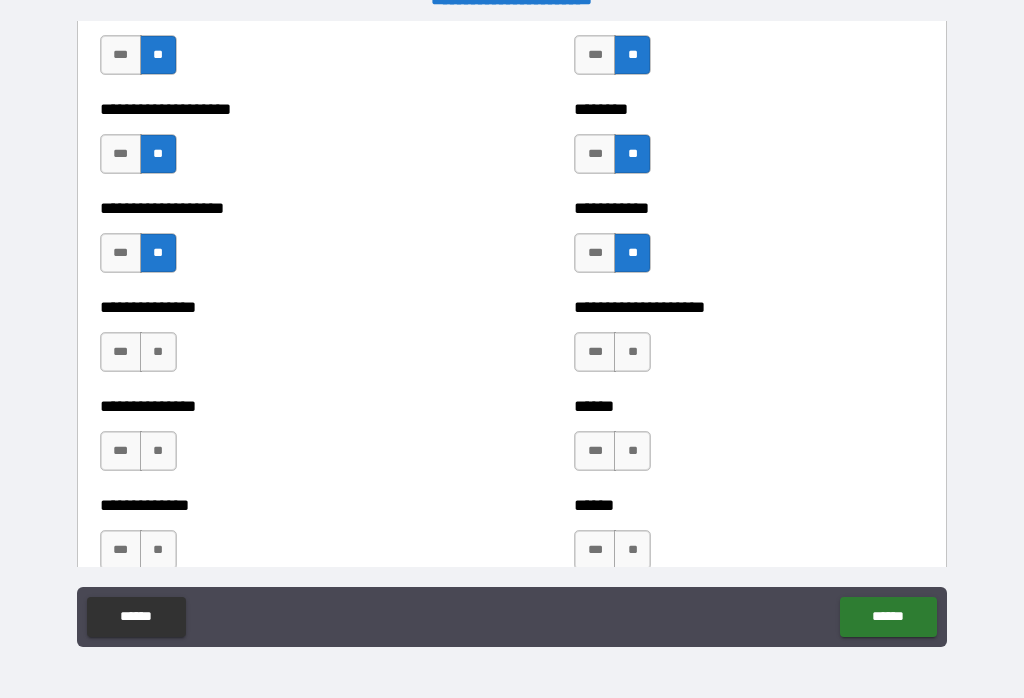 click on "**" at bounding box center (158, 352) 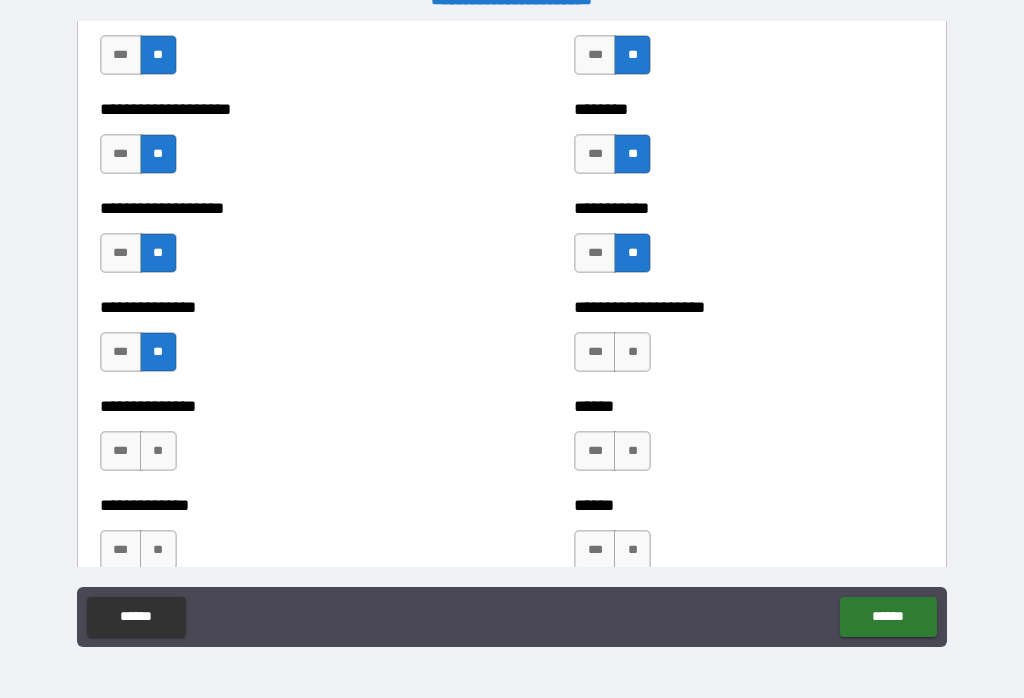 click on "**" at bounding box center [632, 352] 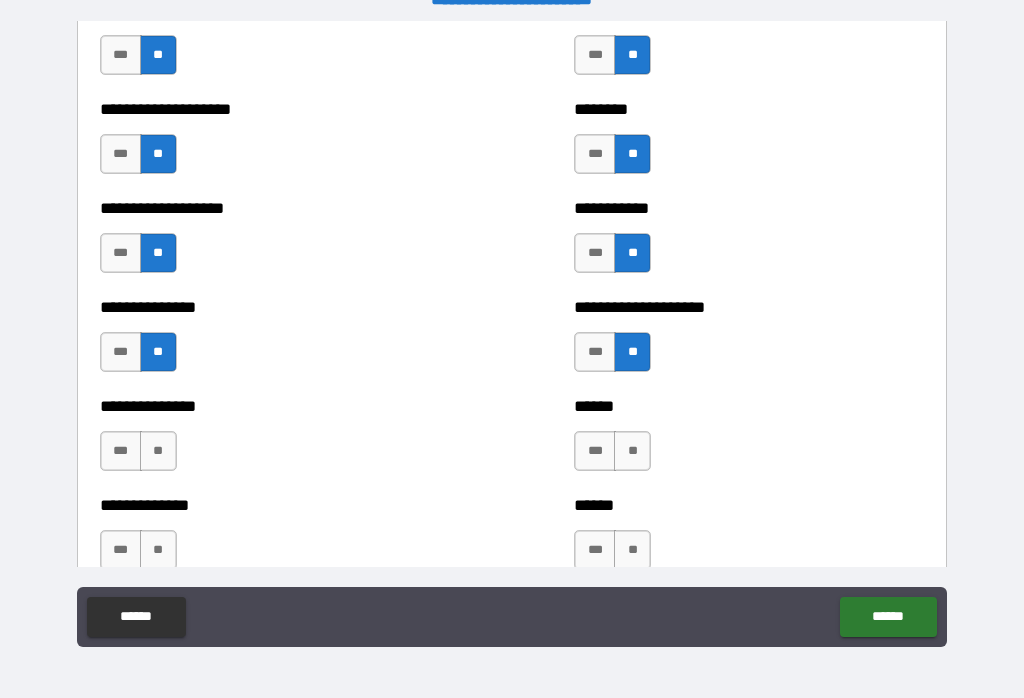 click on "**" at bounding box center (158, 451) 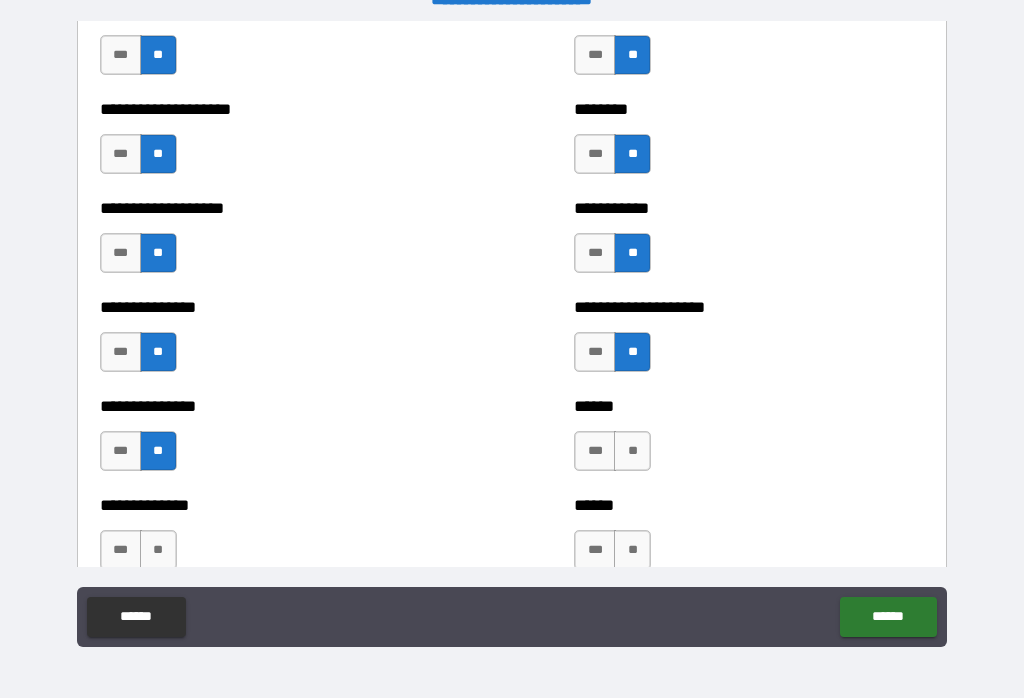 click on "**" at bounding box center (632, 451) 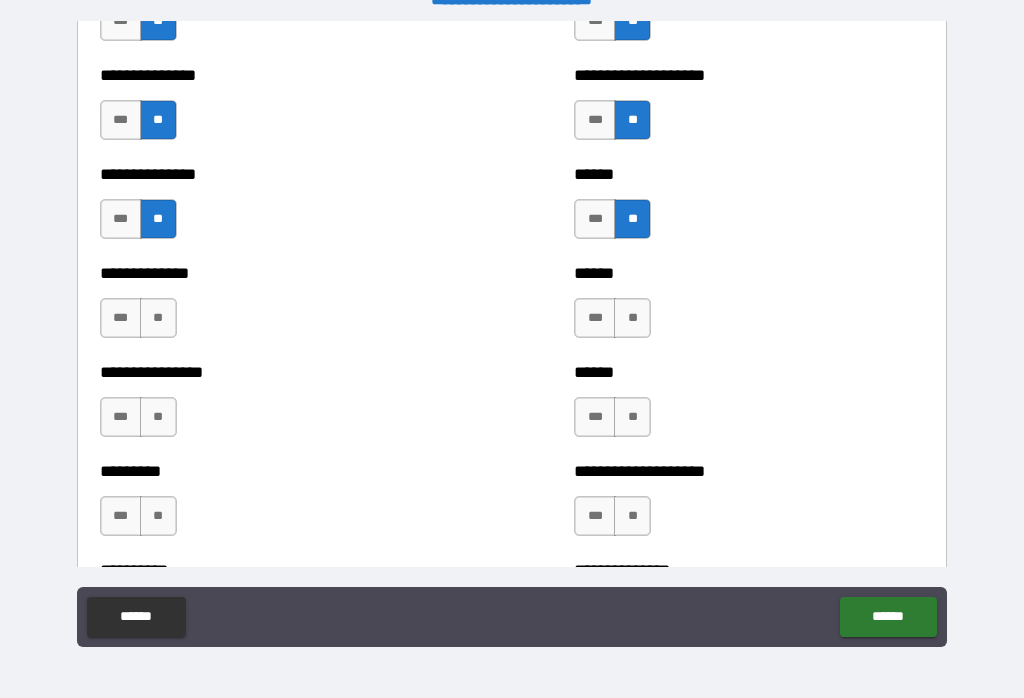 scroll, scrollTop: 3105, scrollLeft: 0, axis: vertical 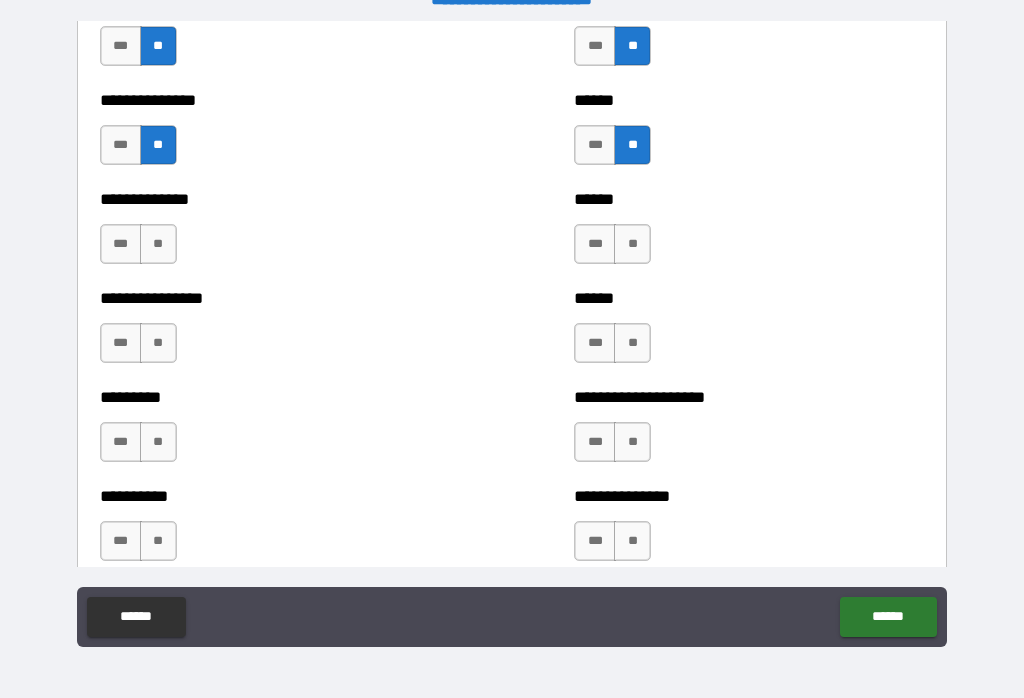 click on "**" at bounding box center [158, 244] 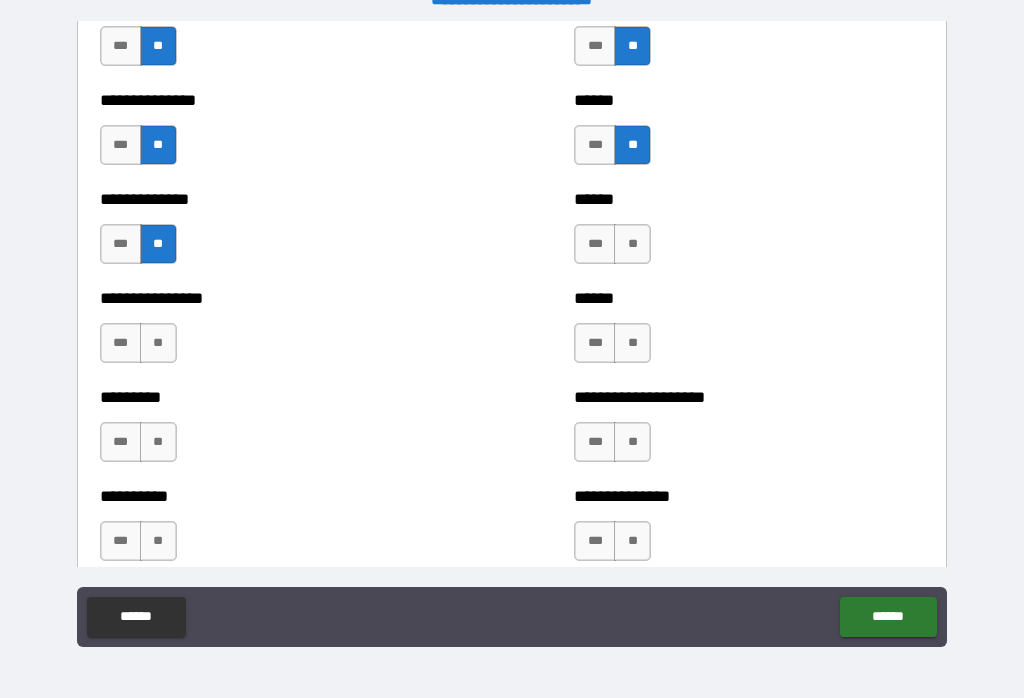 click on "**" at bounding box center (632, 244) 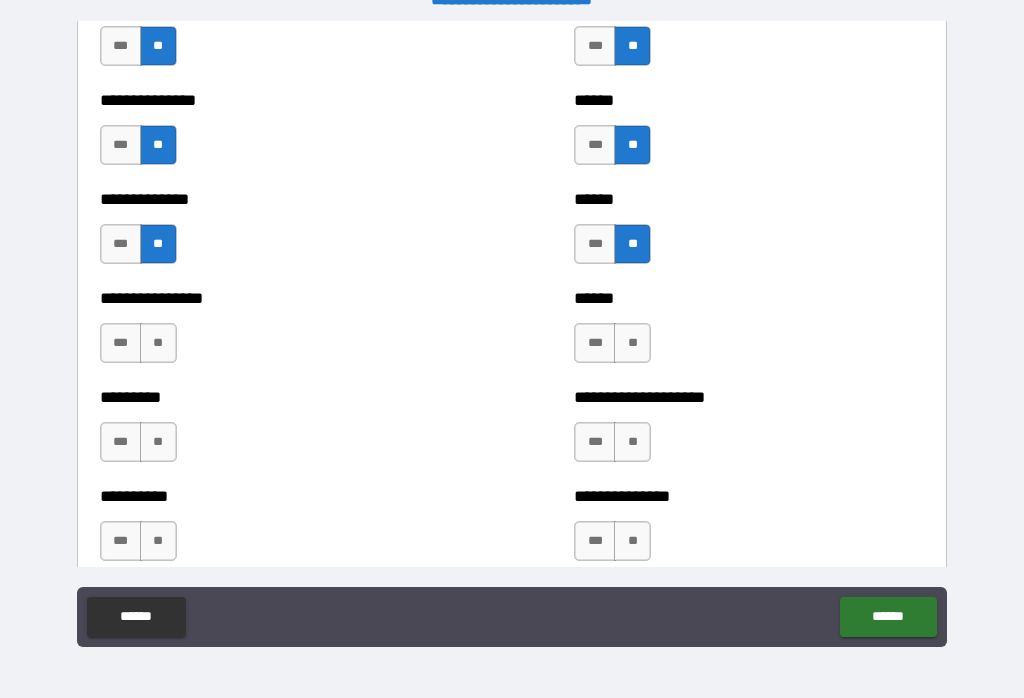 click on "**" at bounding box center [158, 343] 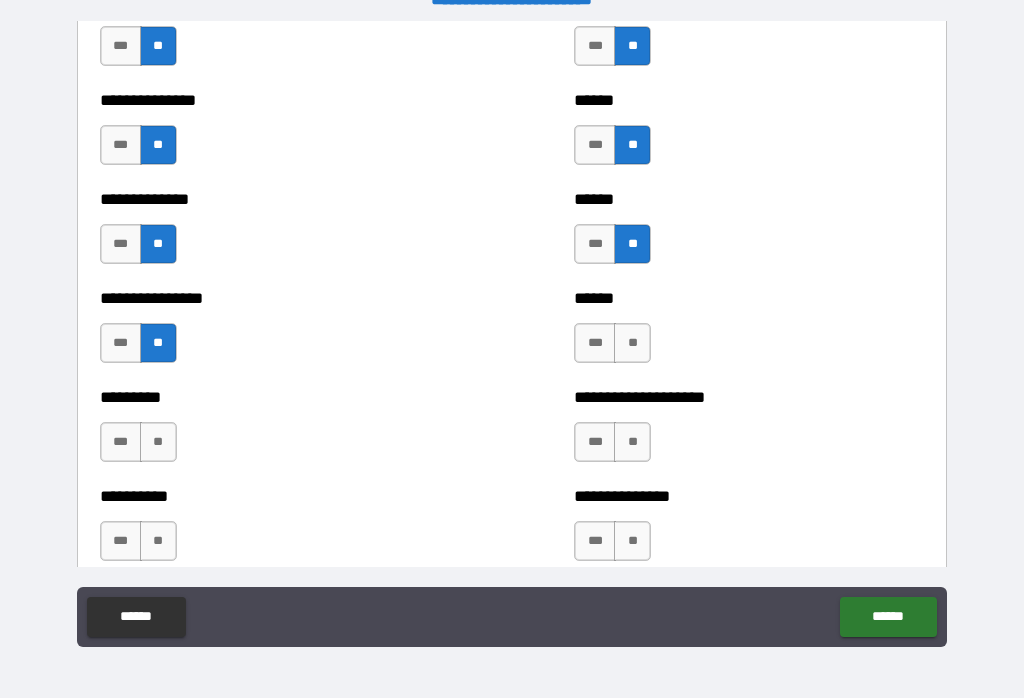 click on "**" at bounding box center (632, 343) 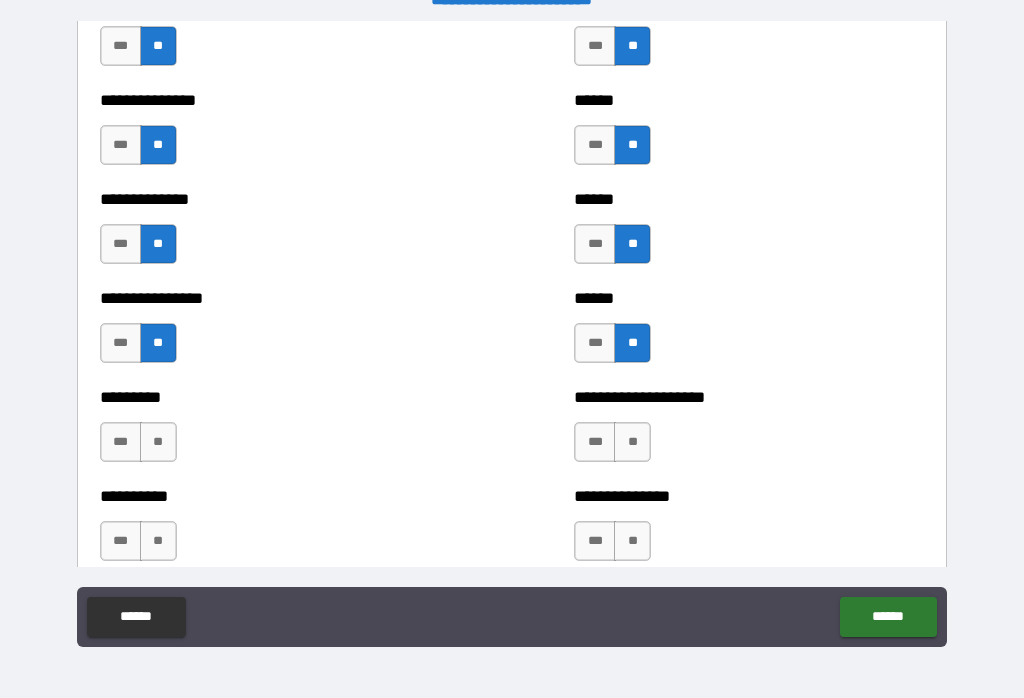 click on "**" at bounding box center (158, 442) 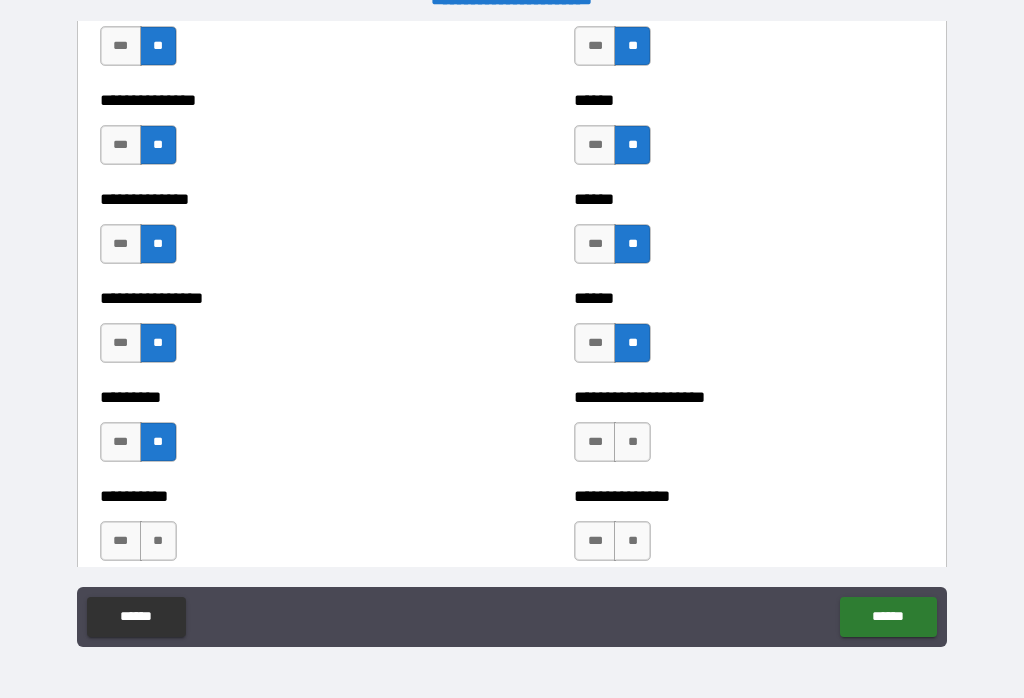 click on "**" at bounding box center (632, 442) 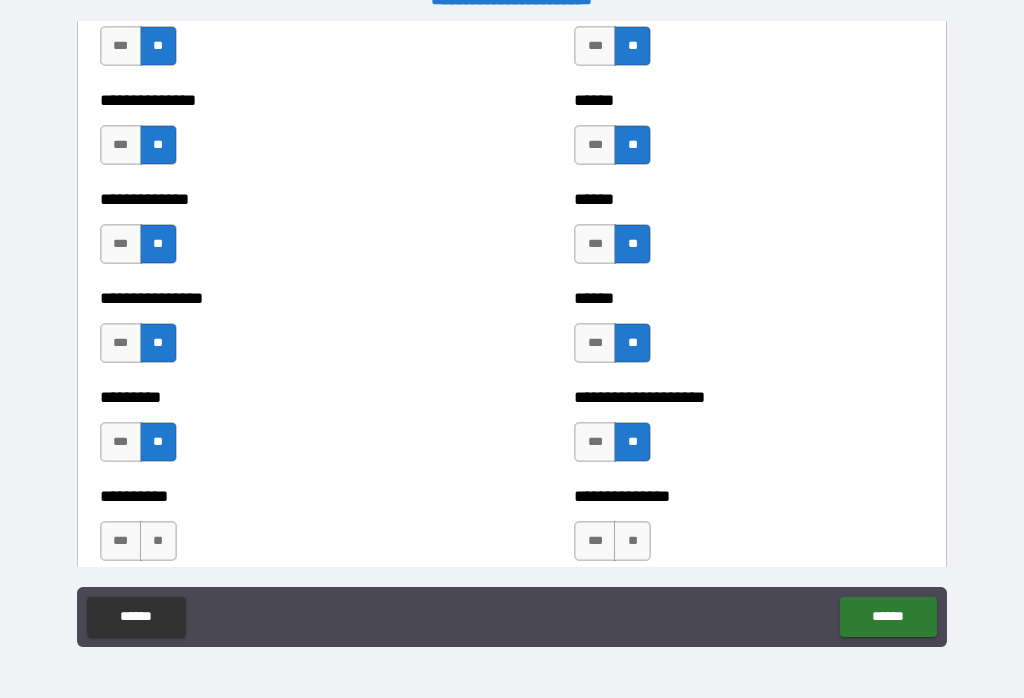click on "***" at bounding box center [595, 442] 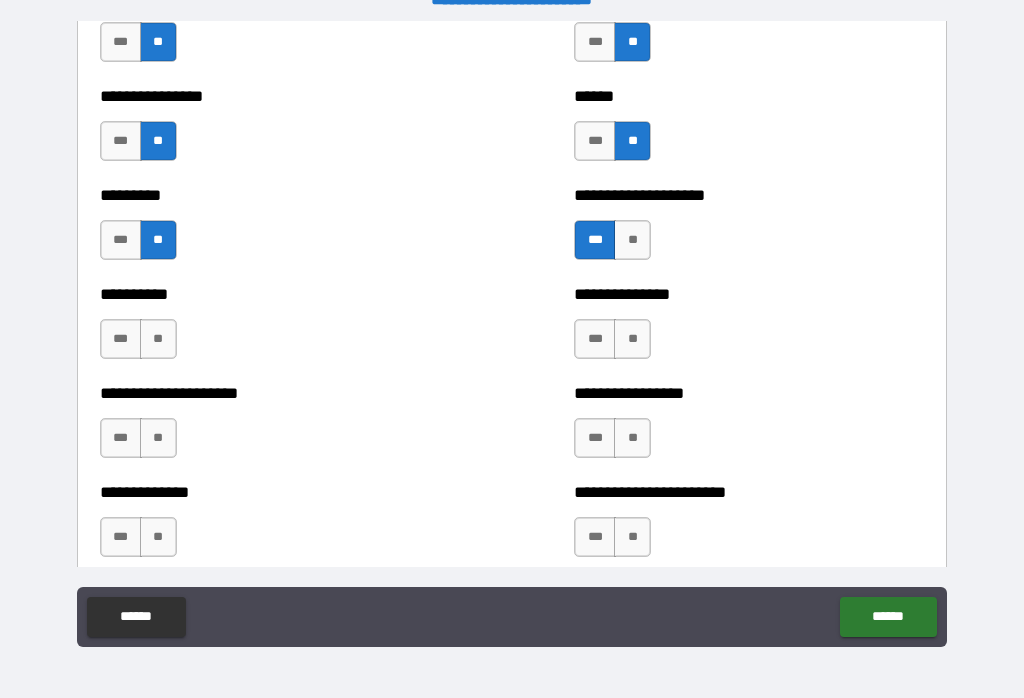 scroll, scrollTop: 3314, scrollLeft: 0, axis: vertical 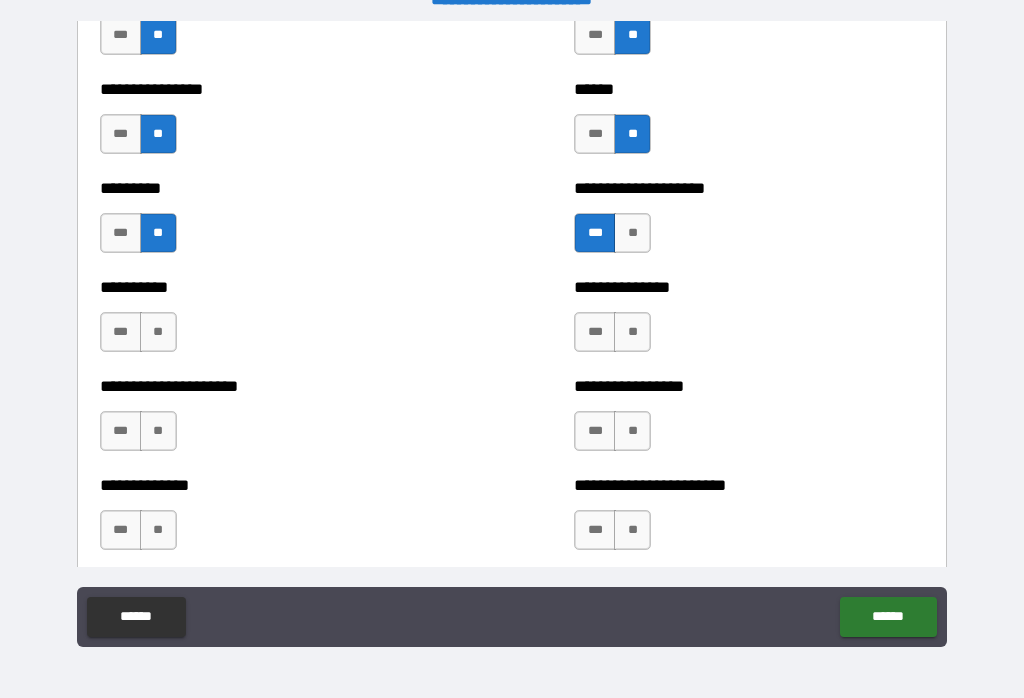 click on "**" at bounding box center [158, 332] 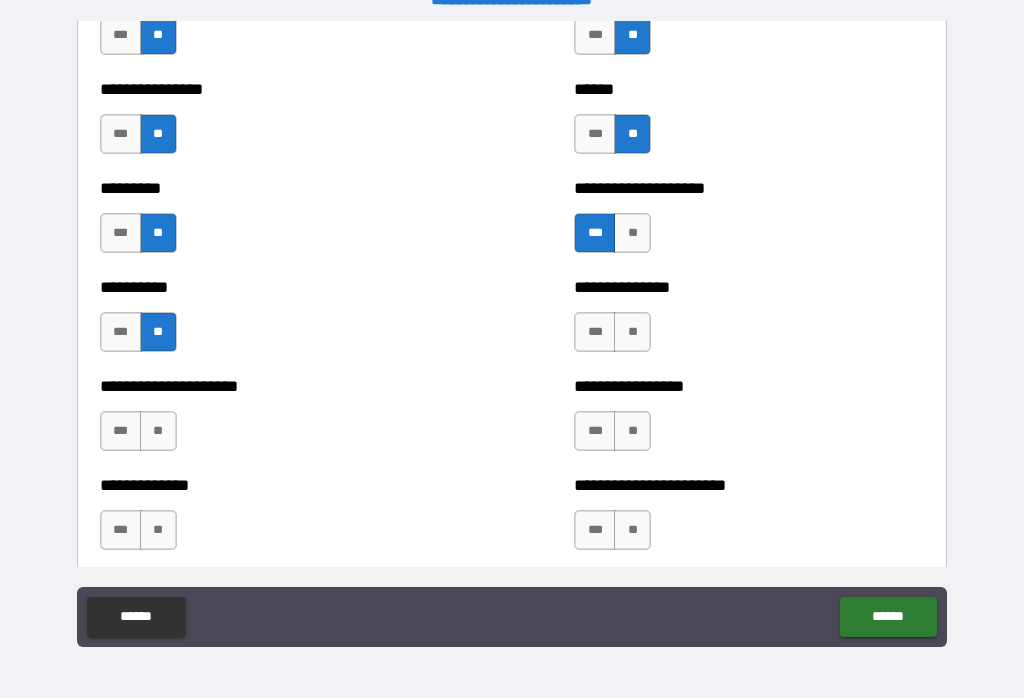 click on "**" at bounding box center (632, 332) 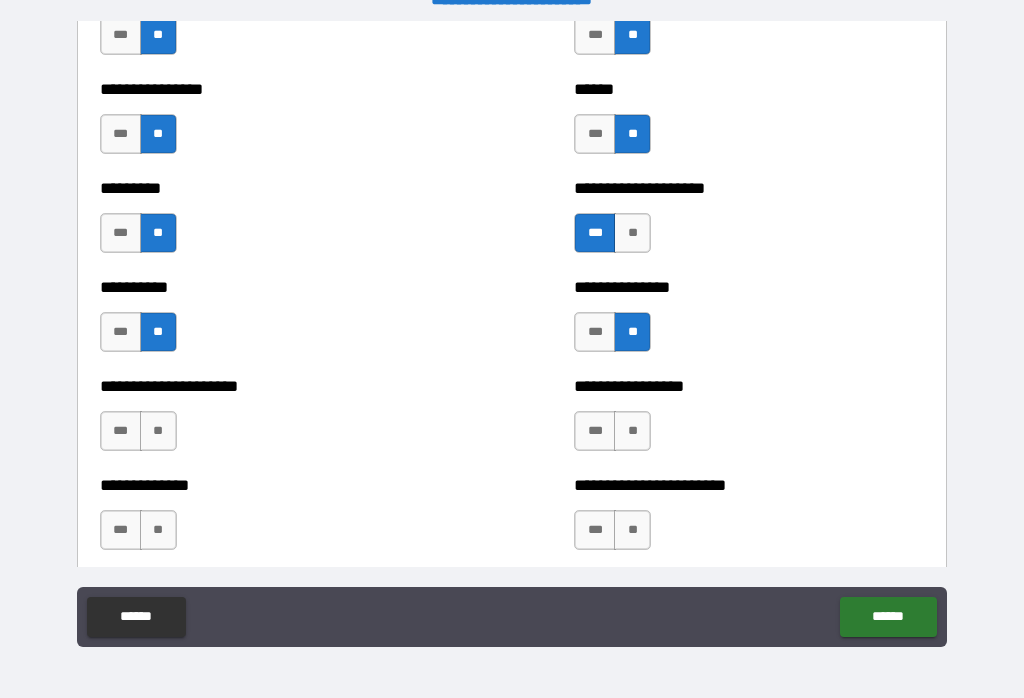 click on "**" at bounding box center (158, 431) 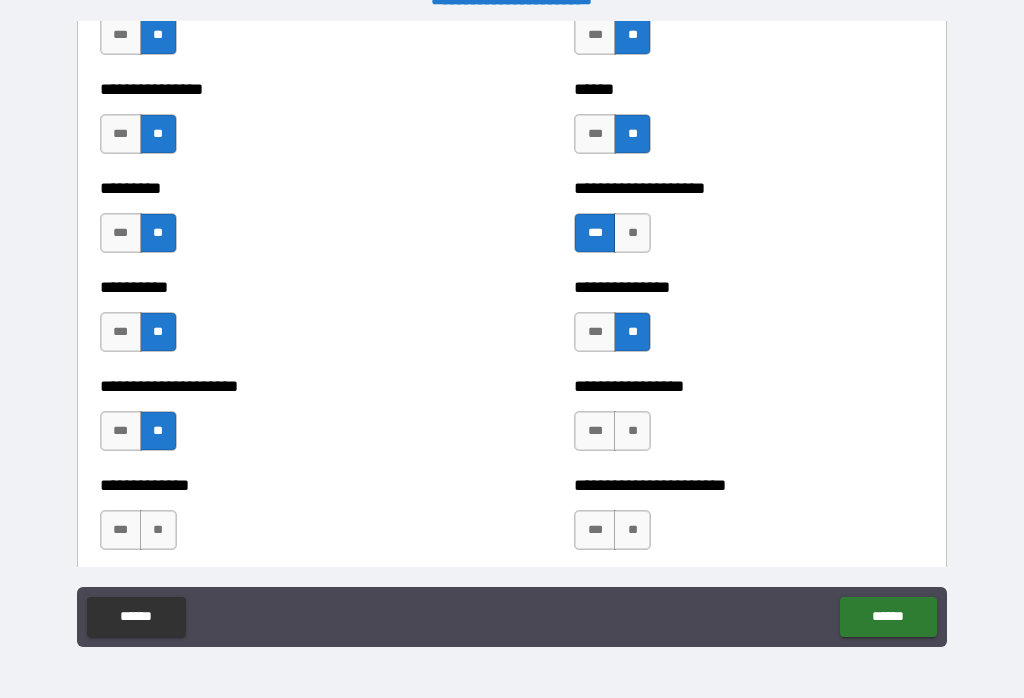 click on "**" at bounding box center (632, 431) 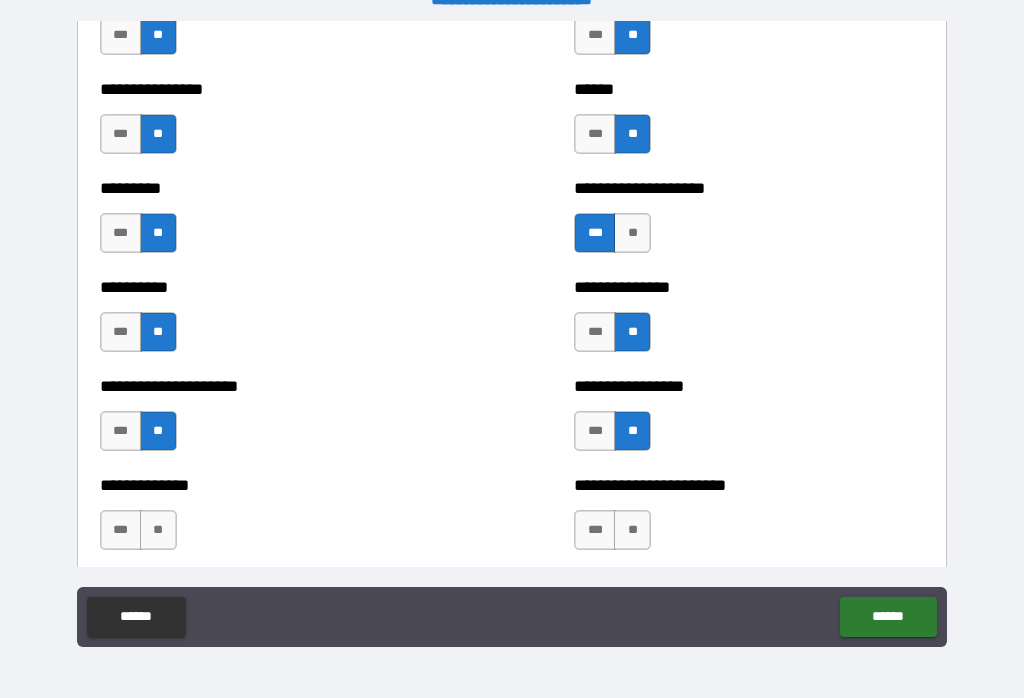 click on "**" at bounding box center (158, 530) 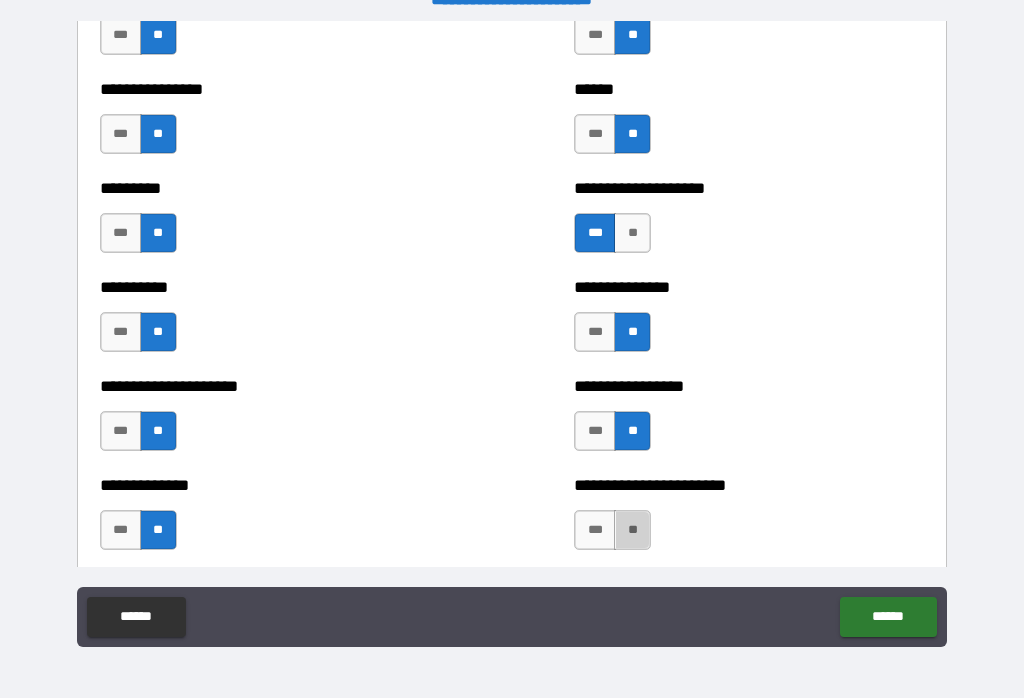 click on "**" at bounding box center (632, 530) 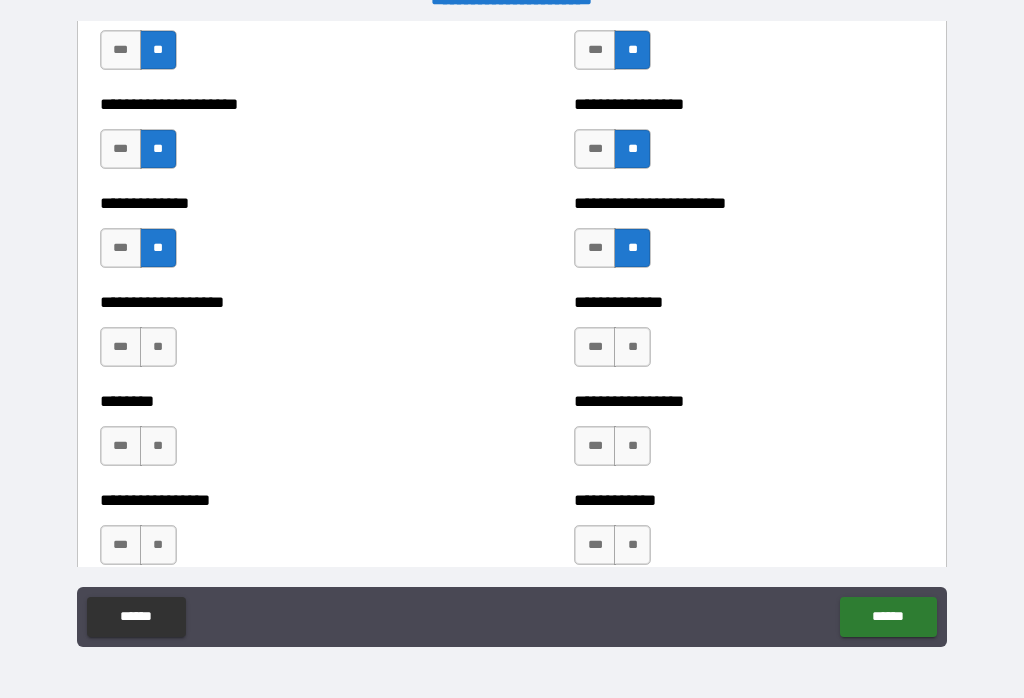 scroll, scrollTop: 3676, scrollLeft: 0, axis: vertical 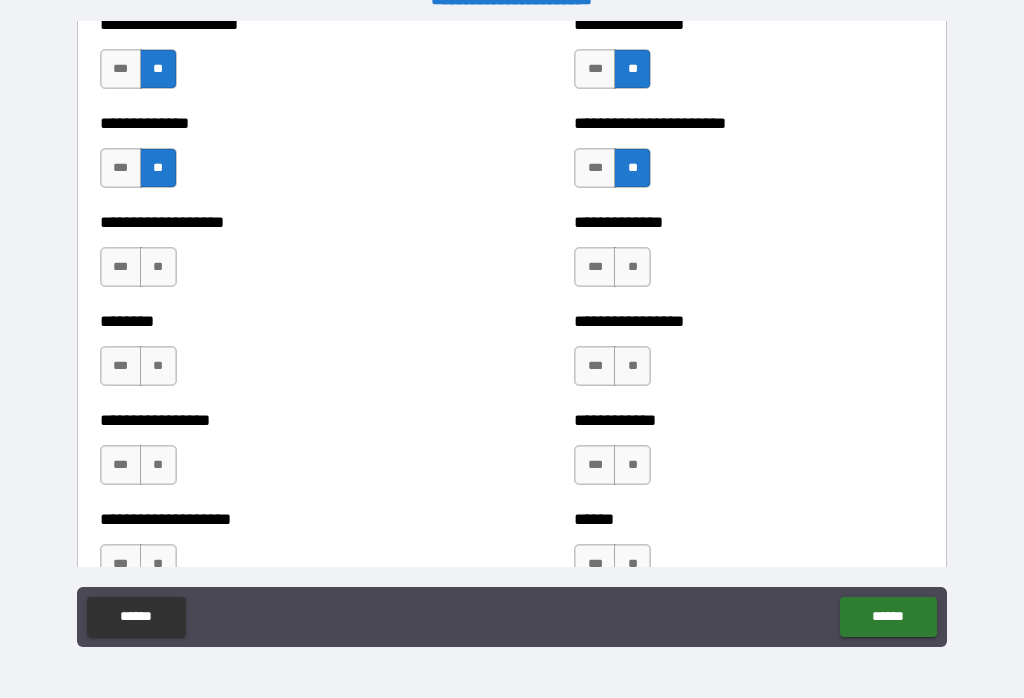 click on "**" at bounding box center [632, 267] 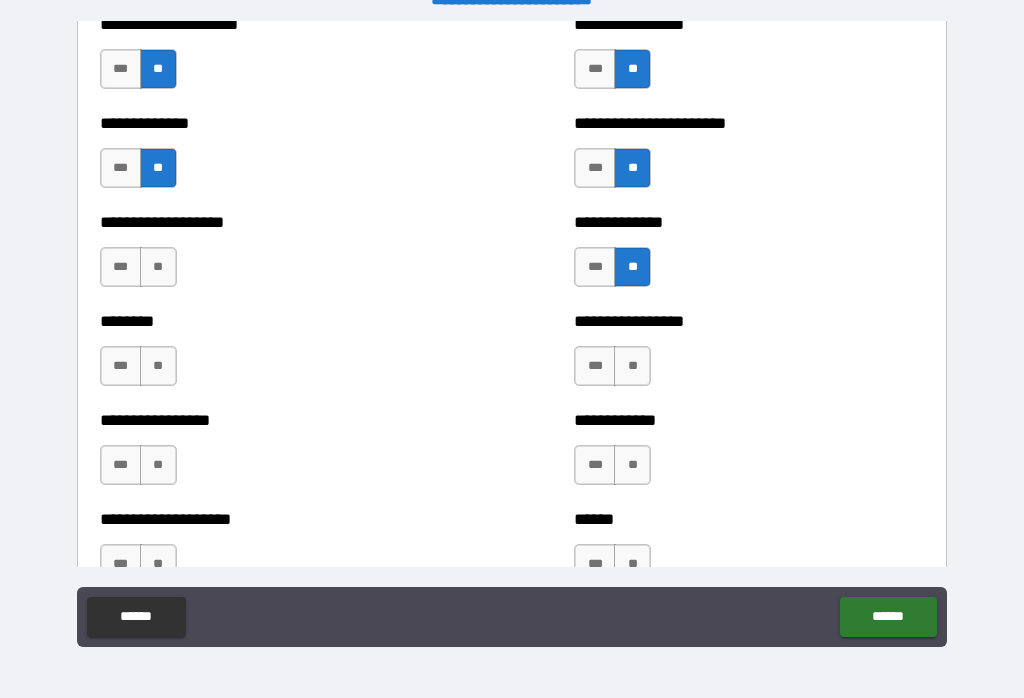 click on "**" at bounding box center (158, 267) 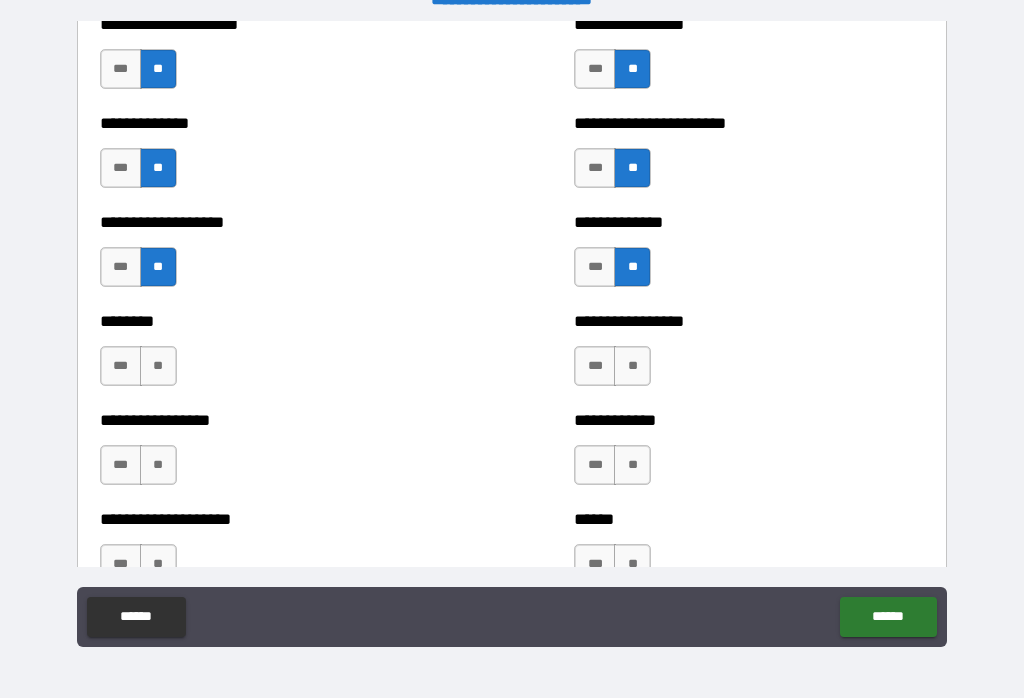 click on "**" at bounding box center (158, 366) 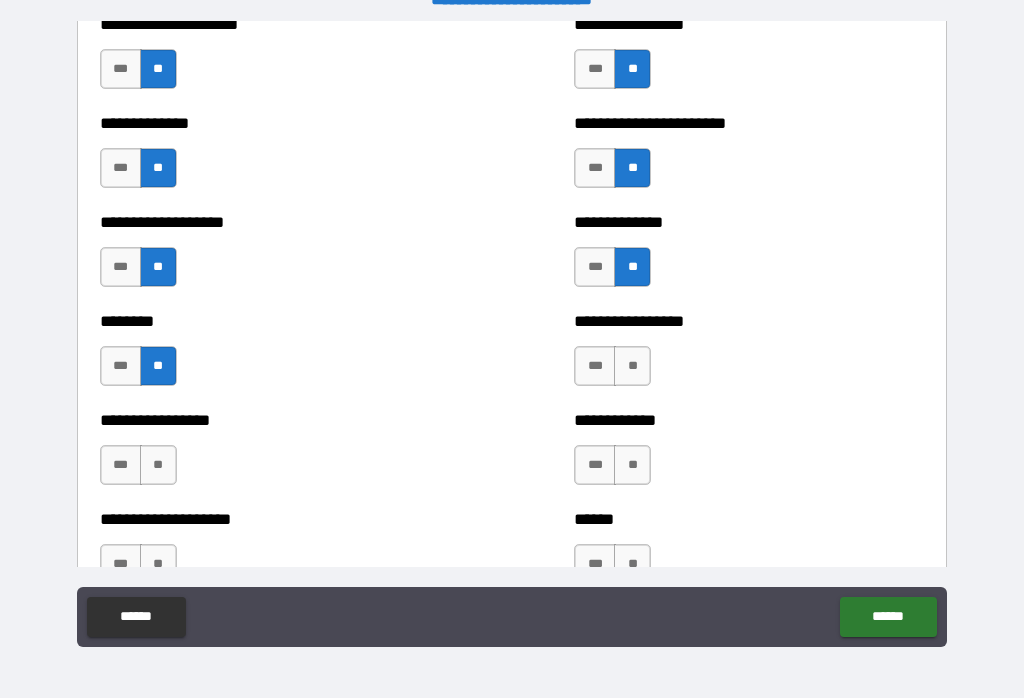 click on "**" at bounding box center [632, 366] 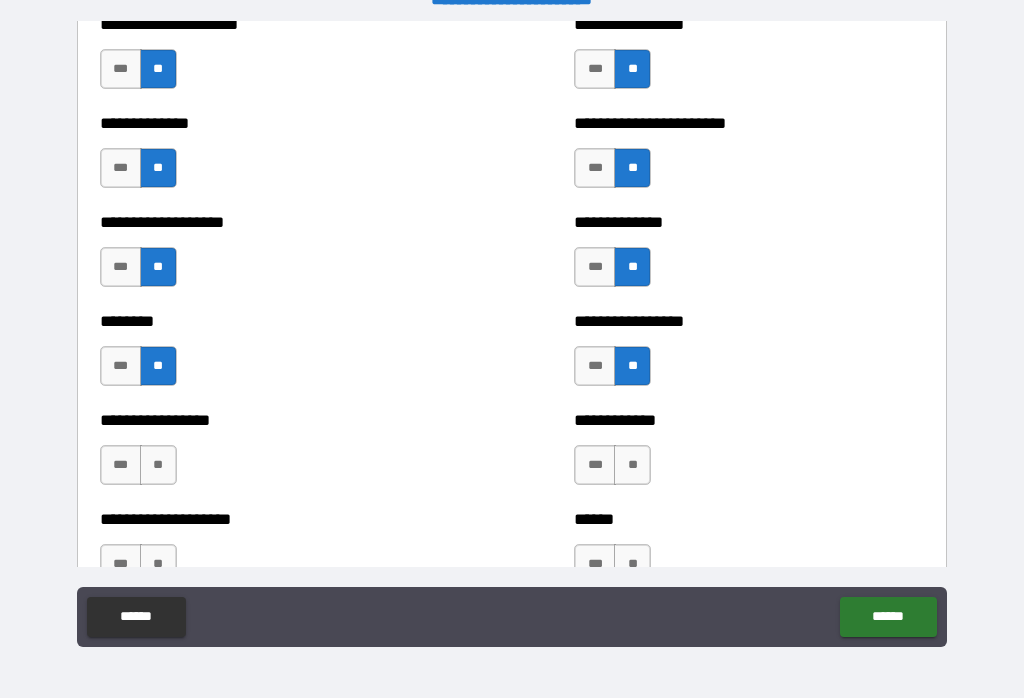 click on "**" at bounding box center [632, 465] 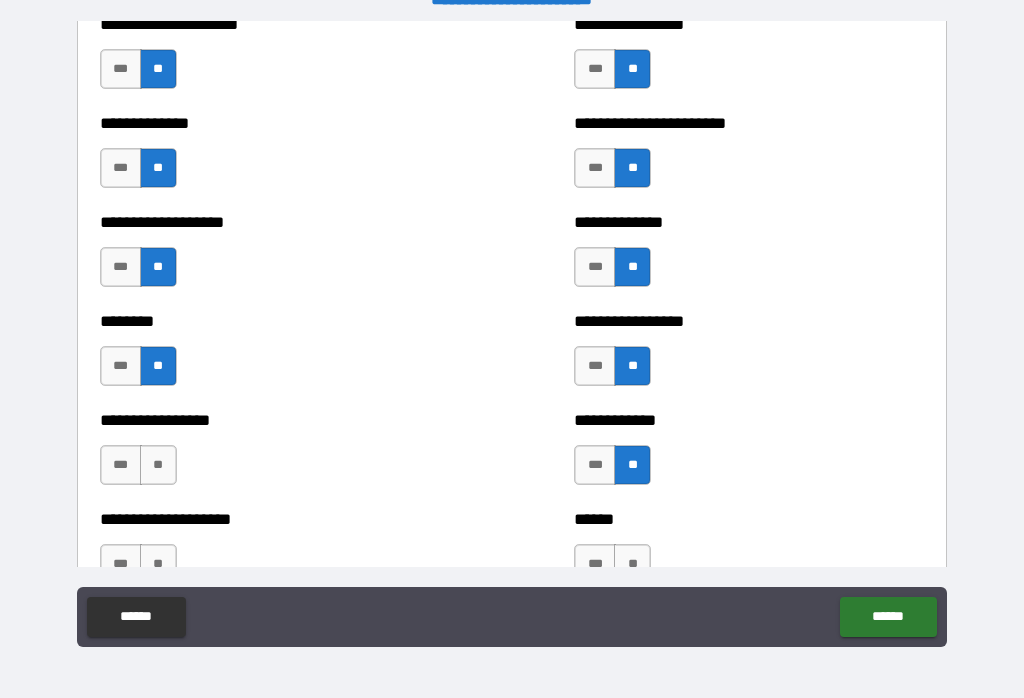 click on "**" at bounding box center [158, 465] 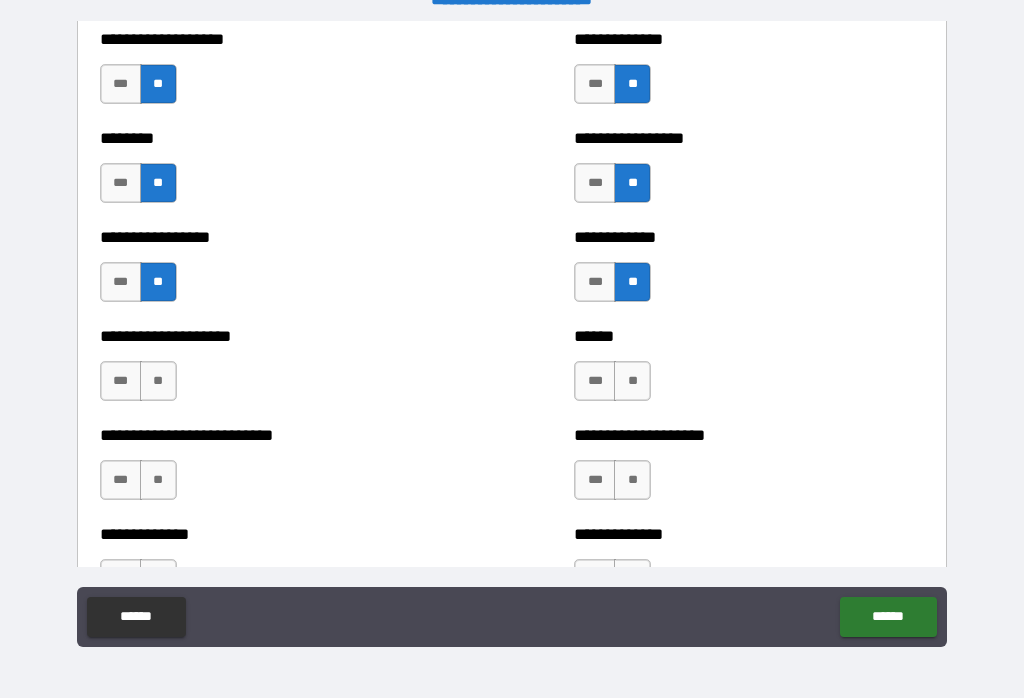 scroll, scrollTop: 3863, scrollLeft: 0, axis: vertical 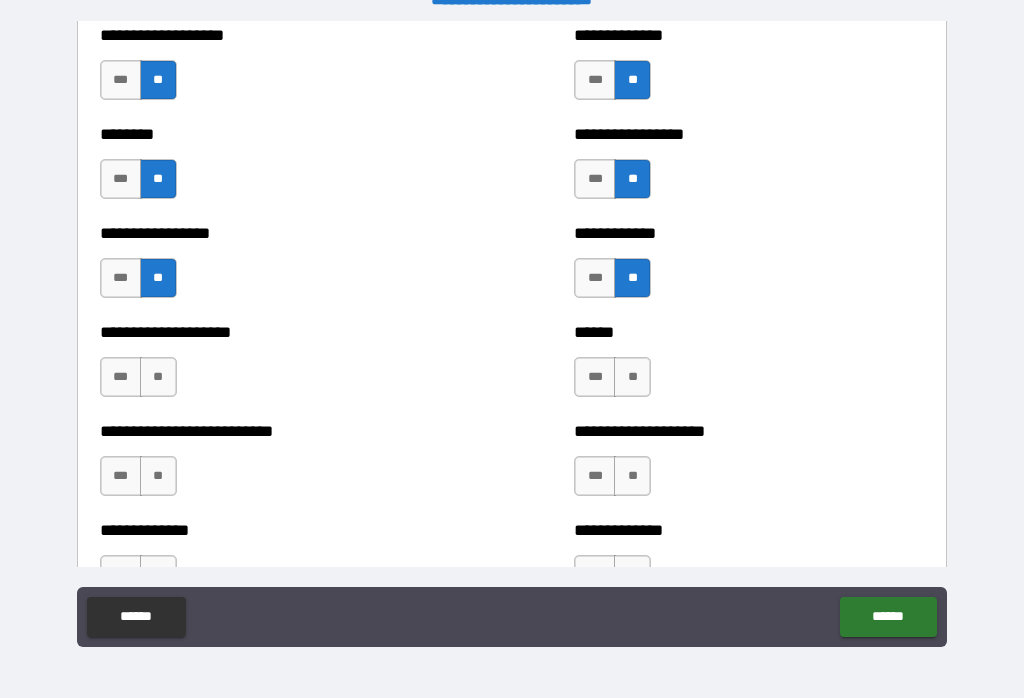 click on "**" at bounding box center [158, 377] 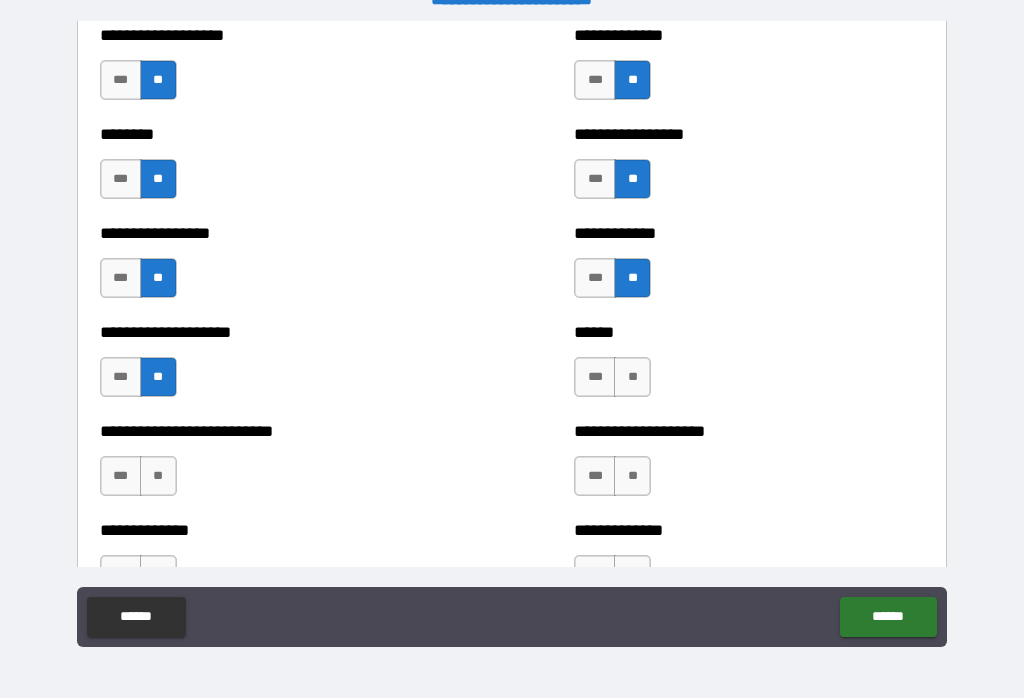 click on "**" at bounding box center (632, 377) 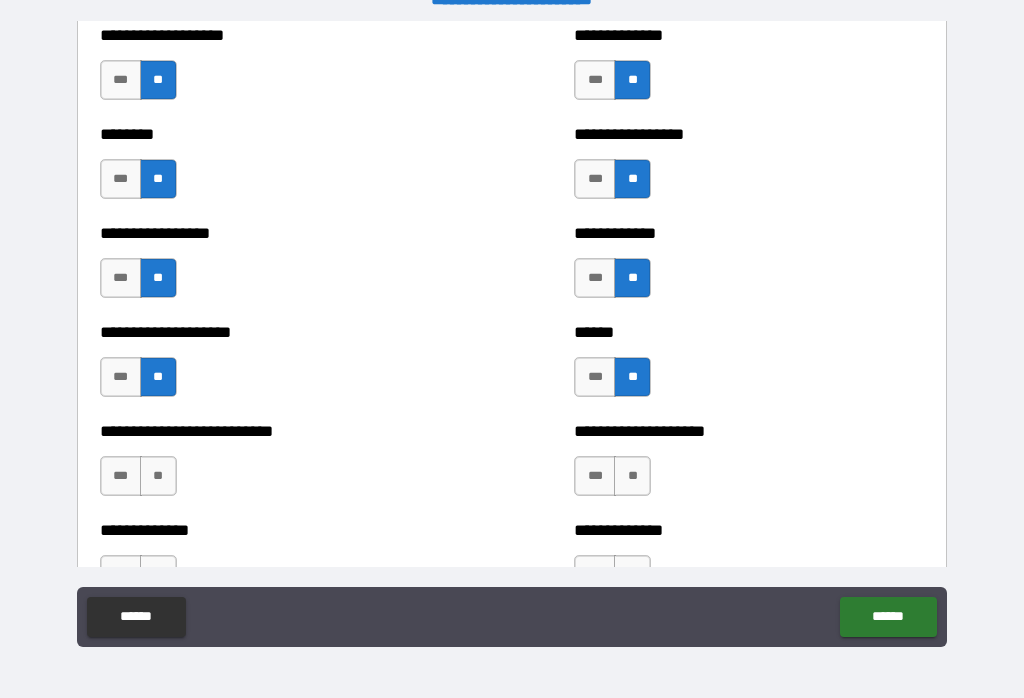 click on "**" at bounding box center (158, 476) 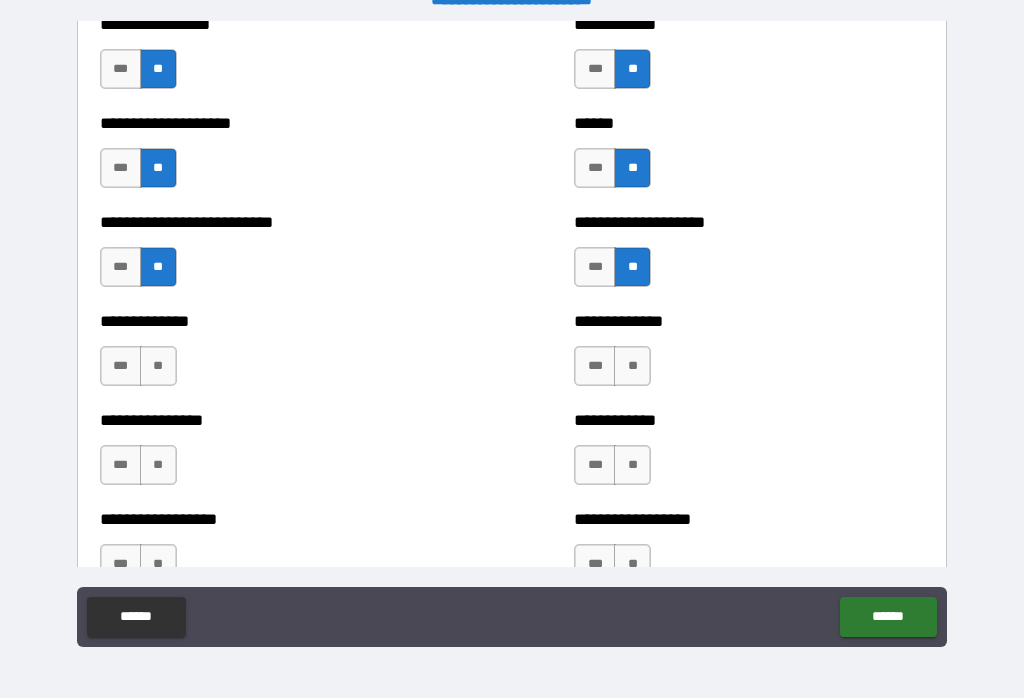 scroll, scrollTop: 4114, scrollLeft: 0, axis: vertical 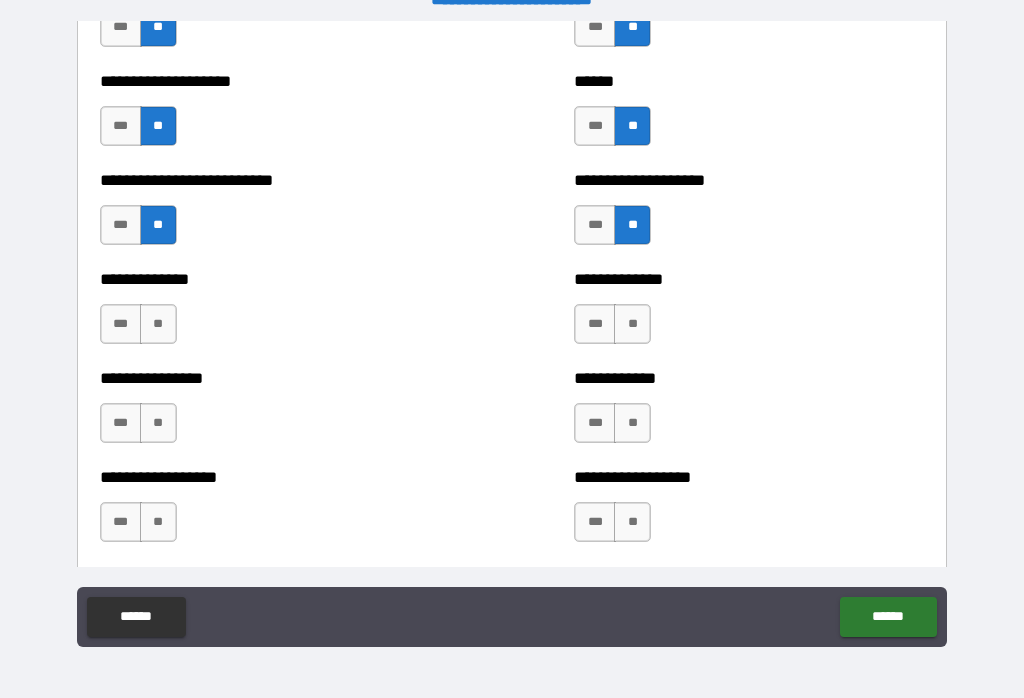 click on "**" at bounding box center (158, 324) 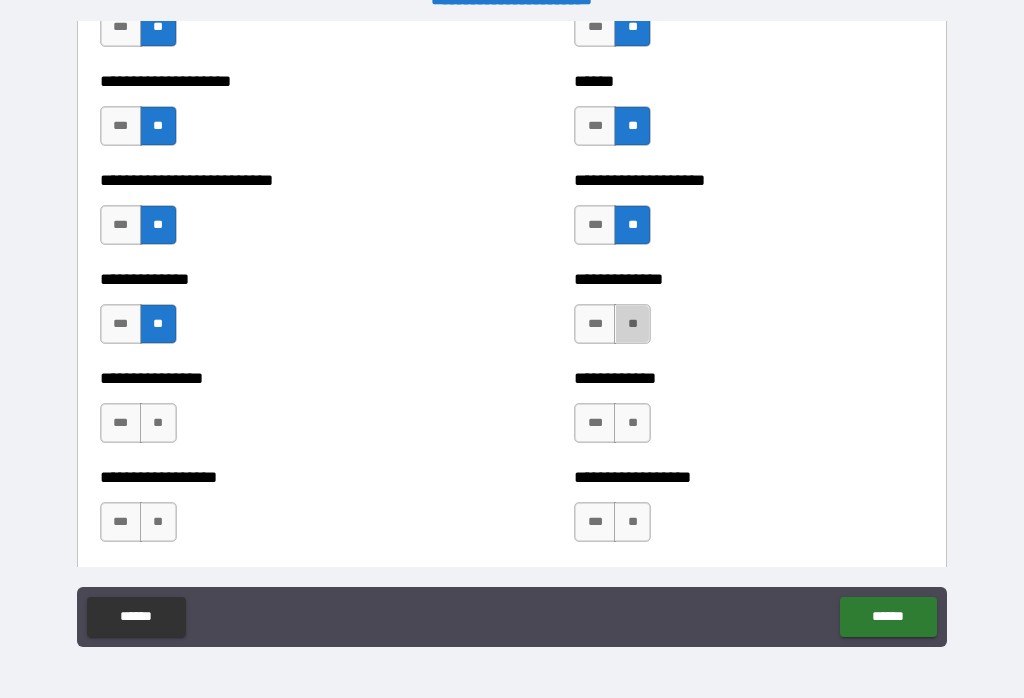 click on "**" at bounding box center [632, 324] 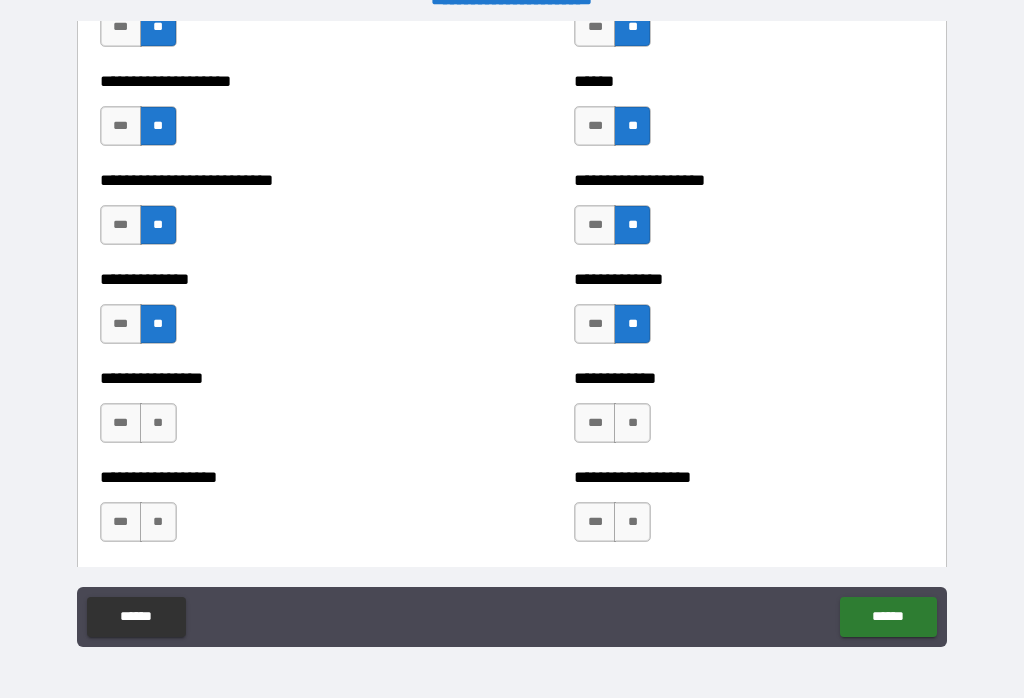 click on "**" at bounding box center (632, 423) 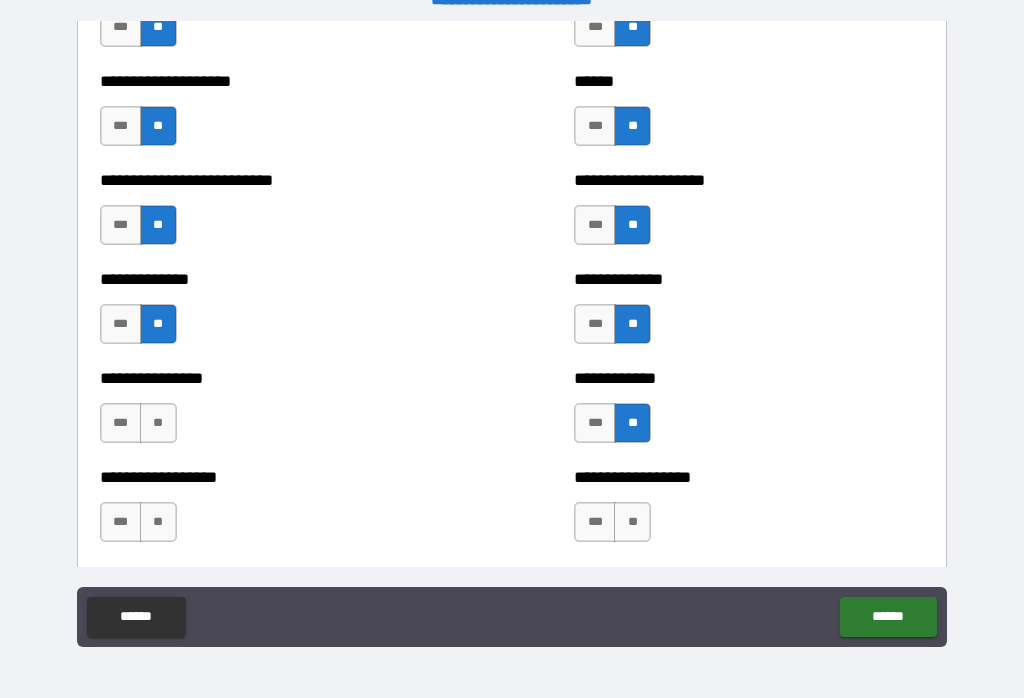 click on "**" at bounding box center [158, 423] 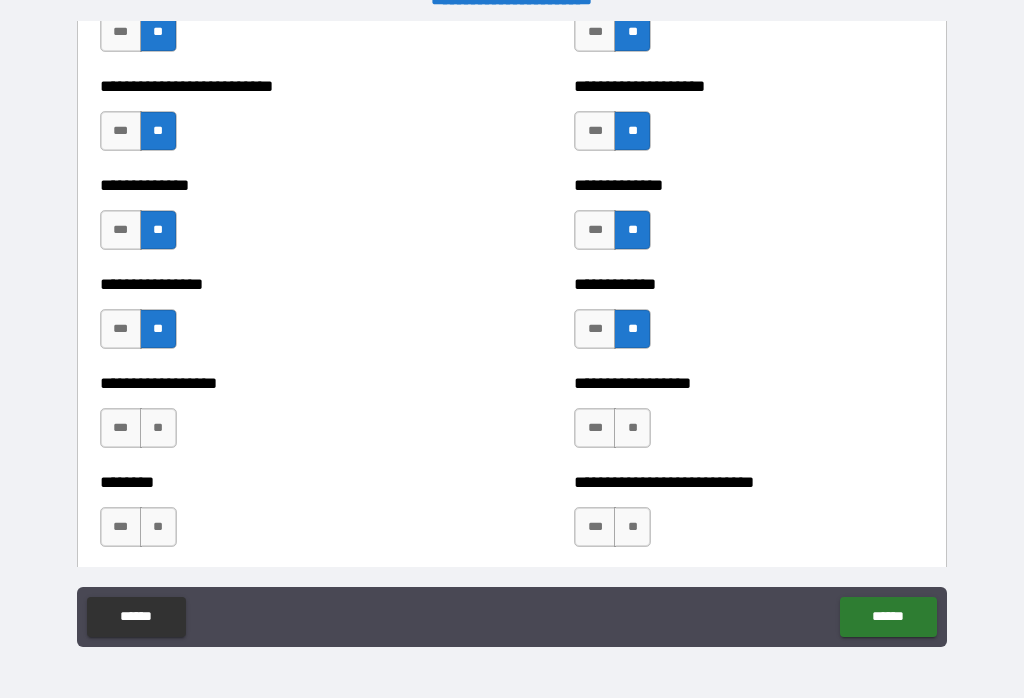 scroll, scrollTop: 4212, scrollLeft: 0, axis: vertical 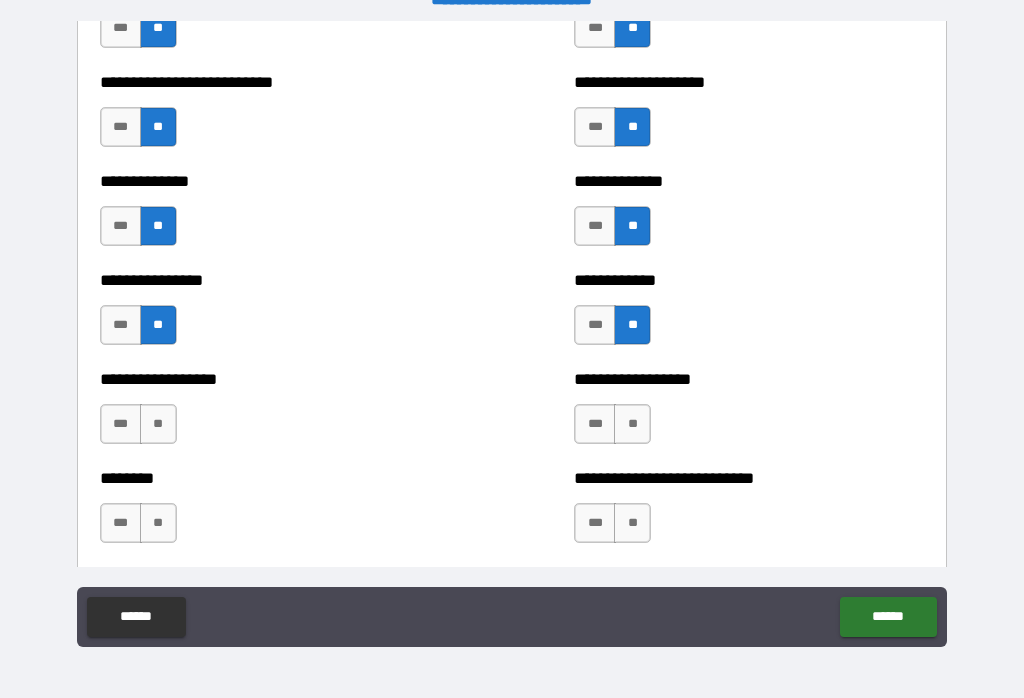 click on "**" at bounding box center (632, 424) 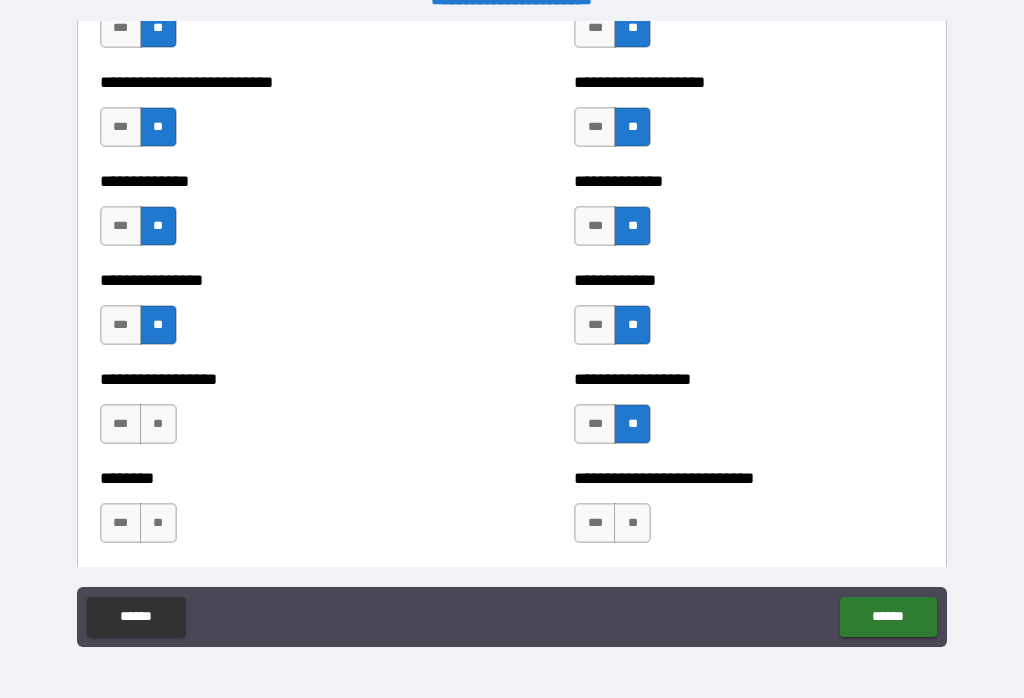 click on "**" at bounding box center (158, 424) 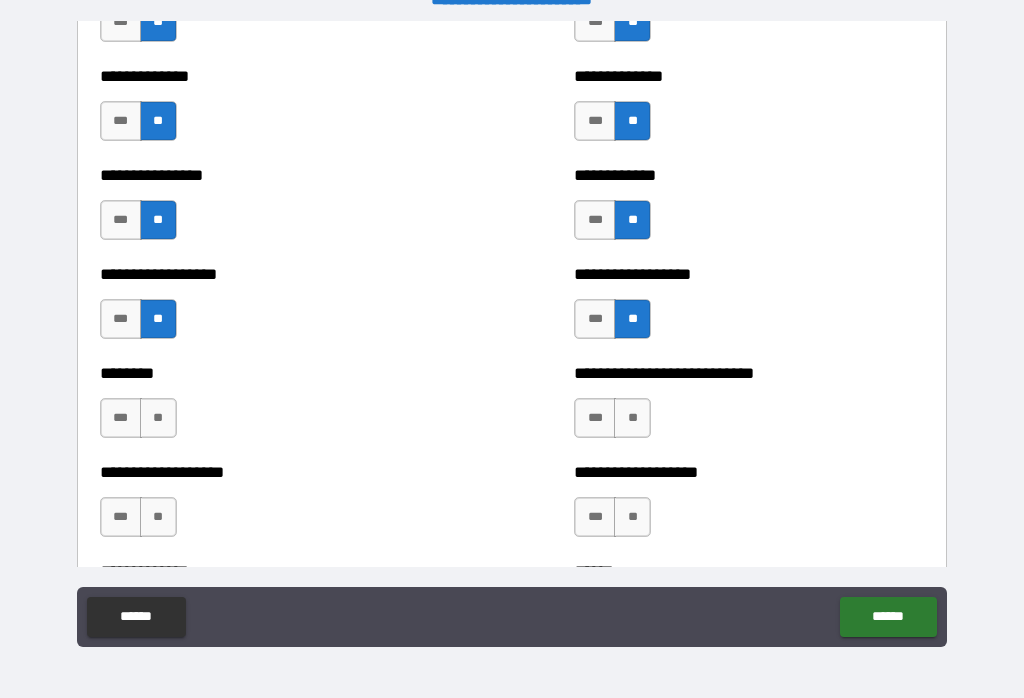 scroll, scrollTop: 4343, scrollLeft: 0, axis: vertical 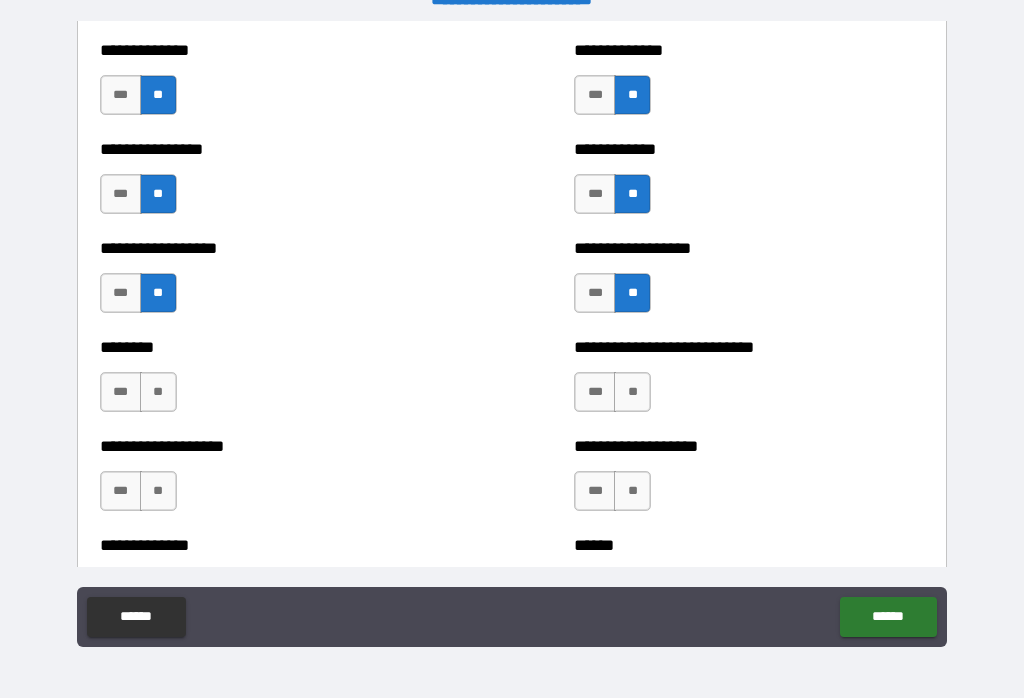 click on "**" at bounding box center [158, 392] 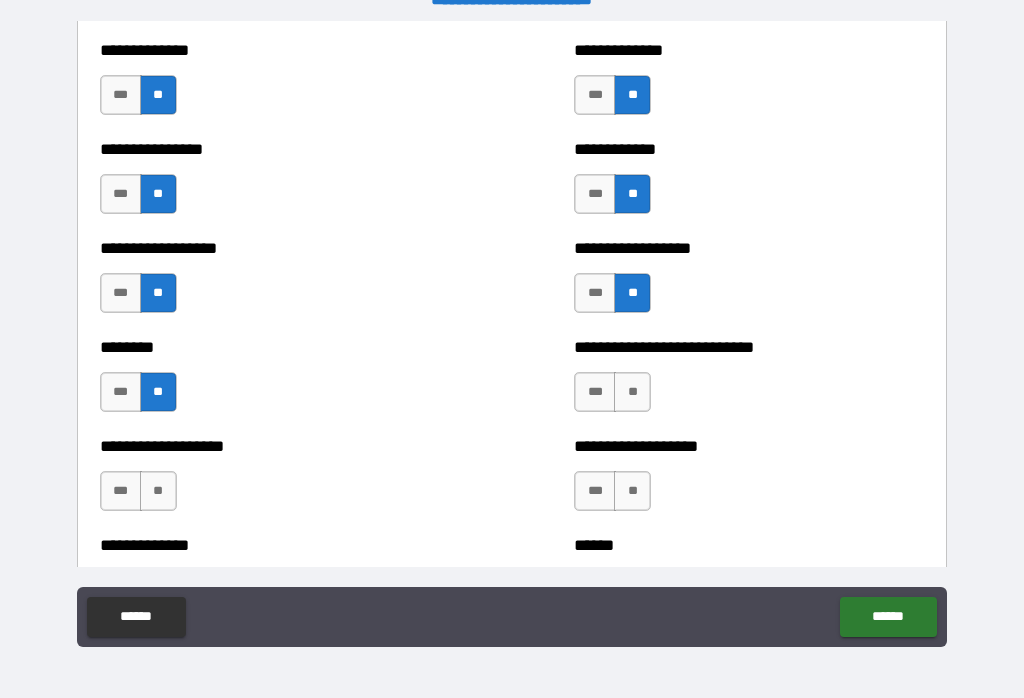 click on "**" at bounding box center [632, 392] 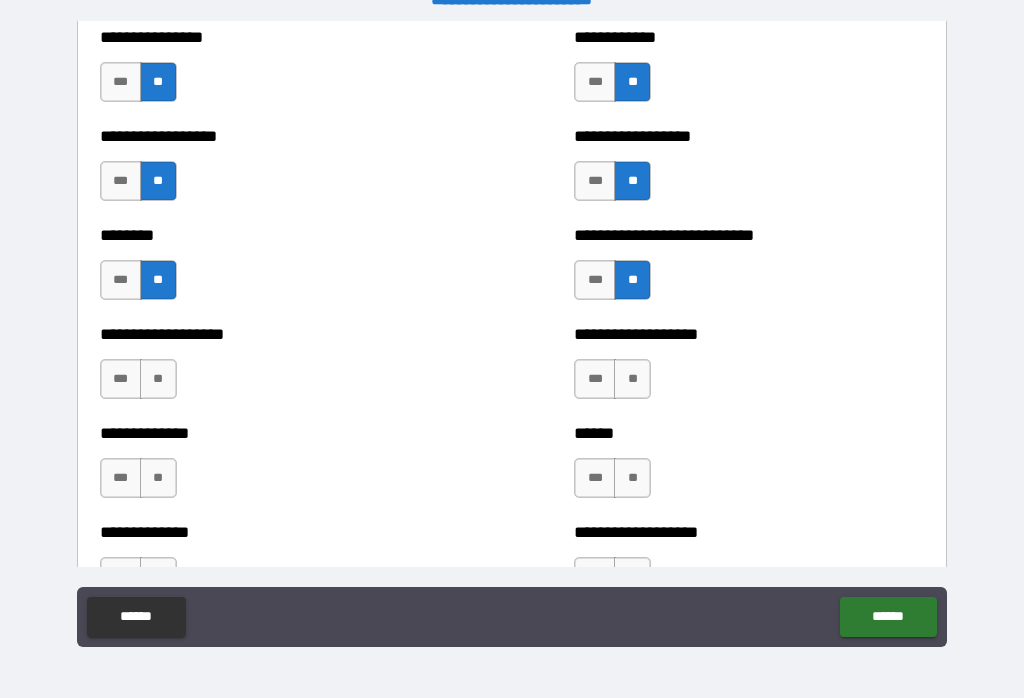 scroll, scrollTop: 4468, scrollLeft: 0, axis: vertical 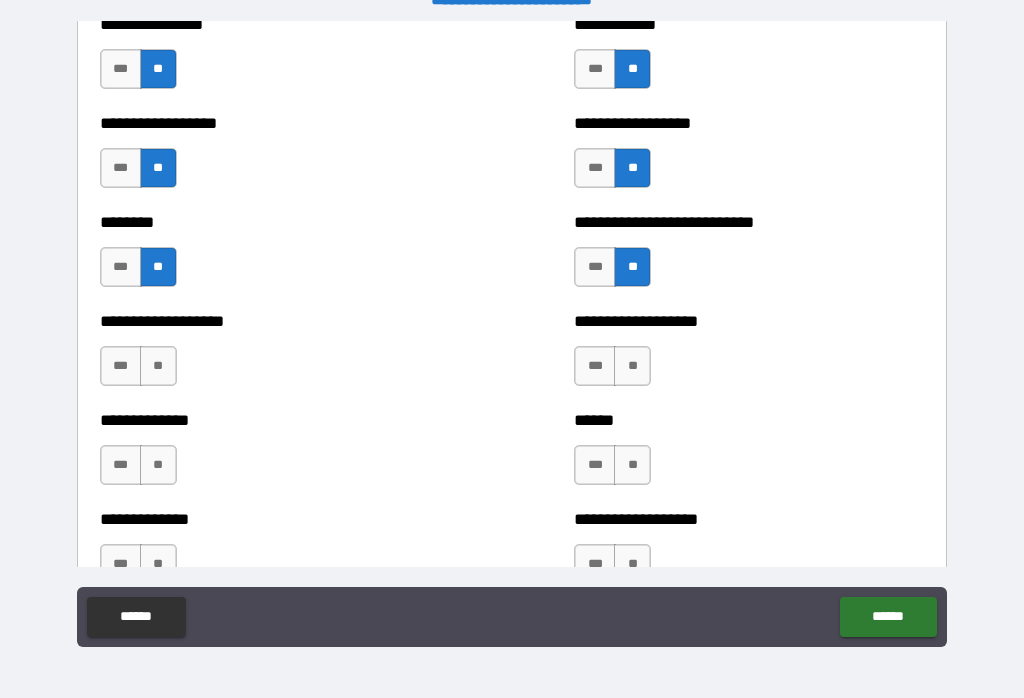 click on "**********" at bounding box center [749, 257] 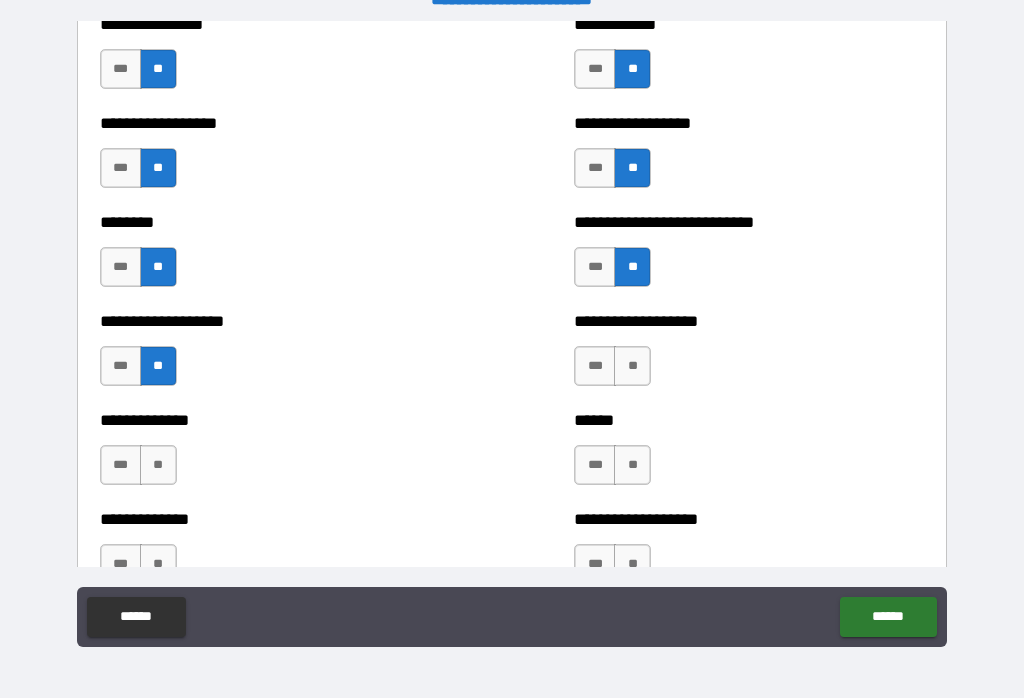 click on "**" at bounding box center (632, 366) 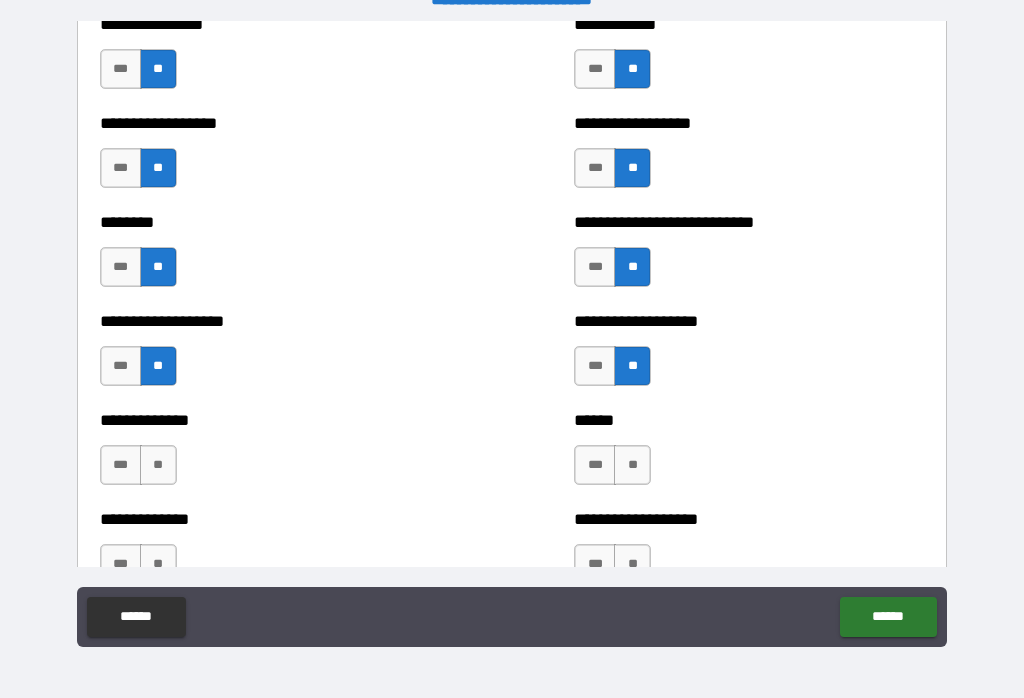 click on "**" at bounding box center (158, 465) 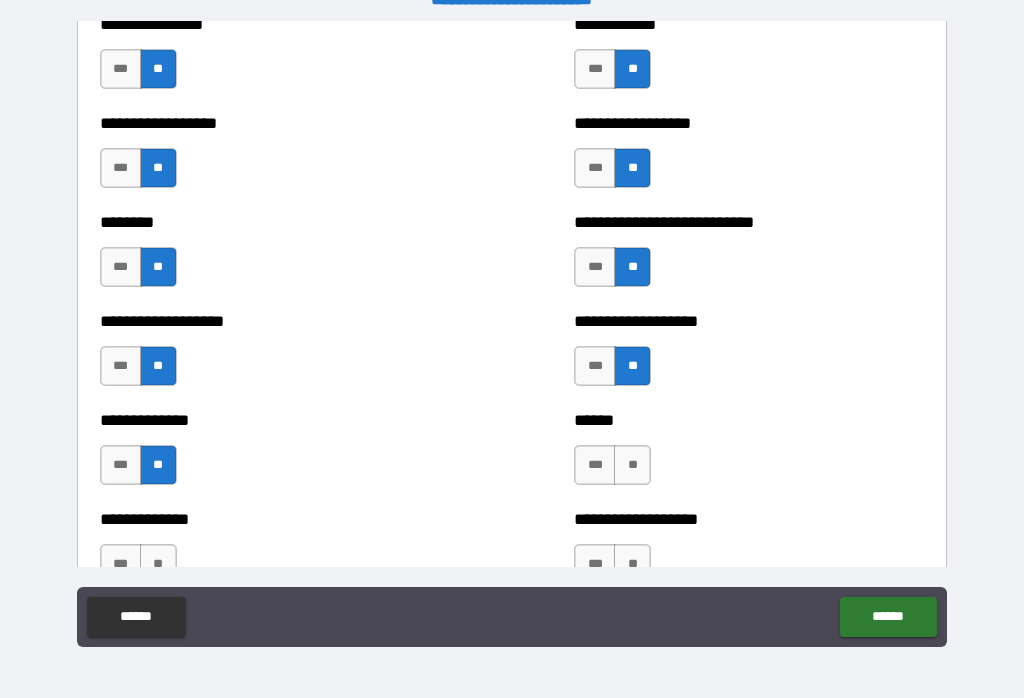 click on "**" at bounding box center [632, 465] 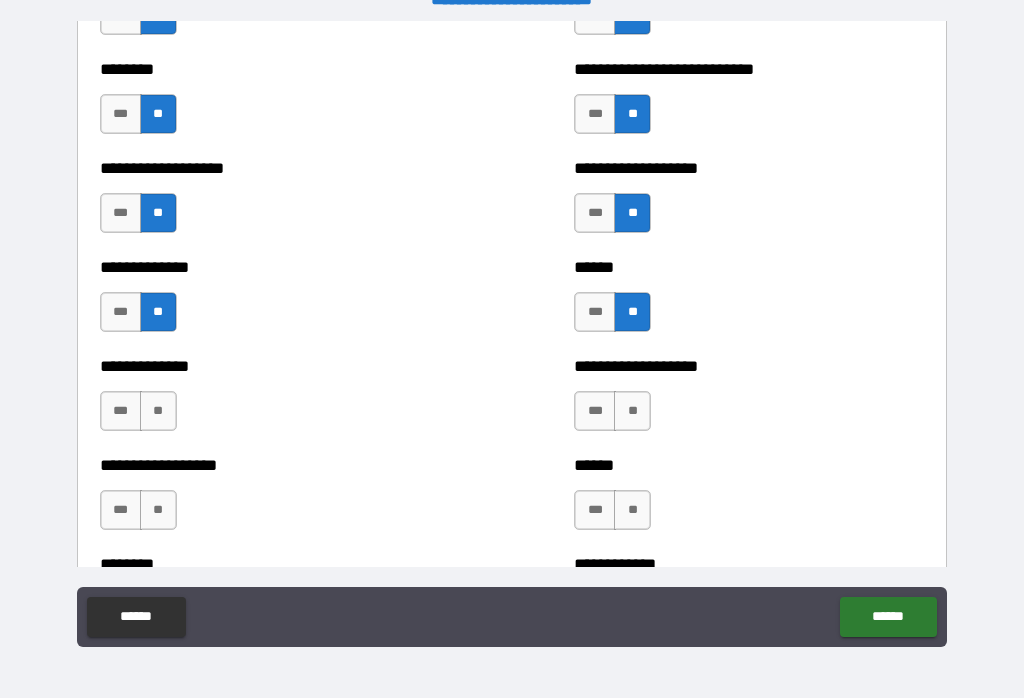 scroll, scrollTop: 4757, scrollLeft: 0, axis: vertical 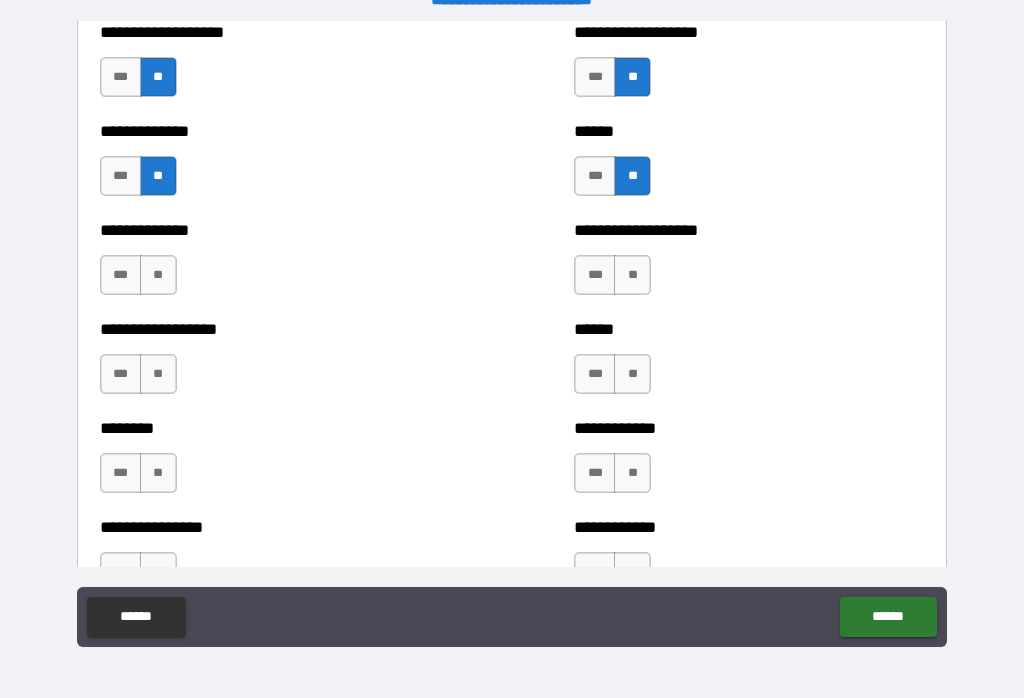 click on "**" at bounding box center [158, 275] 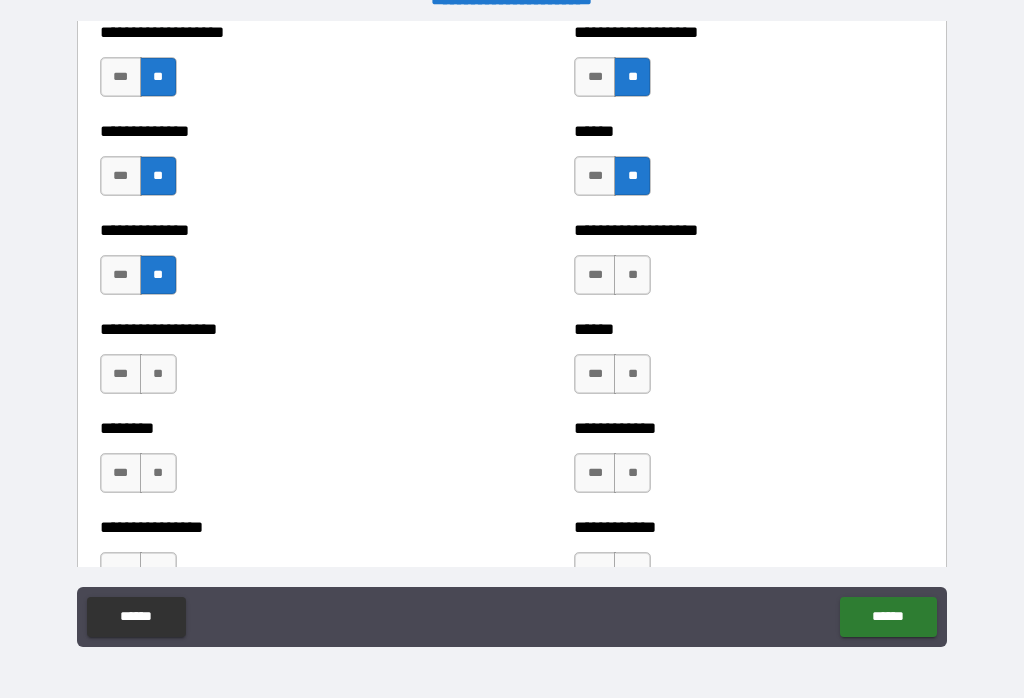 click on "**" at bounding box center (632, 275) 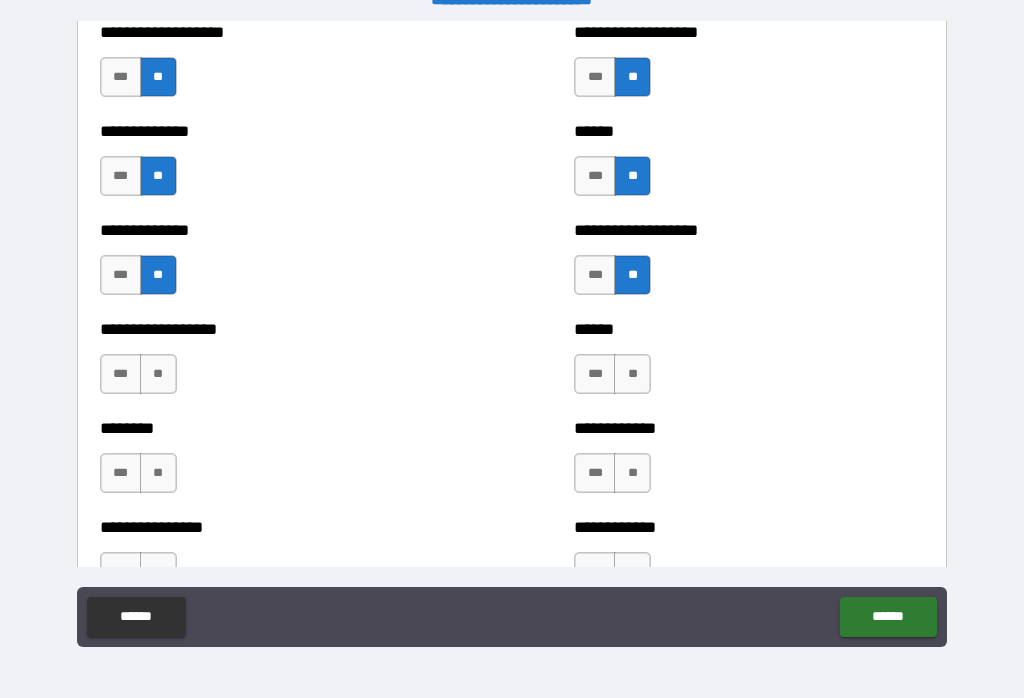 click on "**" at bounding box center (158, 374) 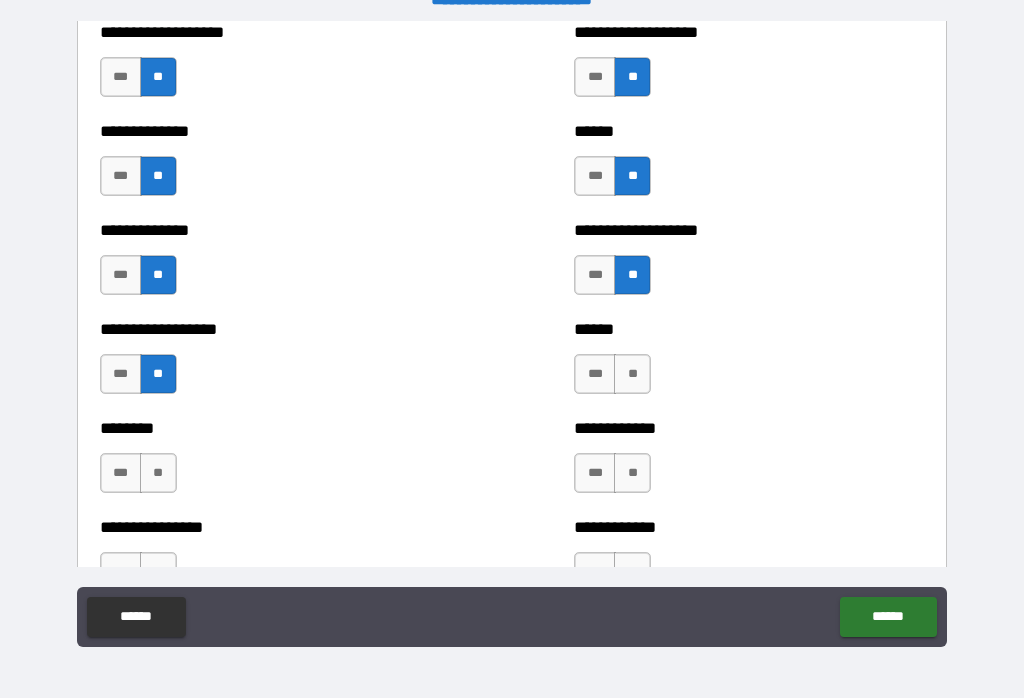click on "**" at bounding box center (632, 374) 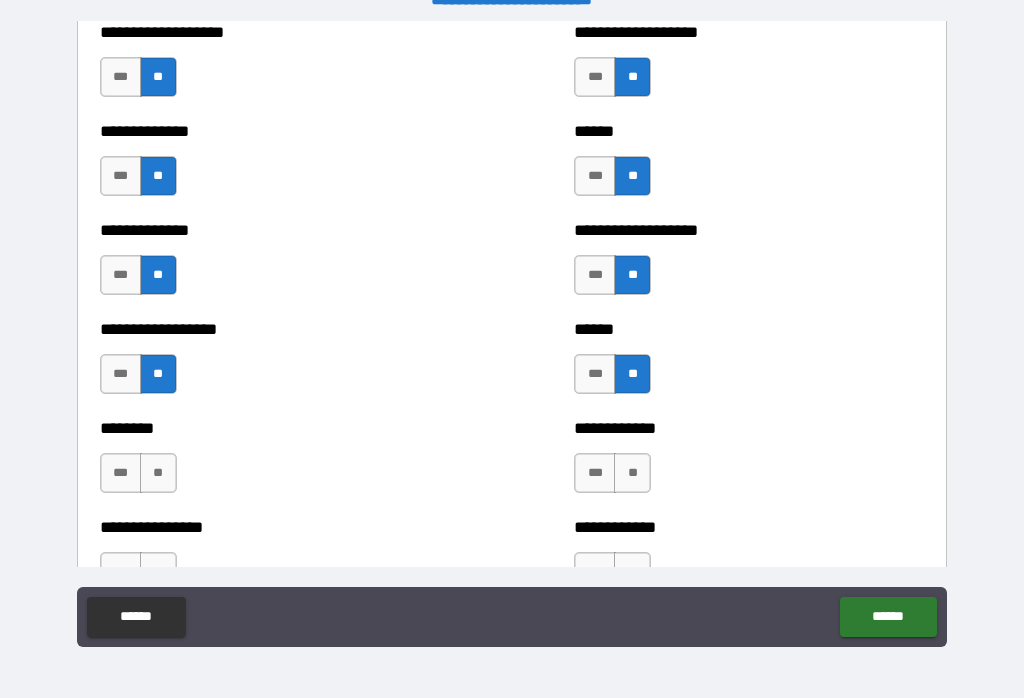 click on "**" at bounding box center (158, 473) 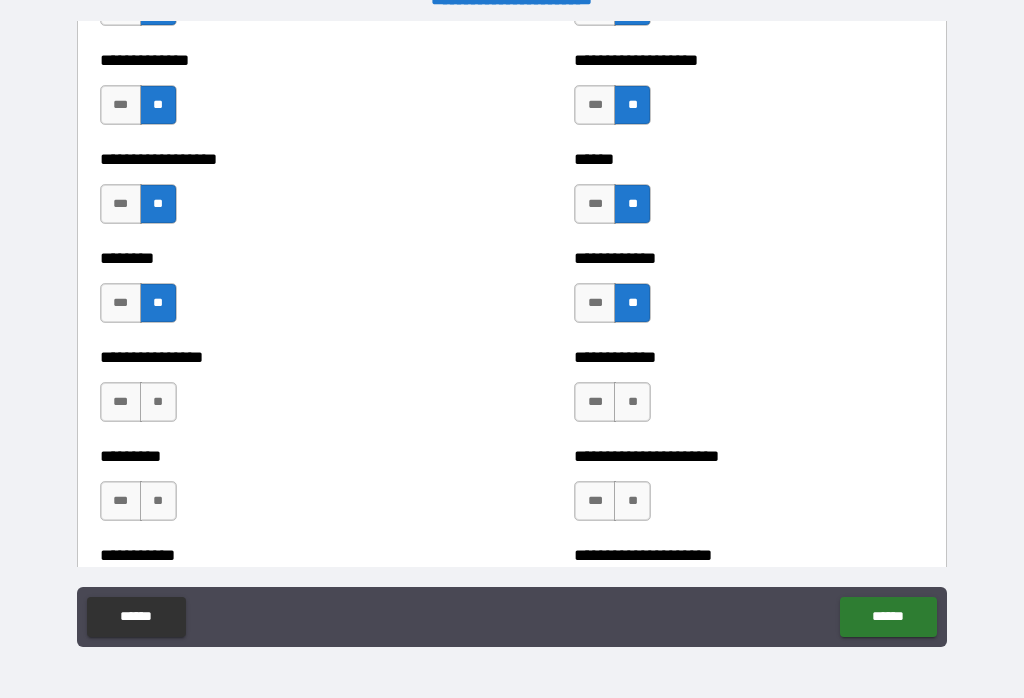 scroll, scrollTop: 4973, scrollLeft: 0, axis: vertical 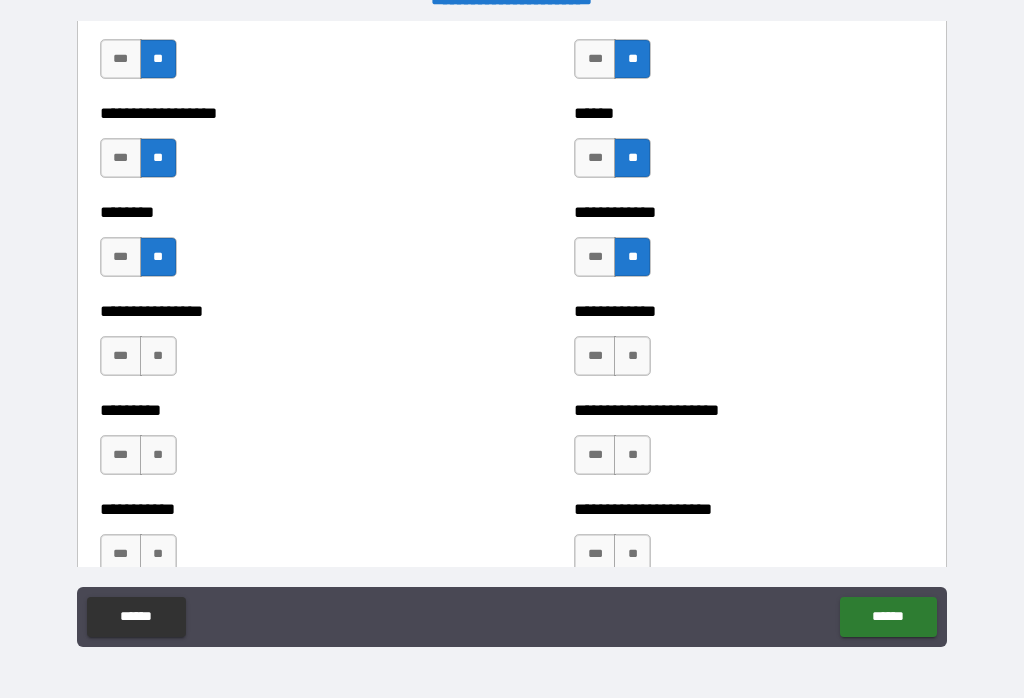 click on "**" at bounding box center [158, 356] 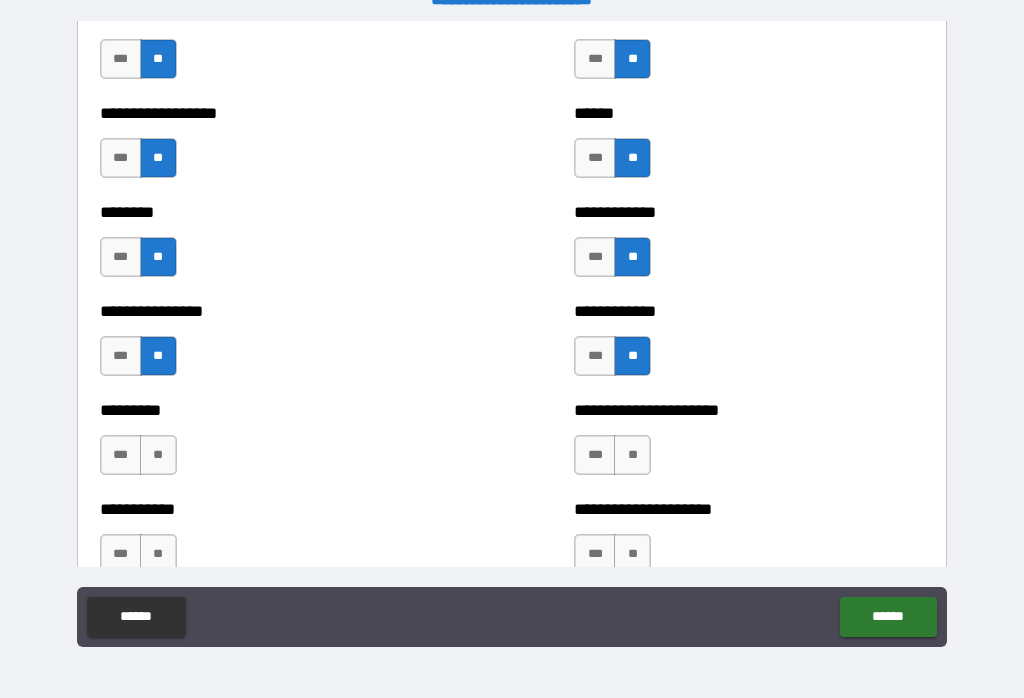 click on "**" at bounding box center (158, 455) 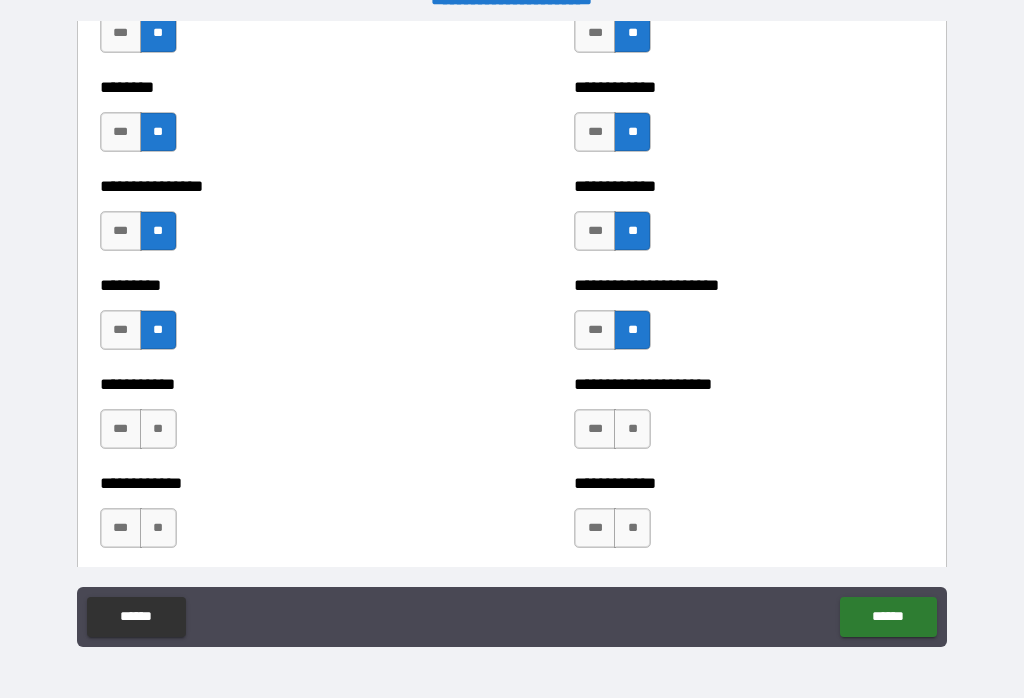 scroll, scrollTop: 5327, scrollLeft: 0, axis: vertical 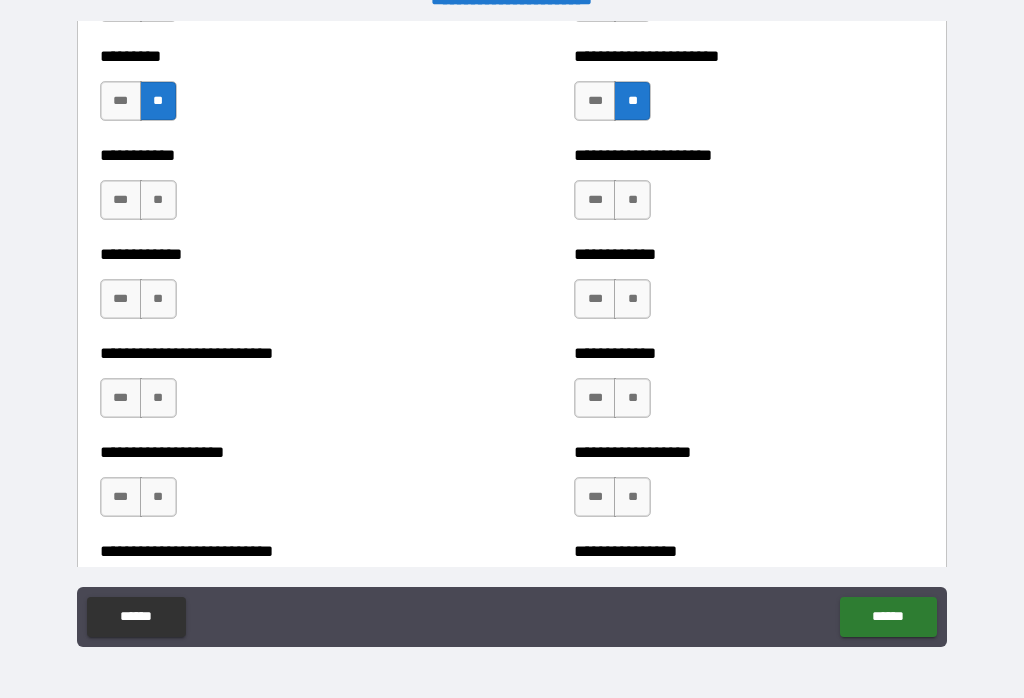 click on "**" at bounding box center (158, 200) 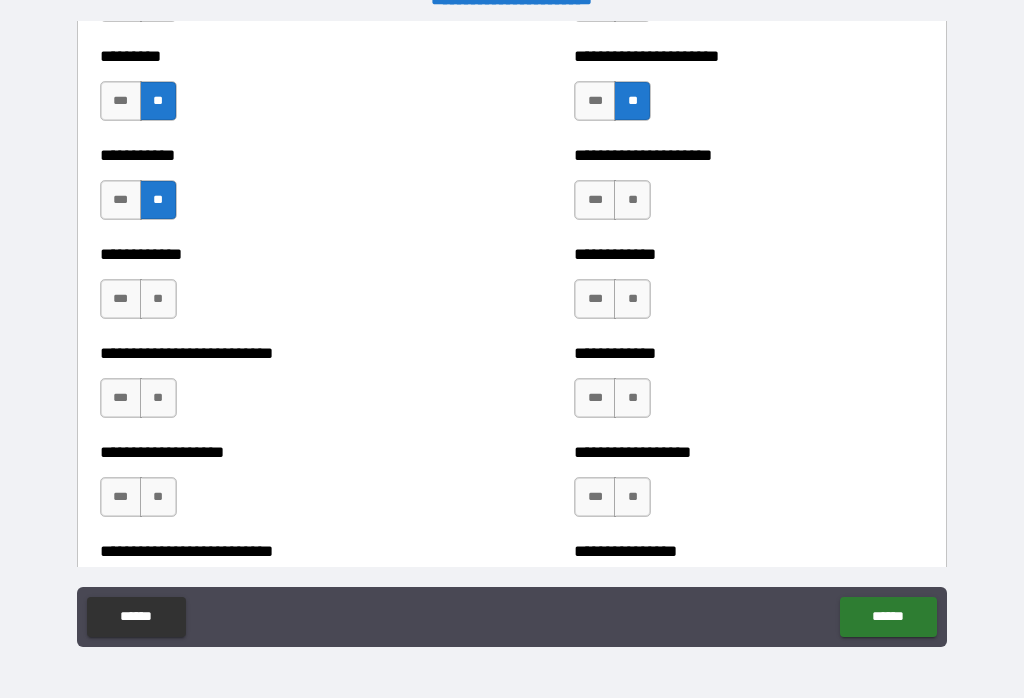 click on "**" at bounding box center [632, 200] 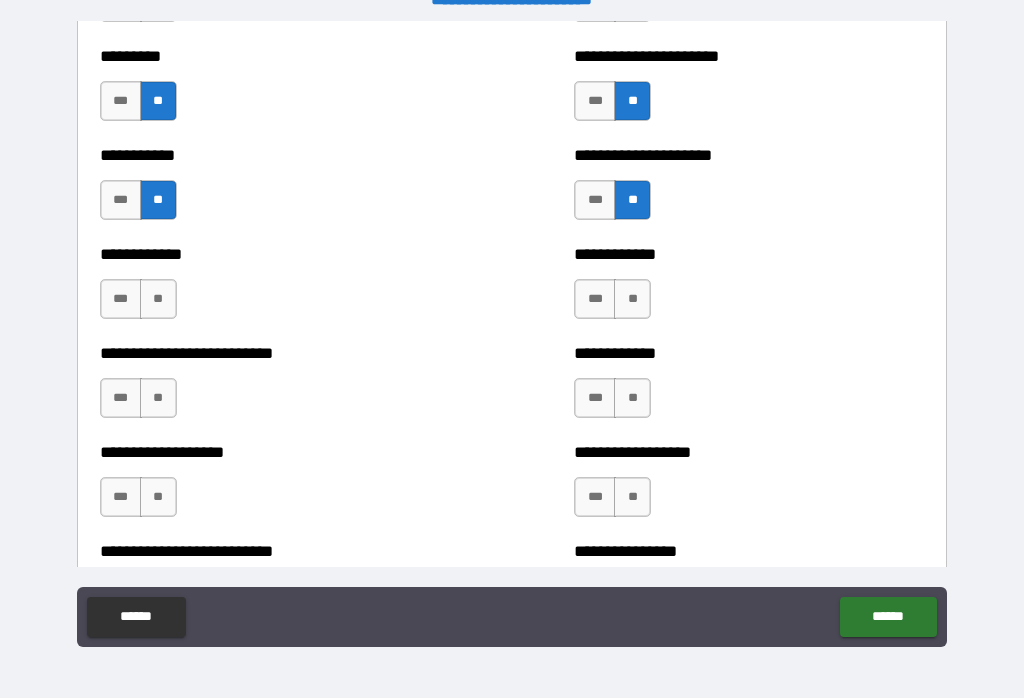 click on "**" at bounding box center [158, 299] 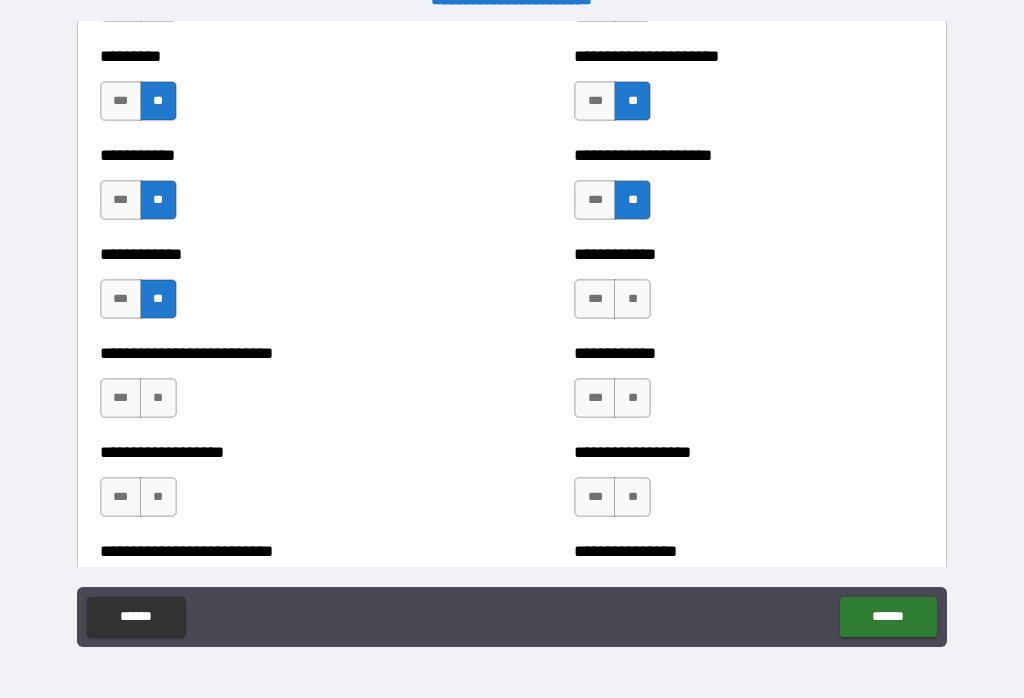 click on "**" at bounding box center (632, 299) 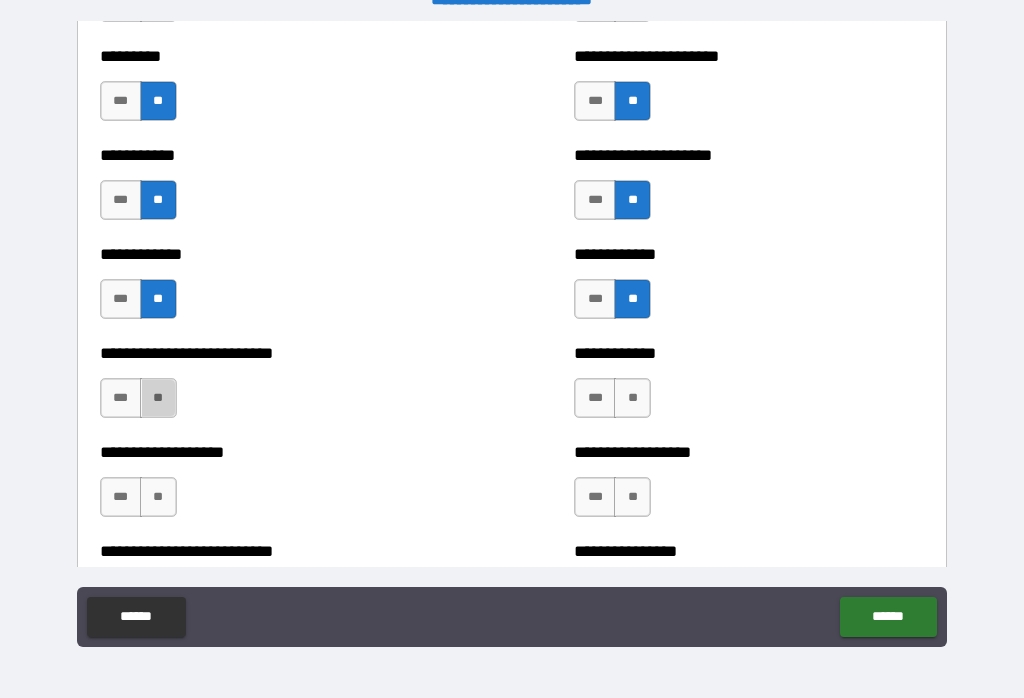 click on "**" at bounding box center (158, 398) 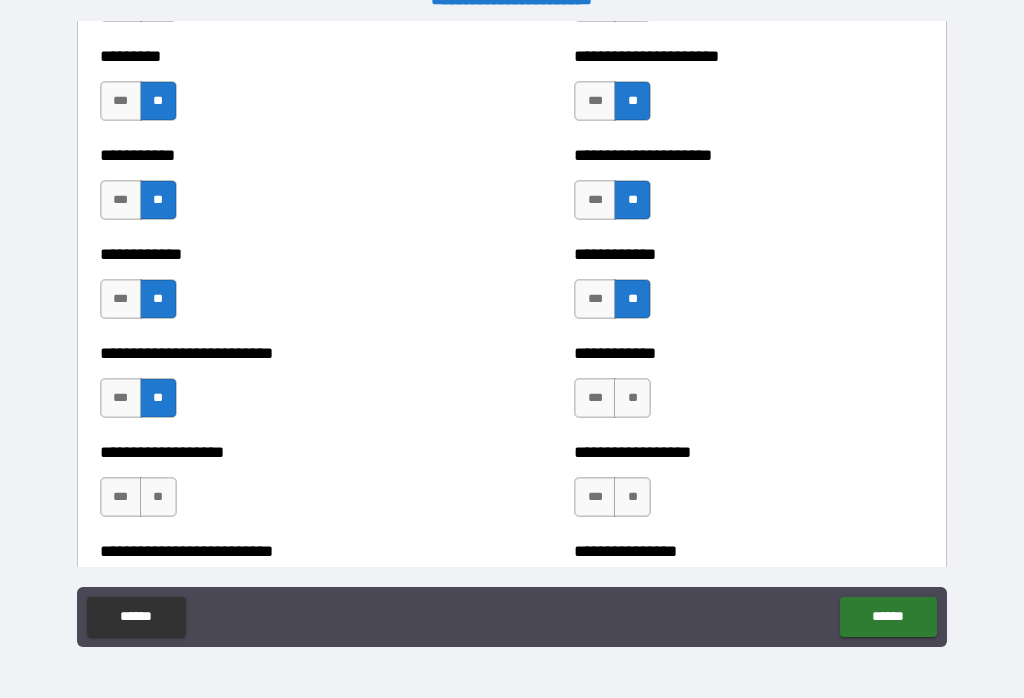 click on "**" at bounding box center [632, 398] 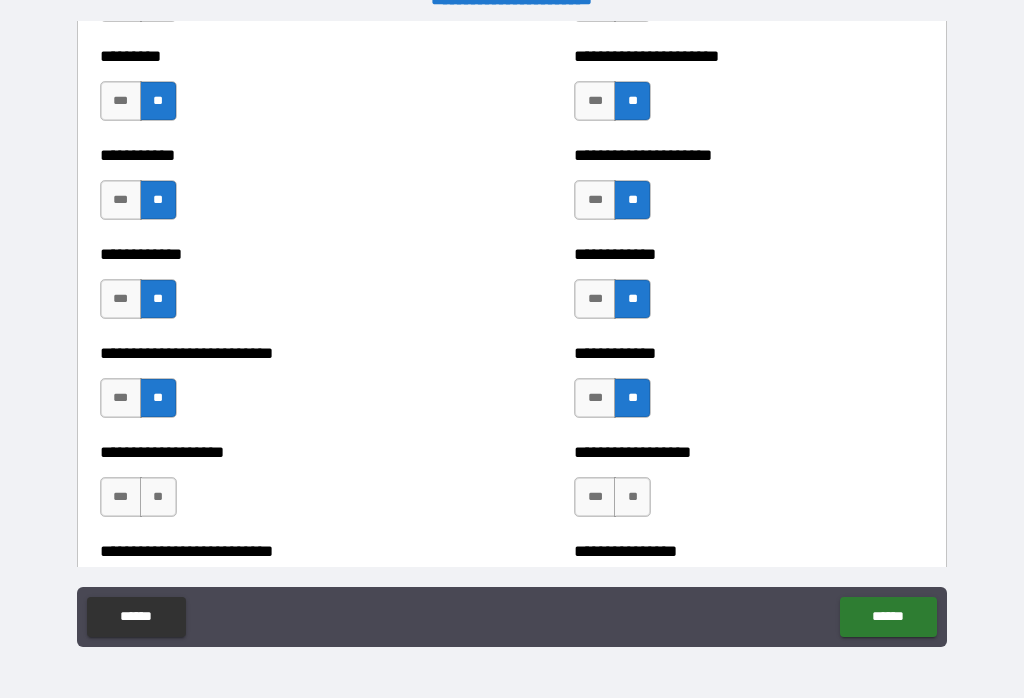 click on "**" at bounding box center (158, 497) 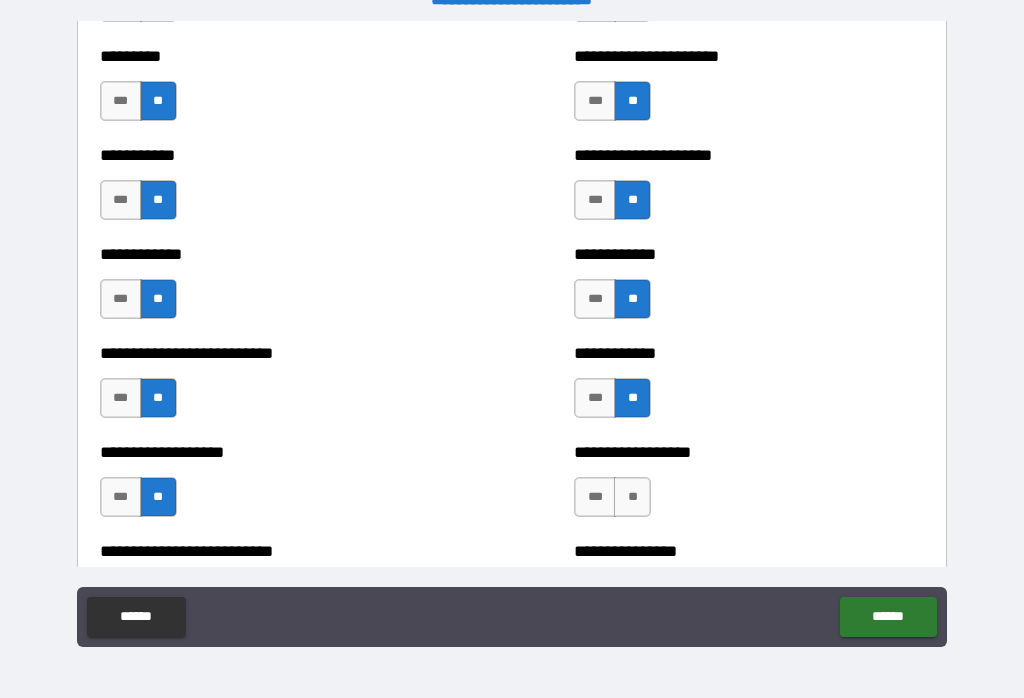 click on "**" at bounding box center (632, 497) 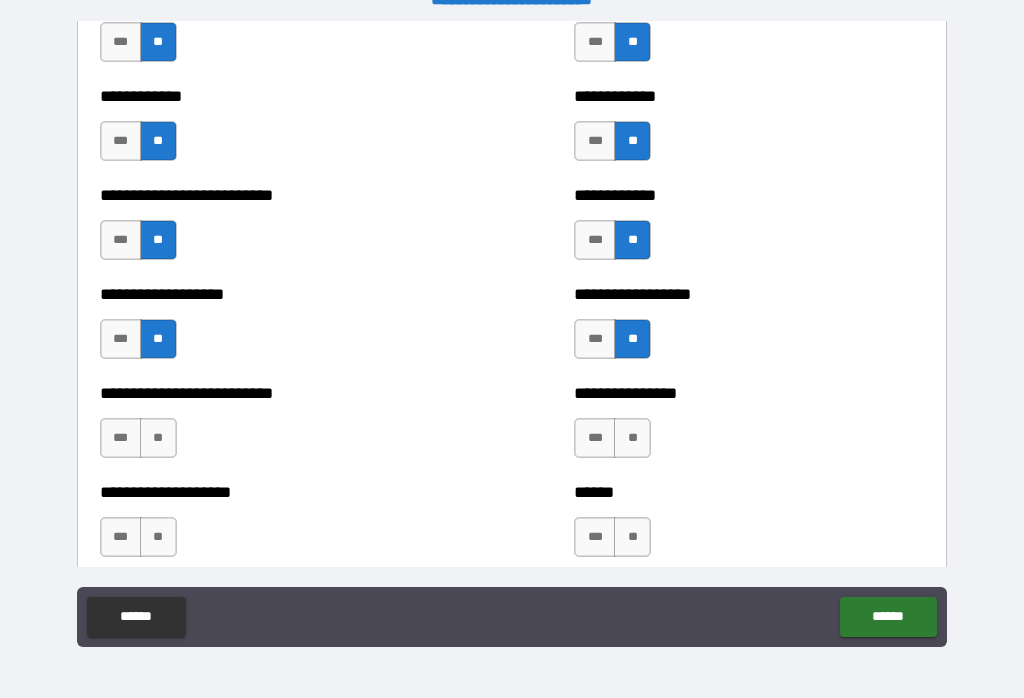 scroll, scrollTop: 5586, scrollLeft: 0, axis: vertical 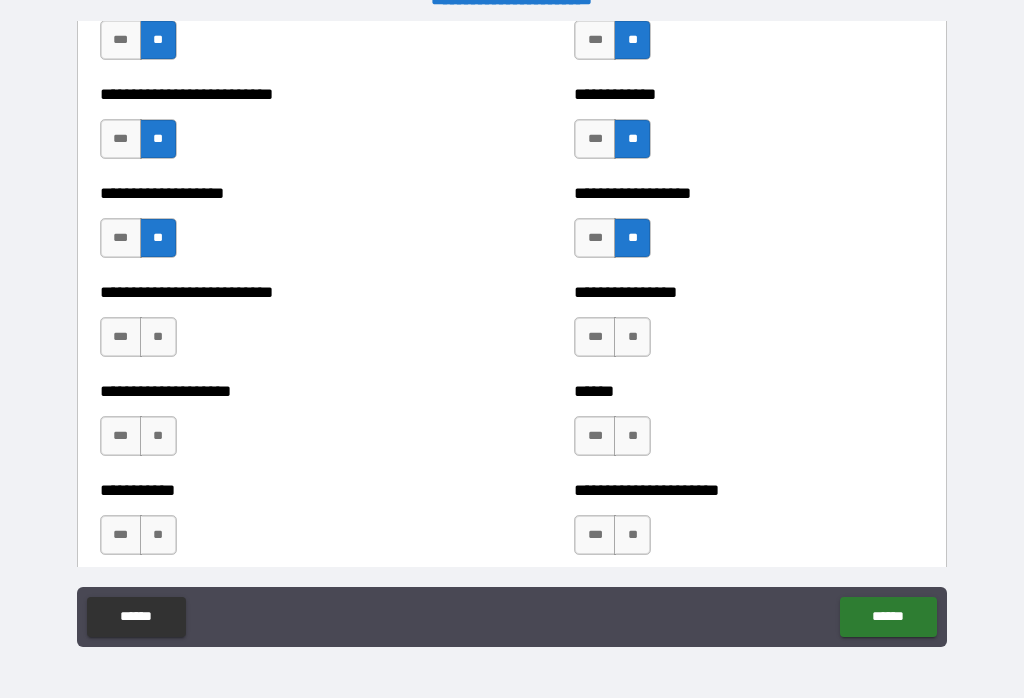 click on "**" at bounding box center [158, 337] 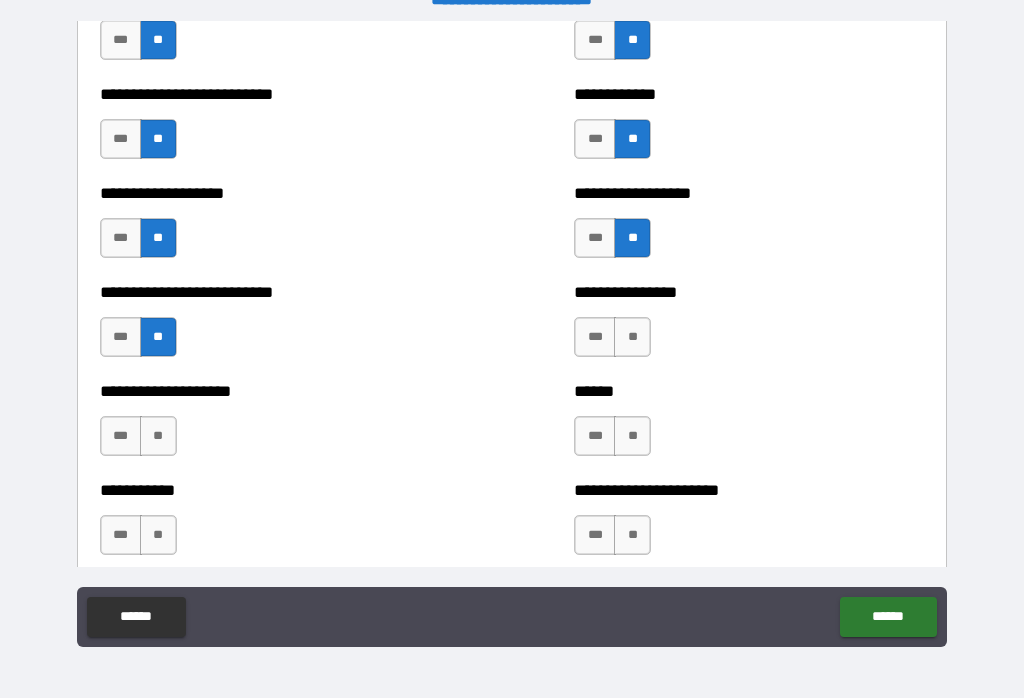 click on "**" at bounding box center (632, 337) 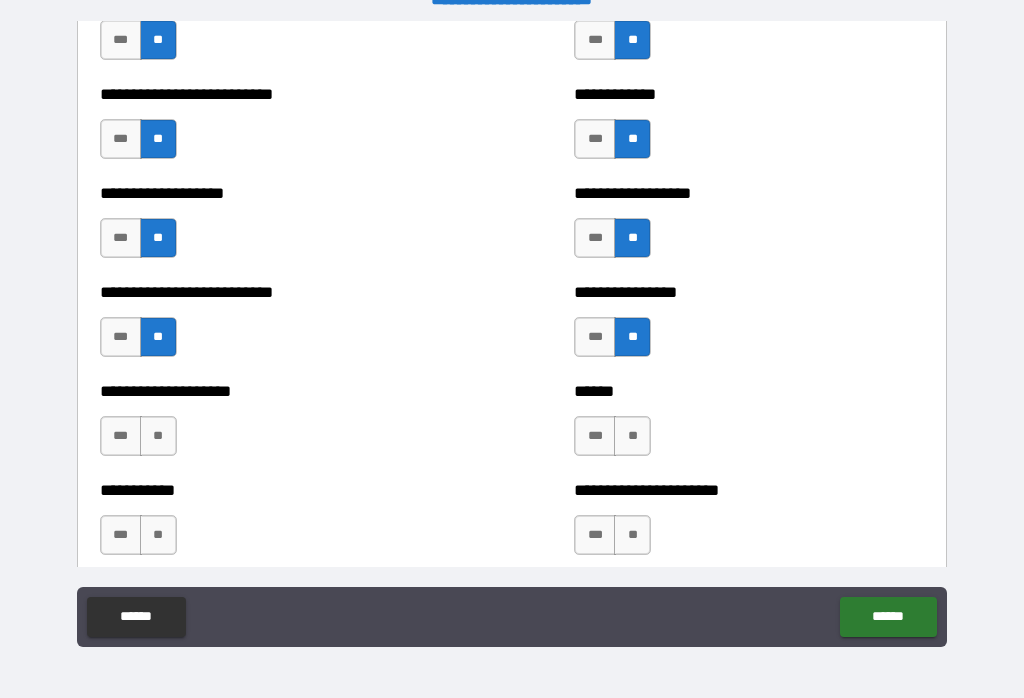 click on "**" at bounding box center (158, 436) 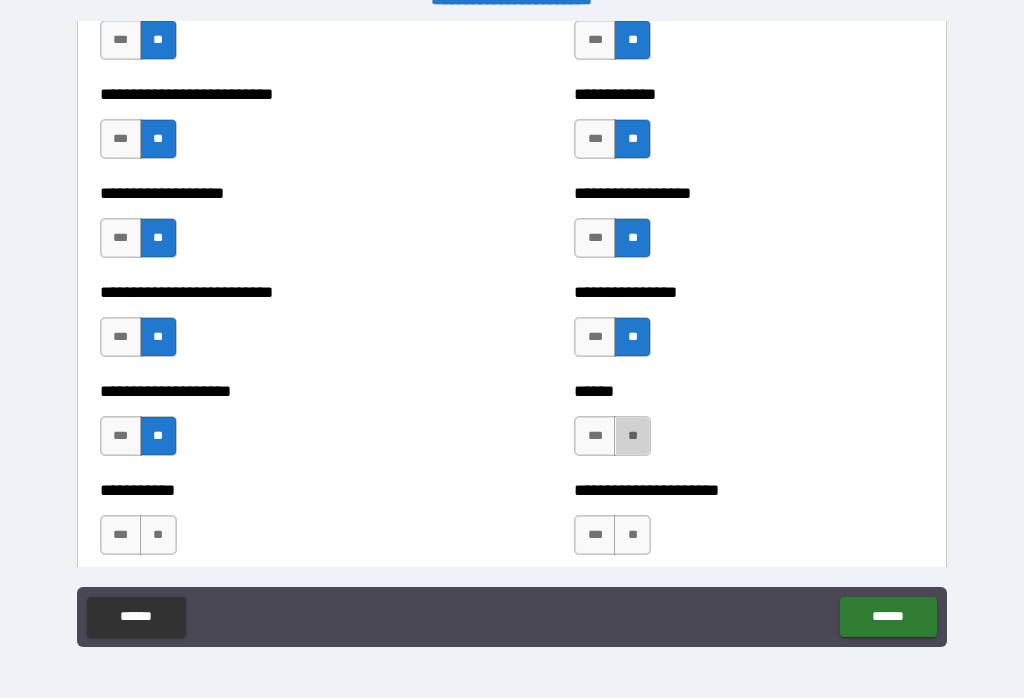 click on "**" at bounding box center (632, 436) 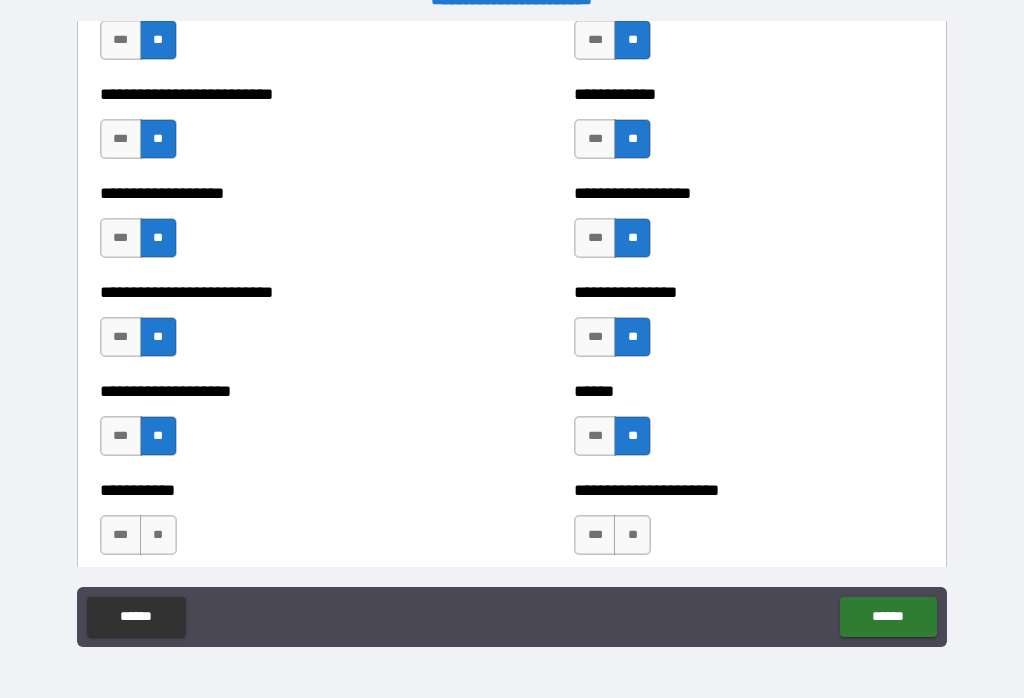 scroll, scrollTop: 5822, scrollLeft: 0, axis: vertical 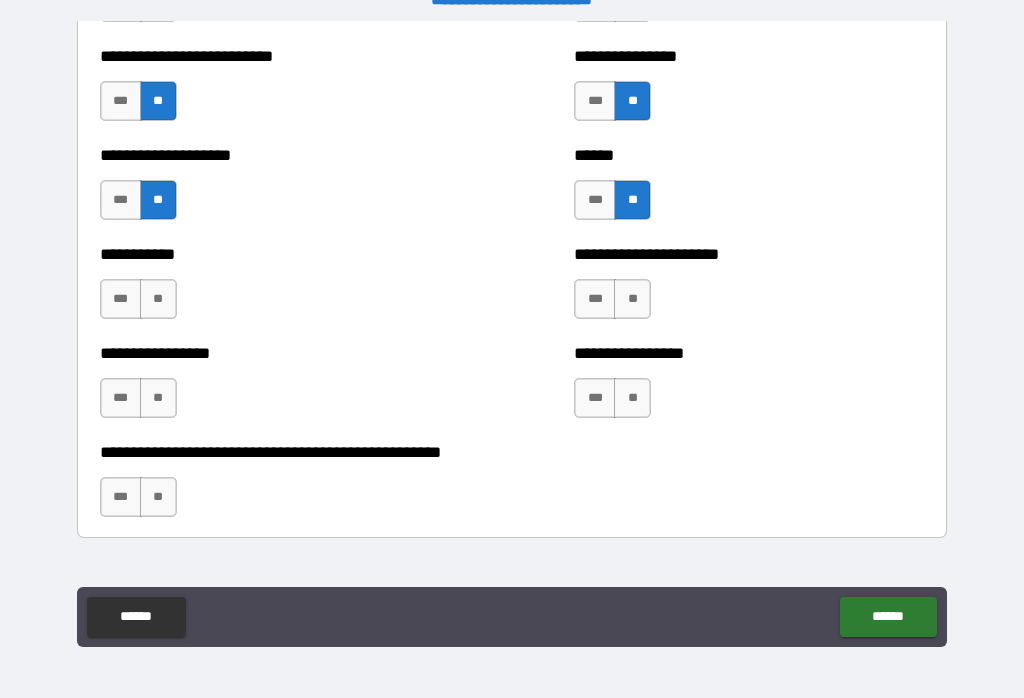 click on "**" at bounding box center (158, 299) 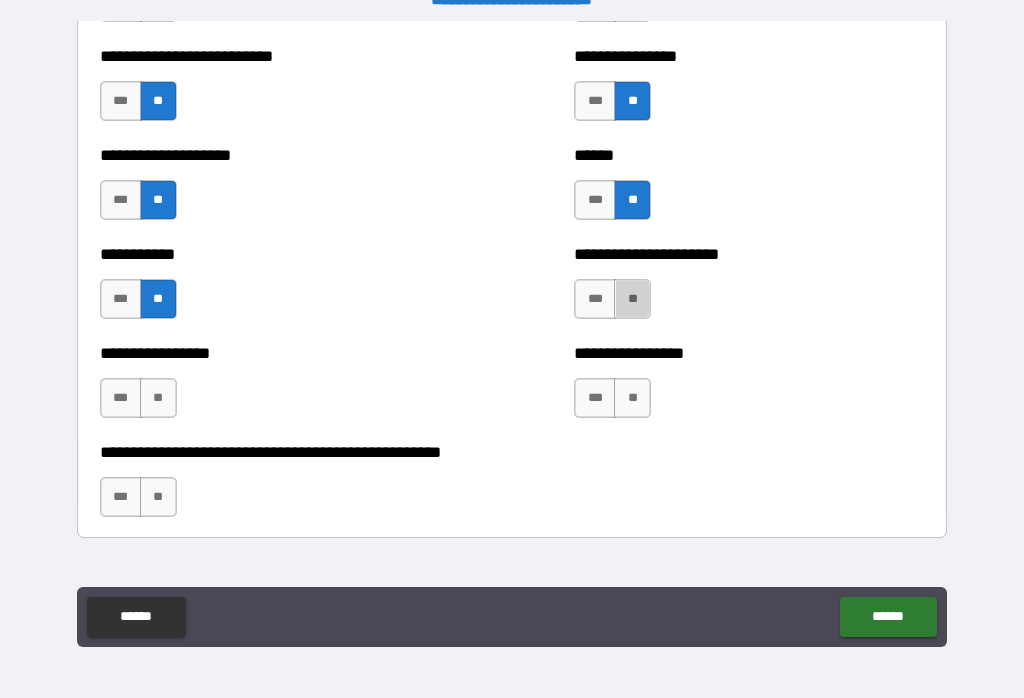 click on "**" at bounding box center [632, 299] 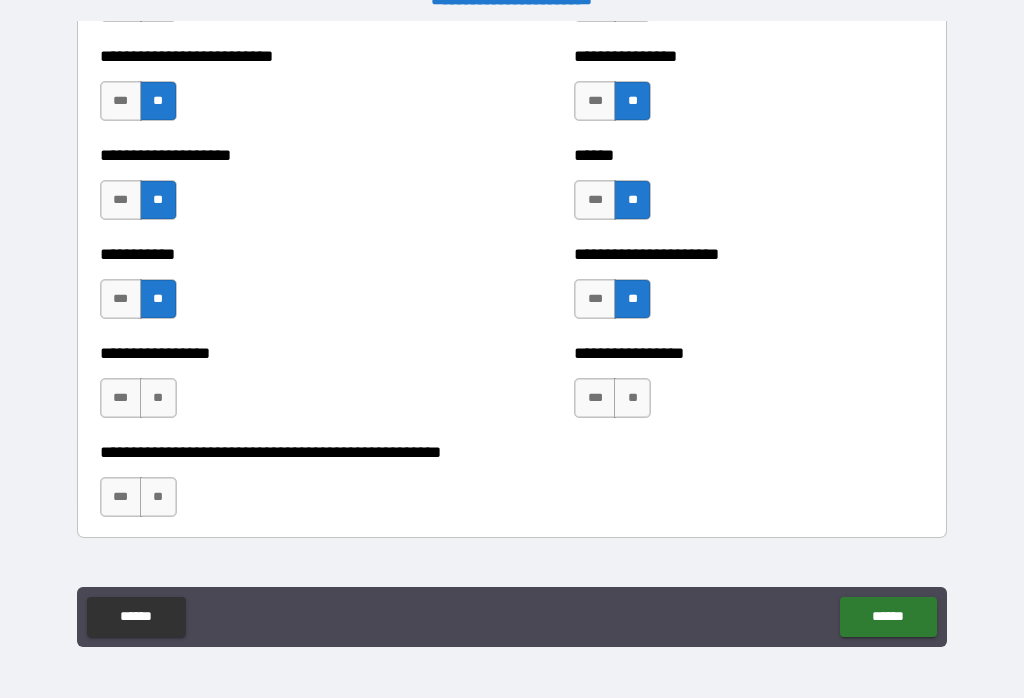 click on "**" at bounding box center [158, 398] 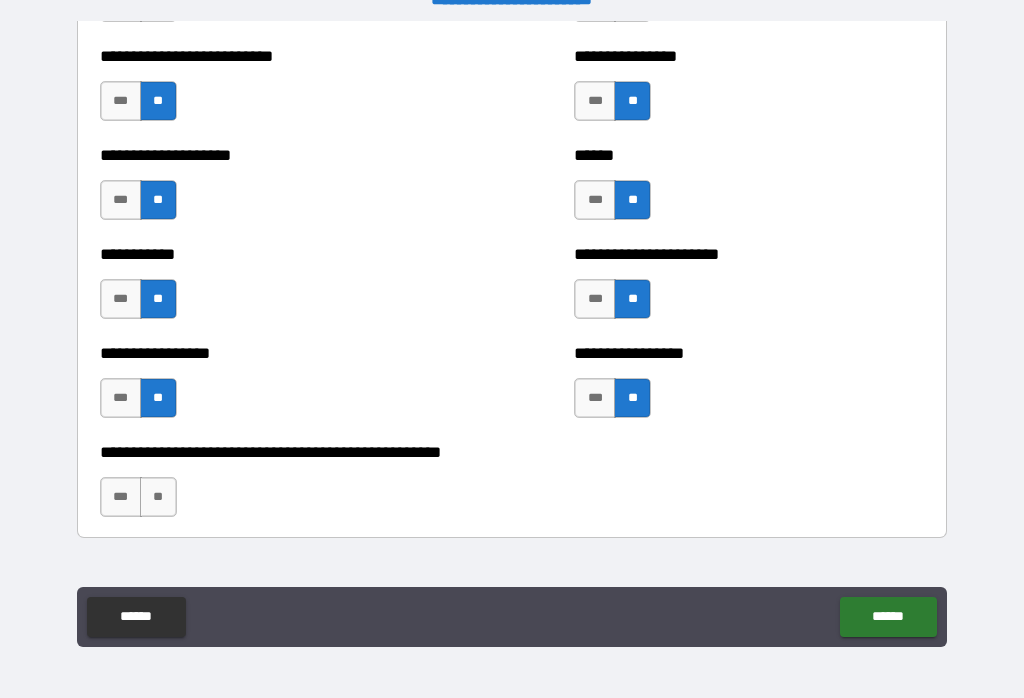click on "**" at bounding box center (158, 497) 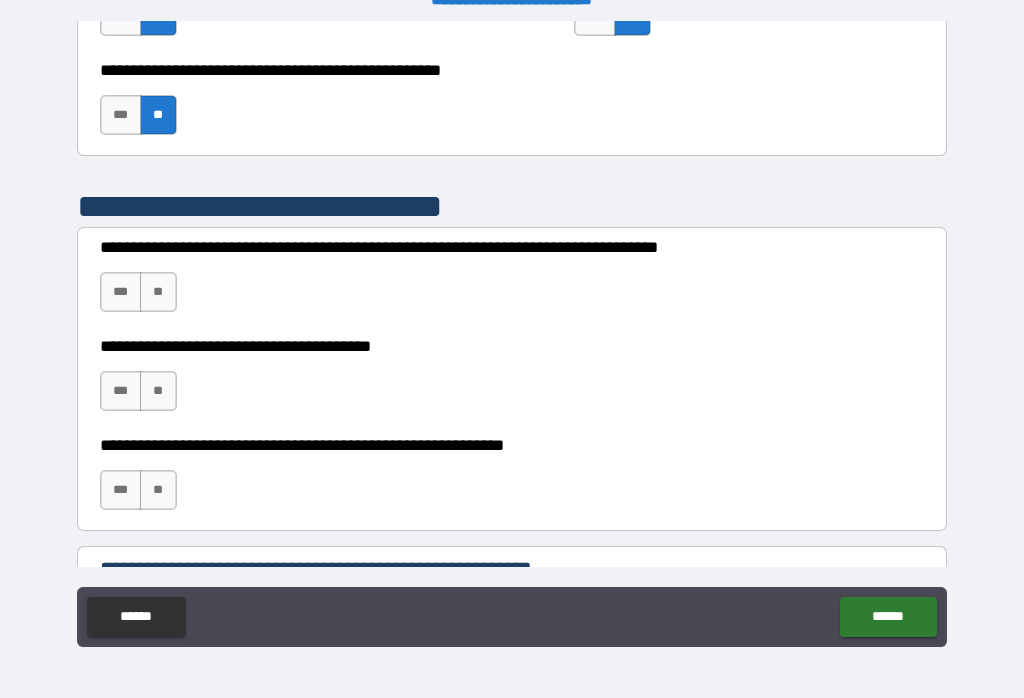 scroll, scrollTop: 6299, scrollLeft: 0, axis: vertical 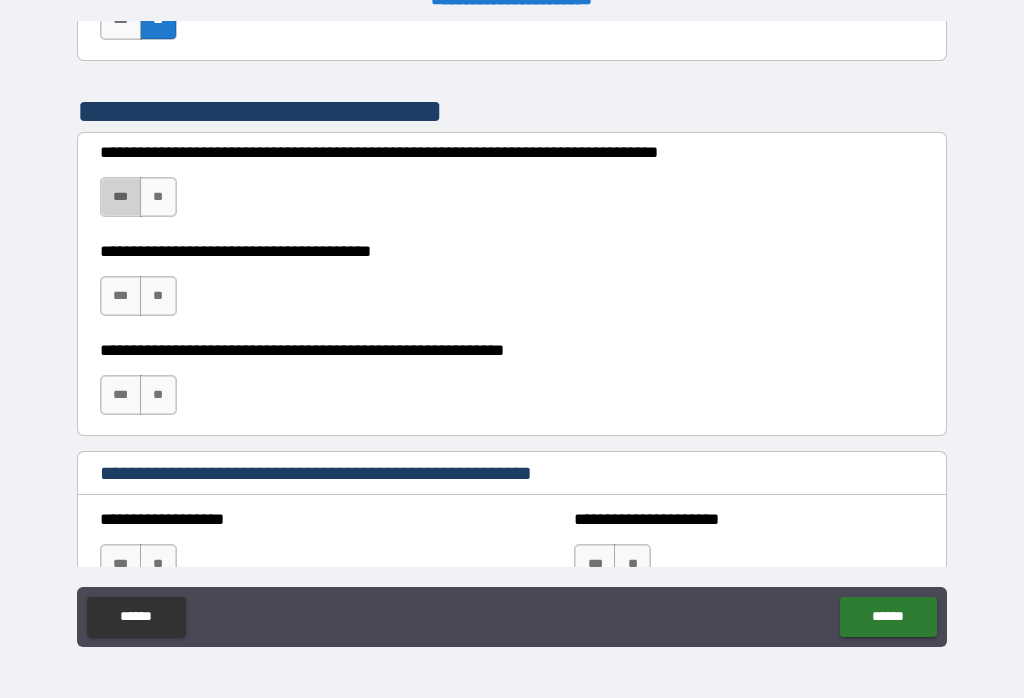 click on "***" at bounding box center (121, 197) 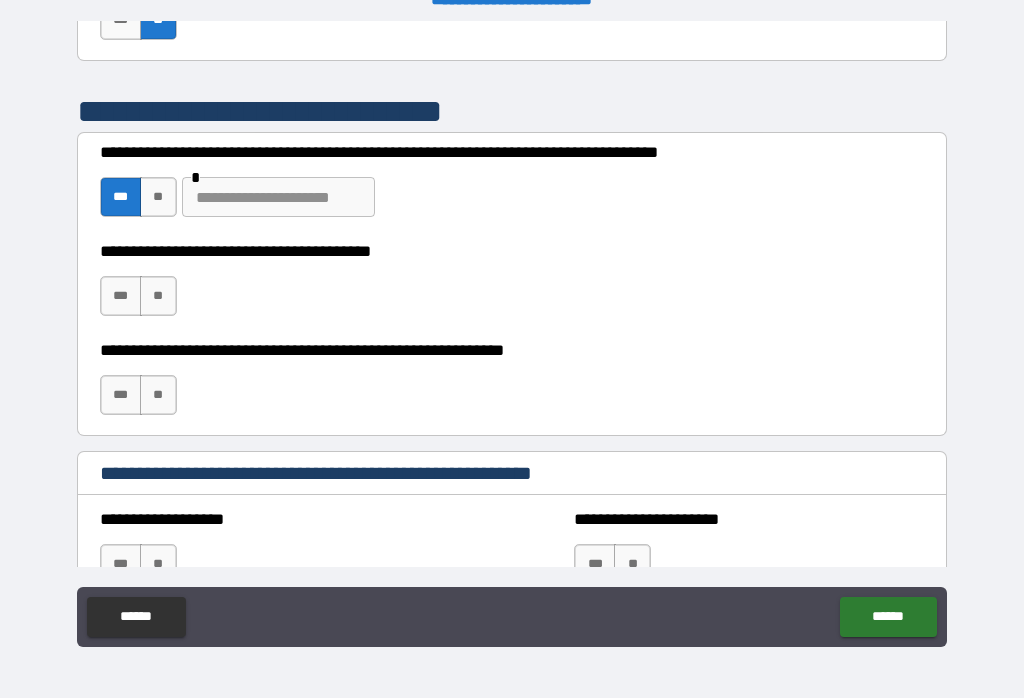 click on "**" at bounding box center (158, 197) 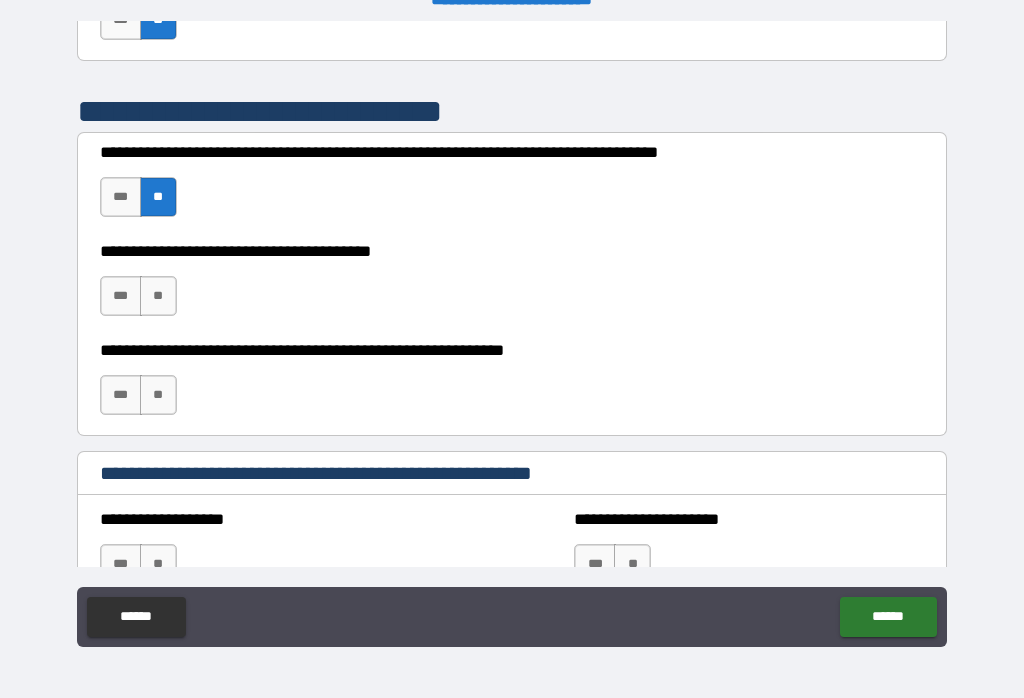 click on "**" at bounding box center [158, 296] 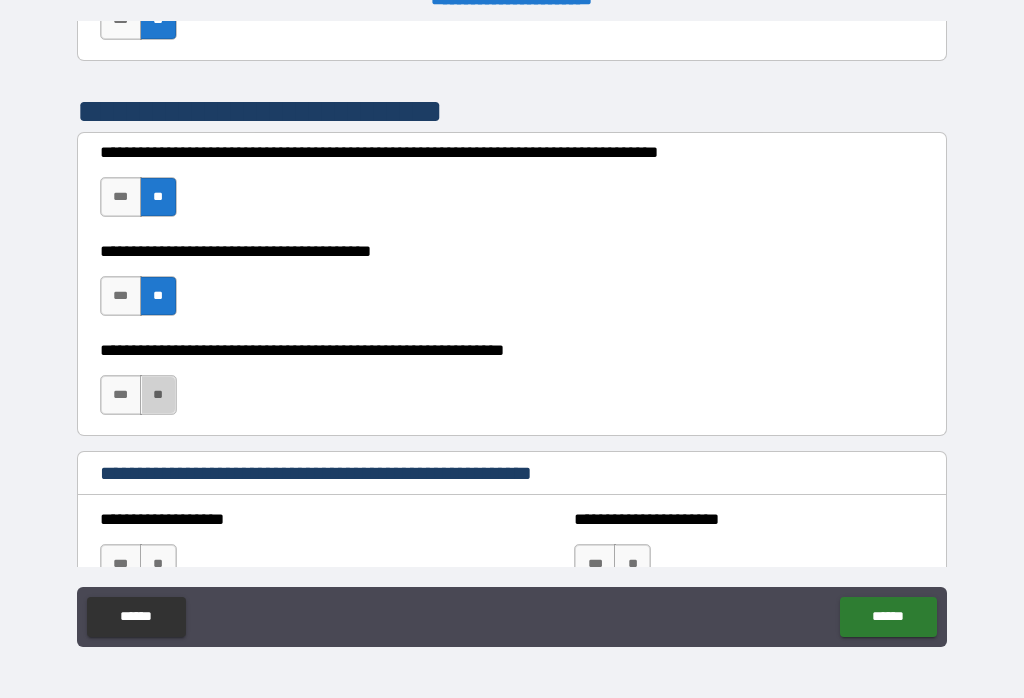 click on "**" at bounding box center [158, 395] 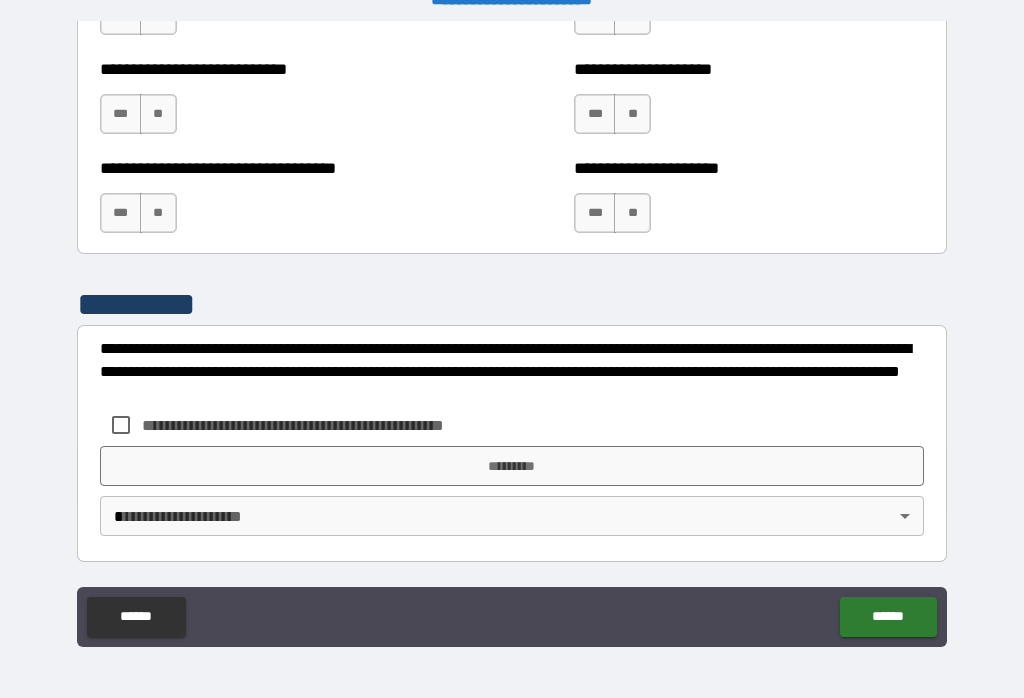 click on "**********" at bounding box center [512, 425] 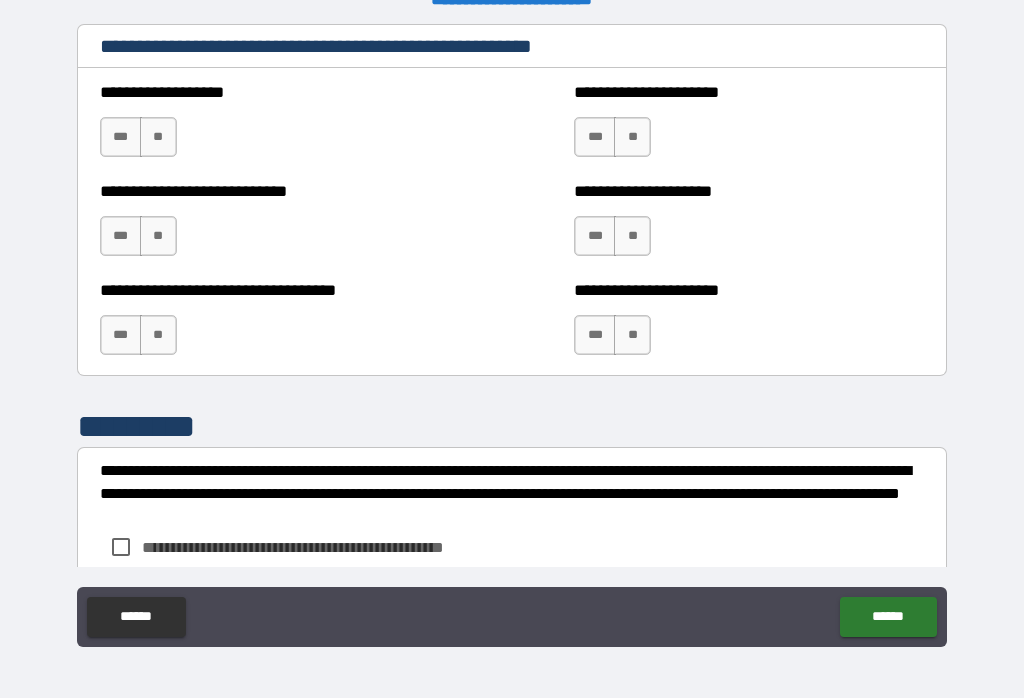 scroll, scrollTop: 6724, scrollLeft: 0, axis: vertical 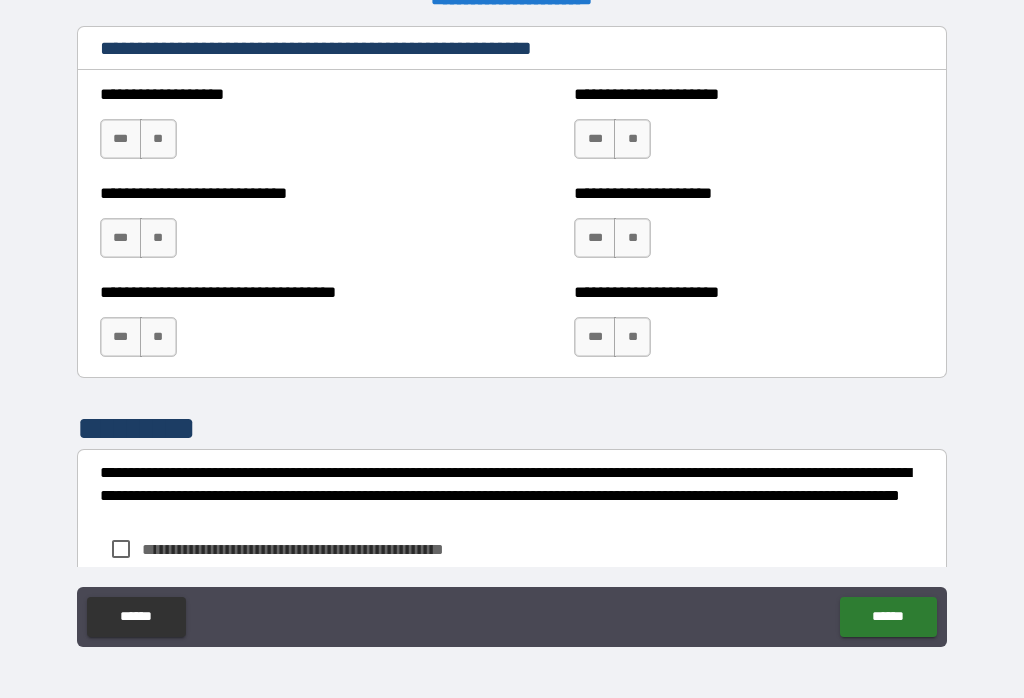 click on "**" at bounding box center (158, 139) 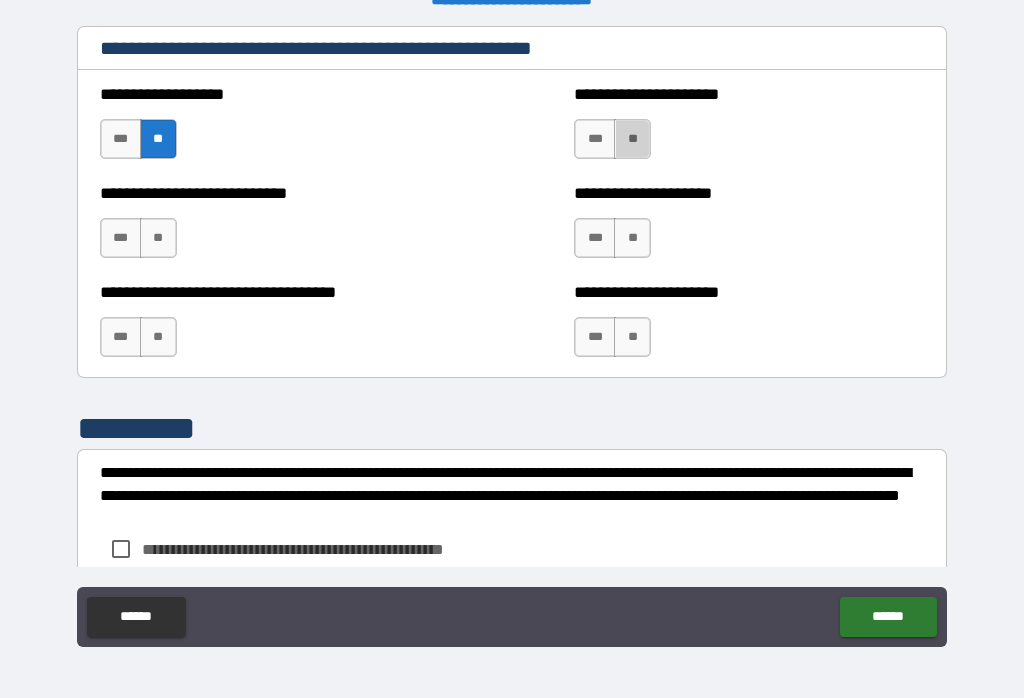 click on "**" at bounding box center (632, 139) 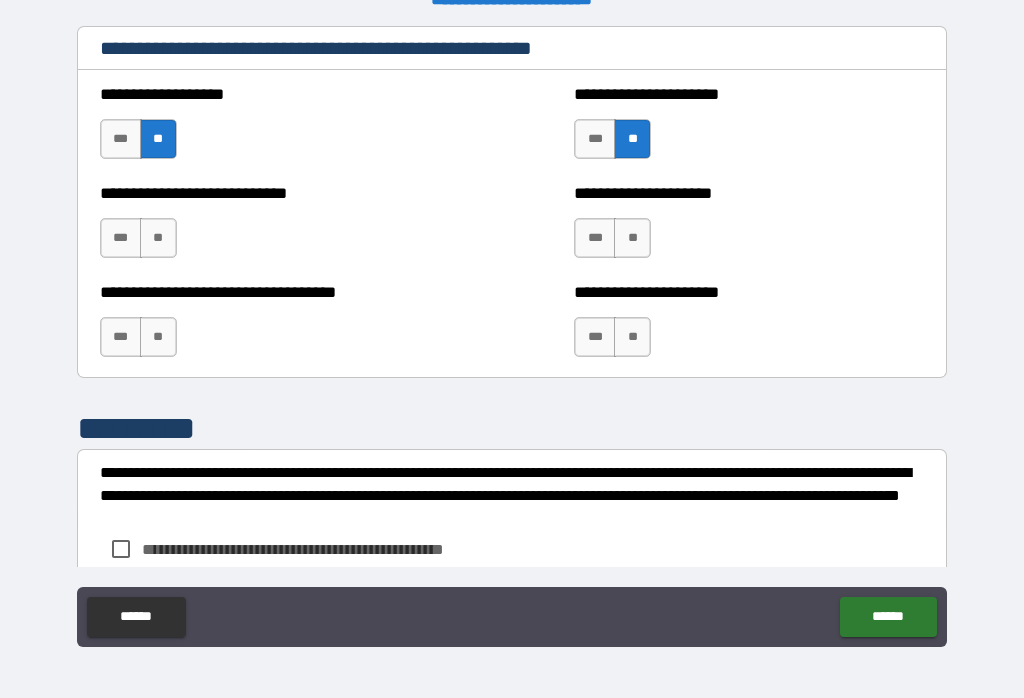 click on "**" at bounding box center (158, 238) 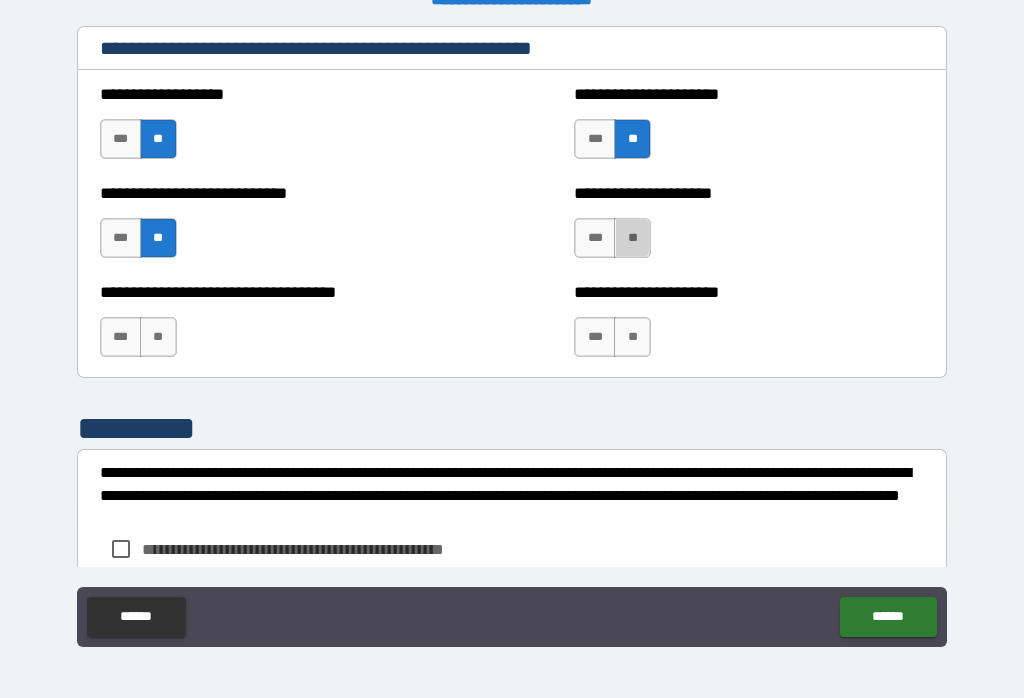 click on "**" at bounding box center (632, 238) 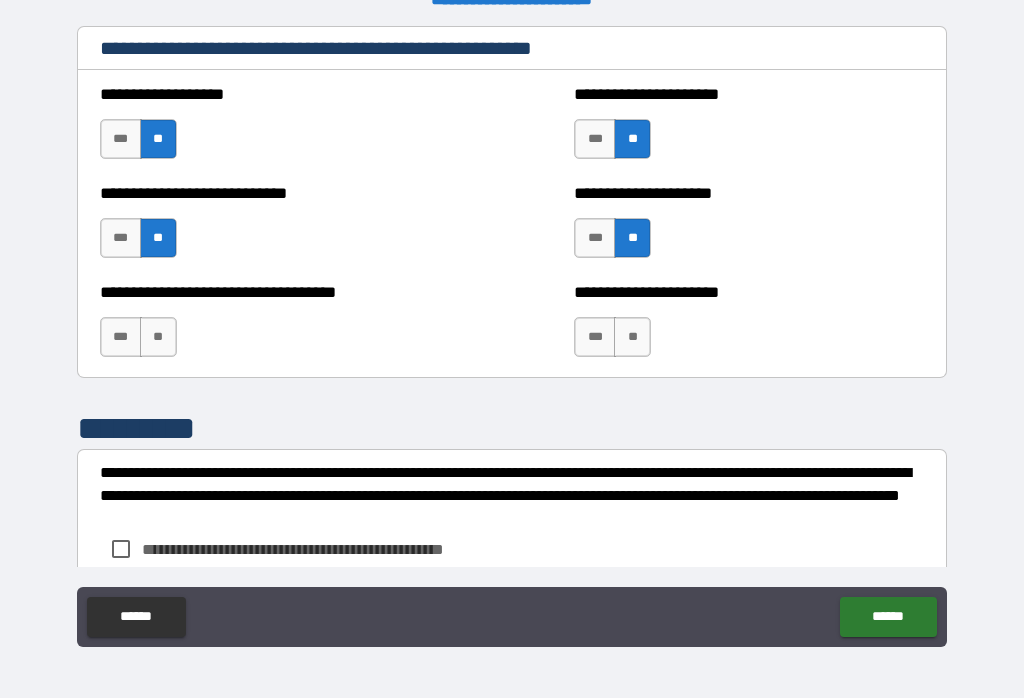 click on "**" at bounding box center [158, 337] 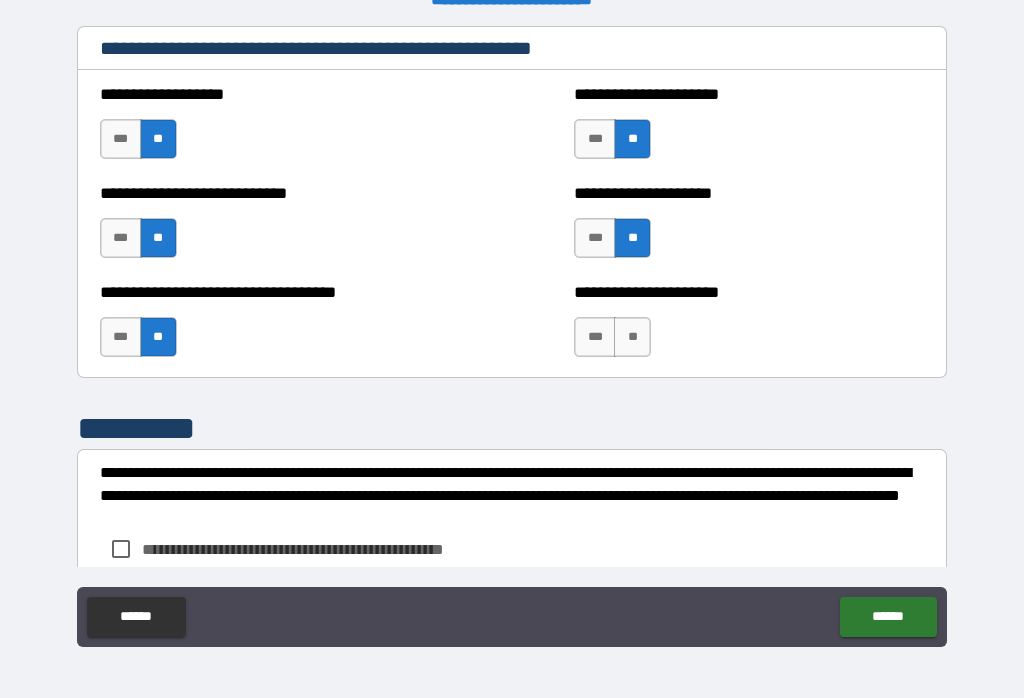 click on "**" at bounding box center (632, 337) 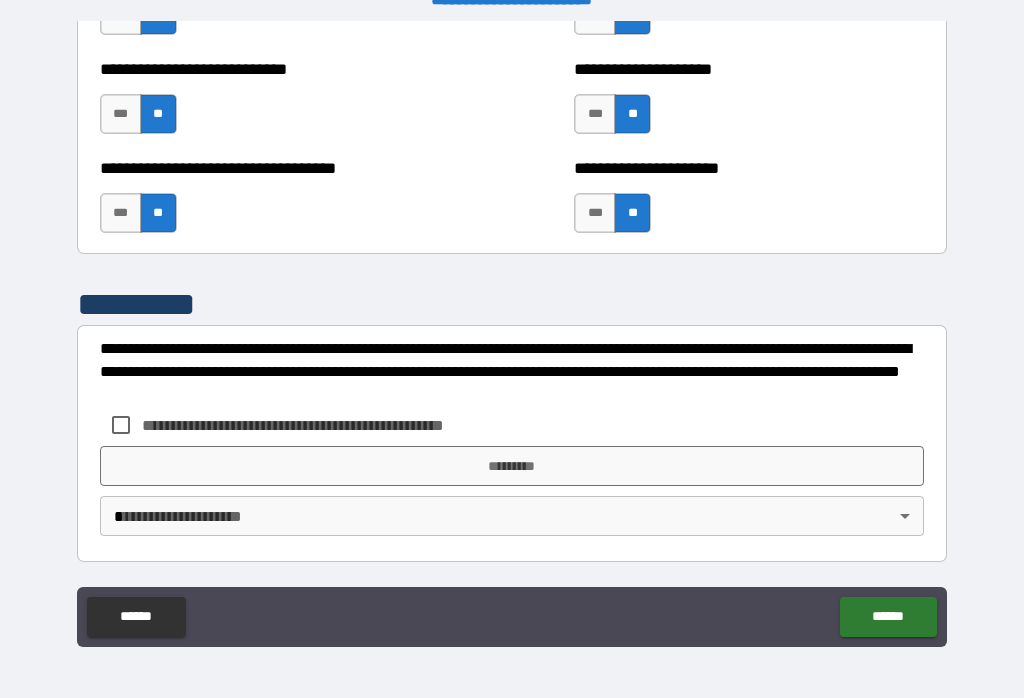 scroll, scrollTop: 6848, scrollLeft: 0, axis: vertical 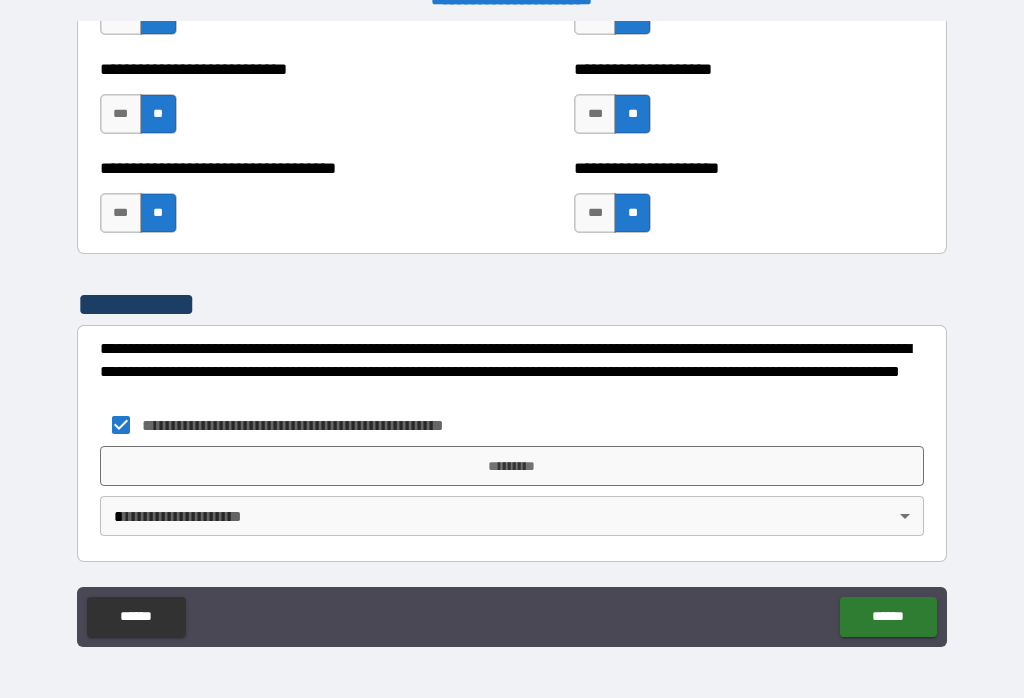 click on "*********" at bounding box center [512, 466] 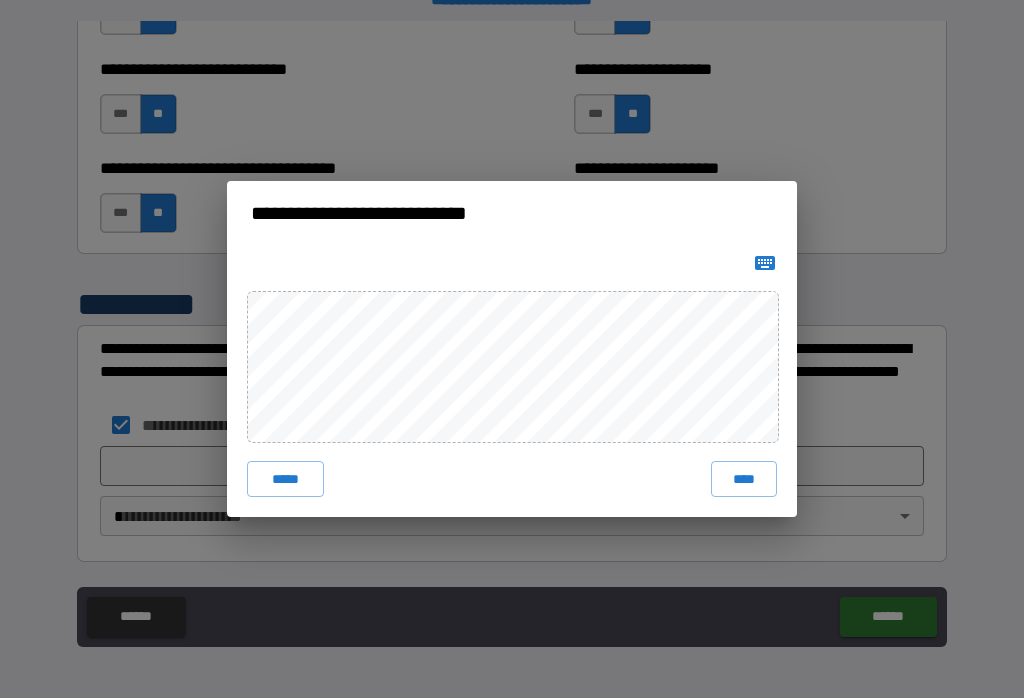 click on "****" at bounding box center [744, 479] 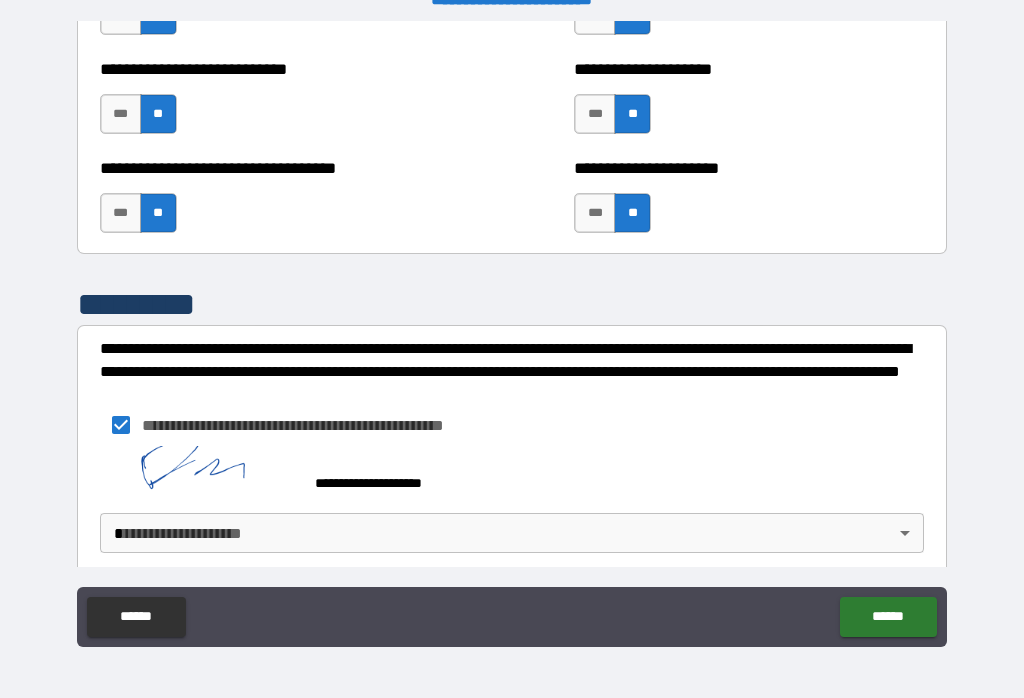 click on "******" at bounding box center [888, 617] 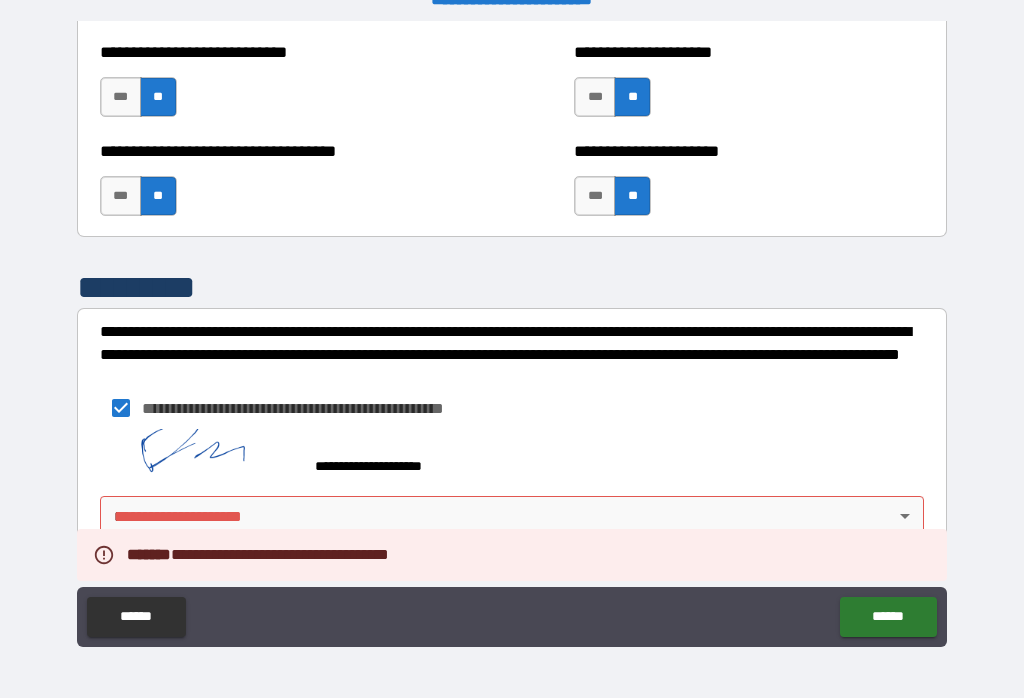 scroll, scrollTop: 6865, scrollLeft: 0, axis: vertical 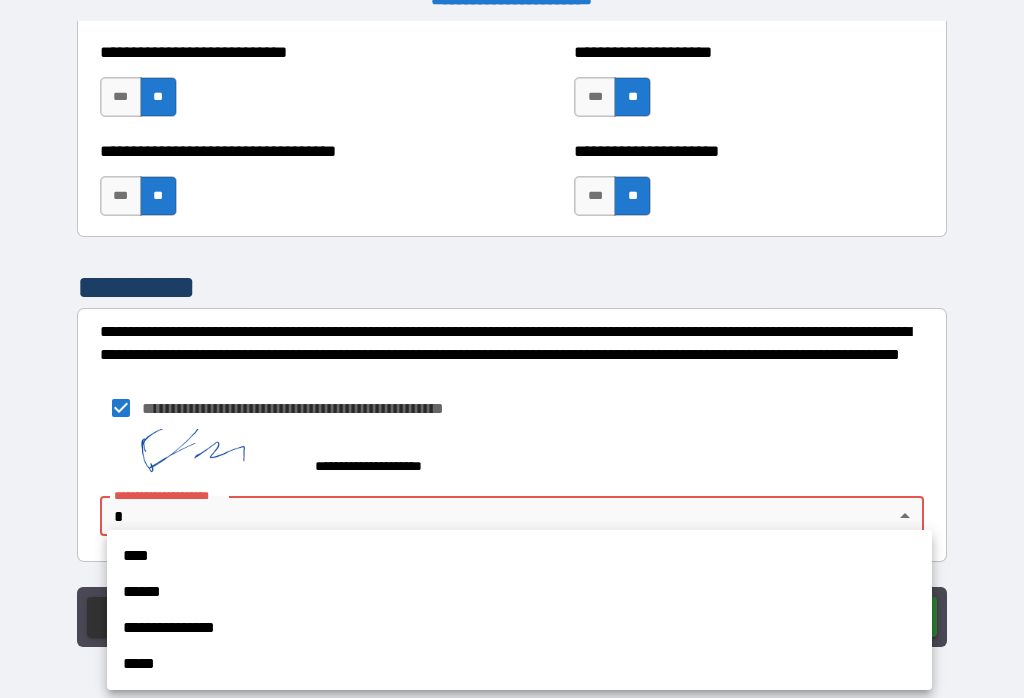 click on "****" at bounding box center (519, 556) 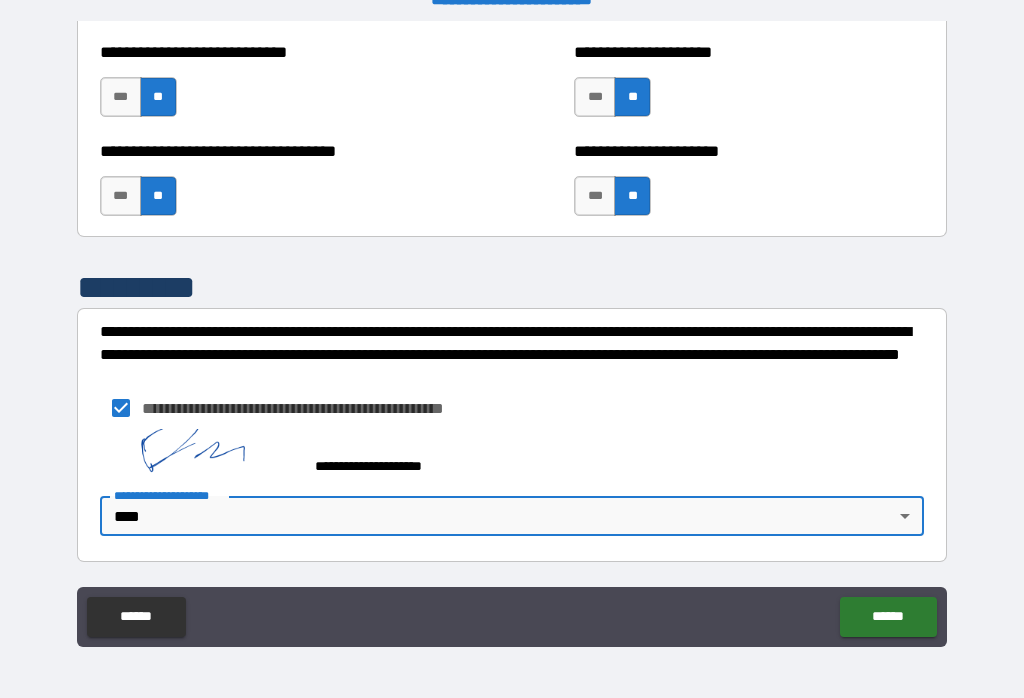 click on "******" at bounding box center (888, 617) 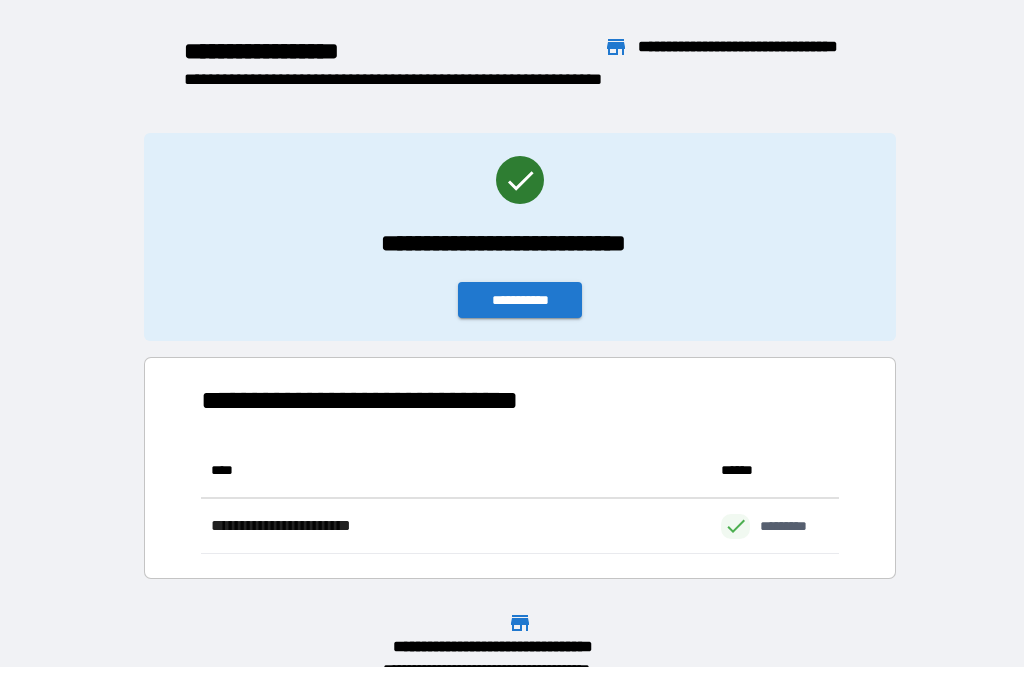scroll, scrollTop: 1, scrollLeft: 1, axis: both 